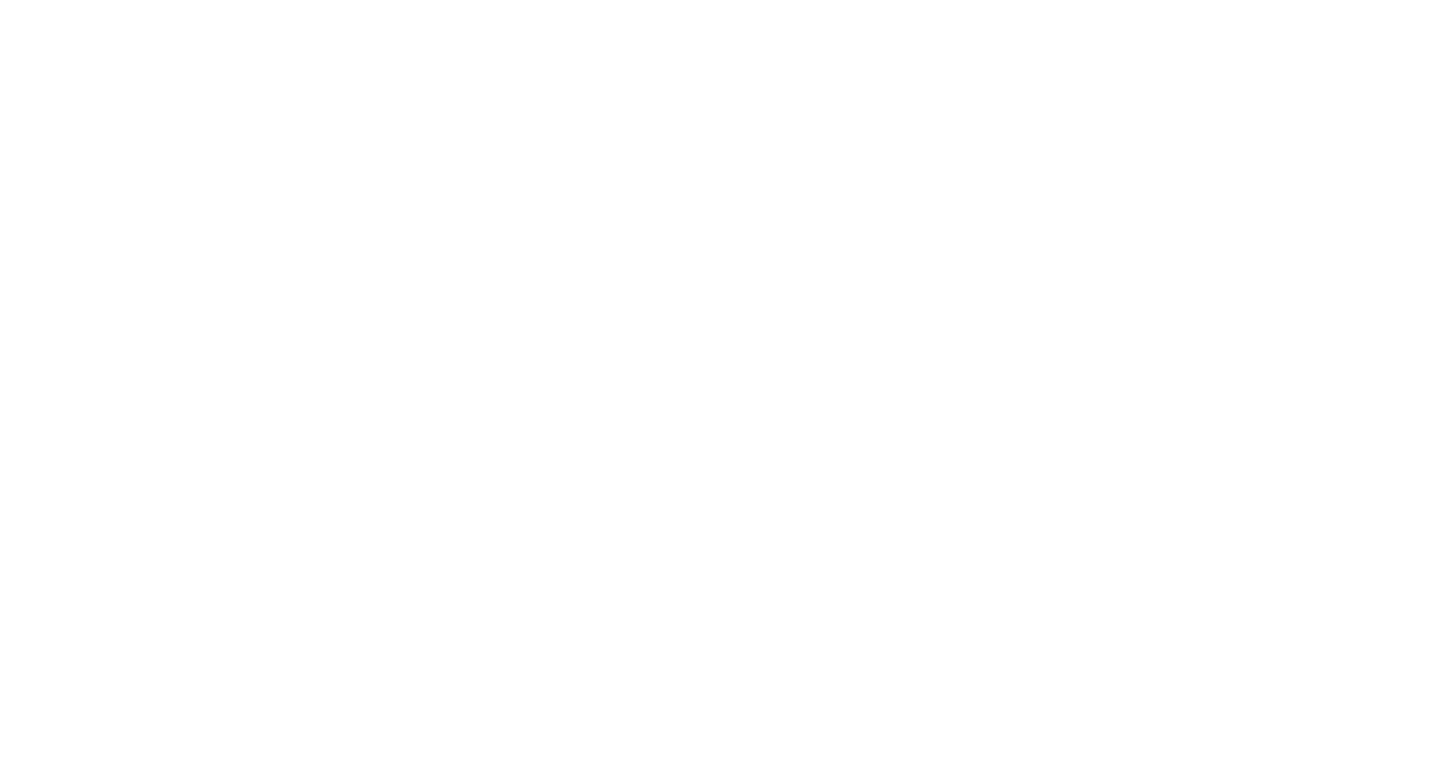 scroll, scrollTop: 0, scrollLeft: 0, axis: both 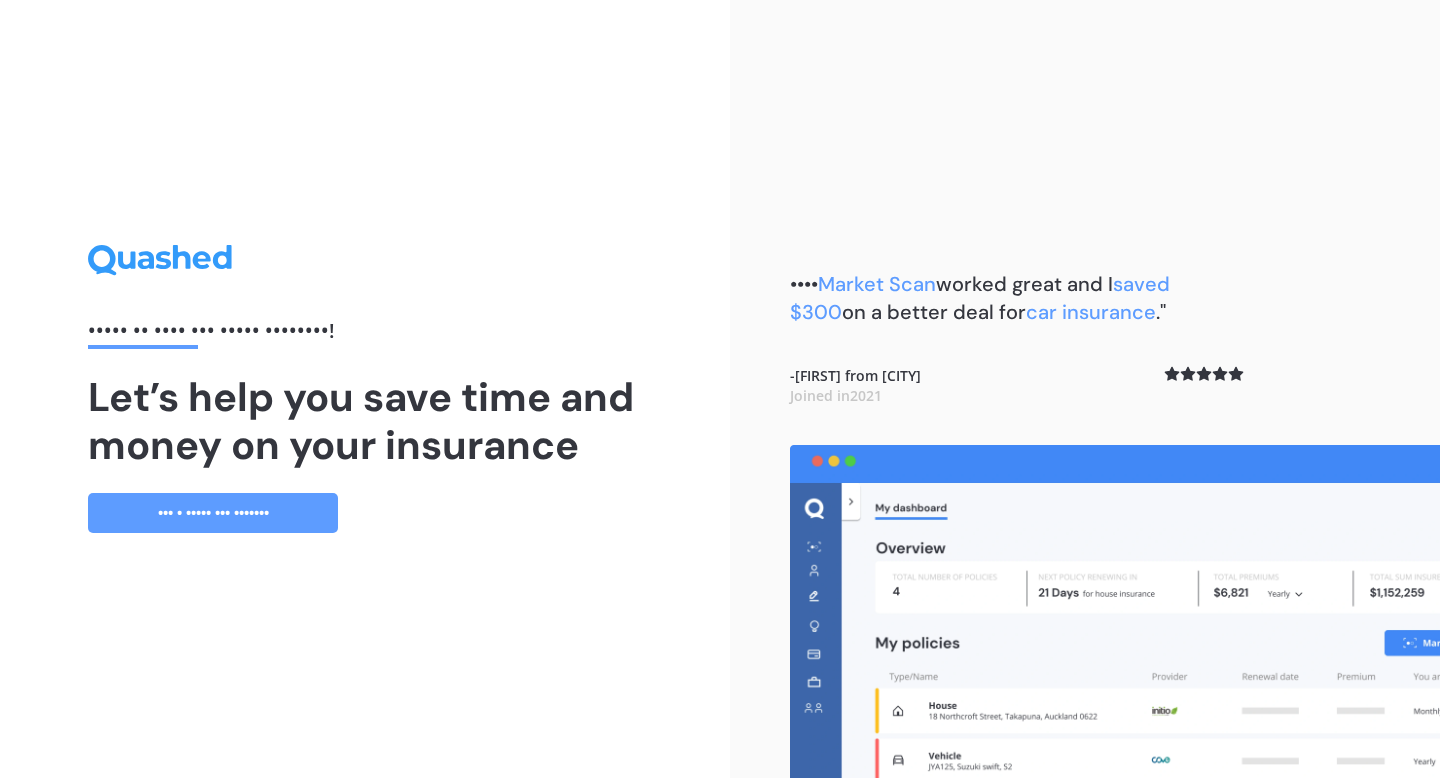 click on "••• • ••••• ••• •••••••" at bounding box center [213, 513] 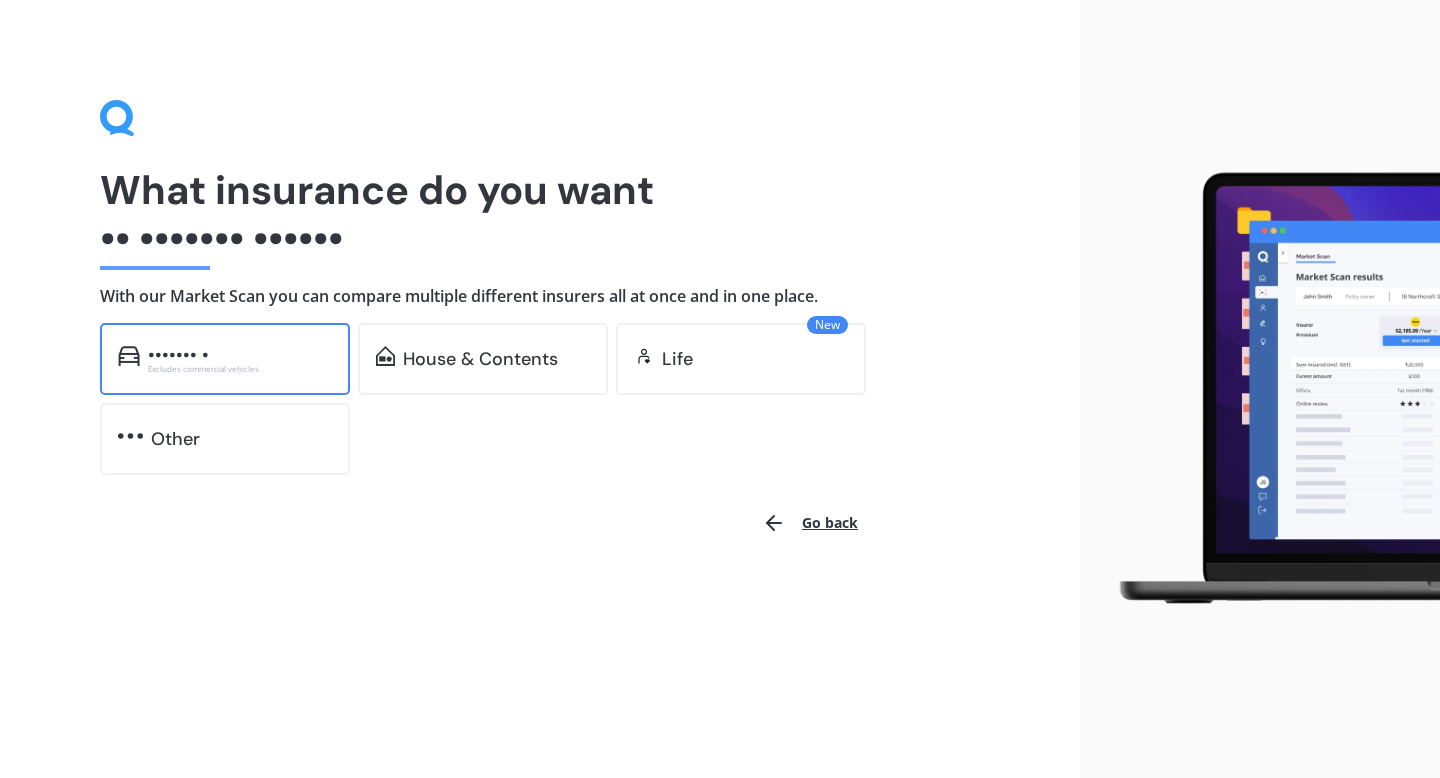 click on "Excludes commercial vehicles" at bounding box center [240, 369] 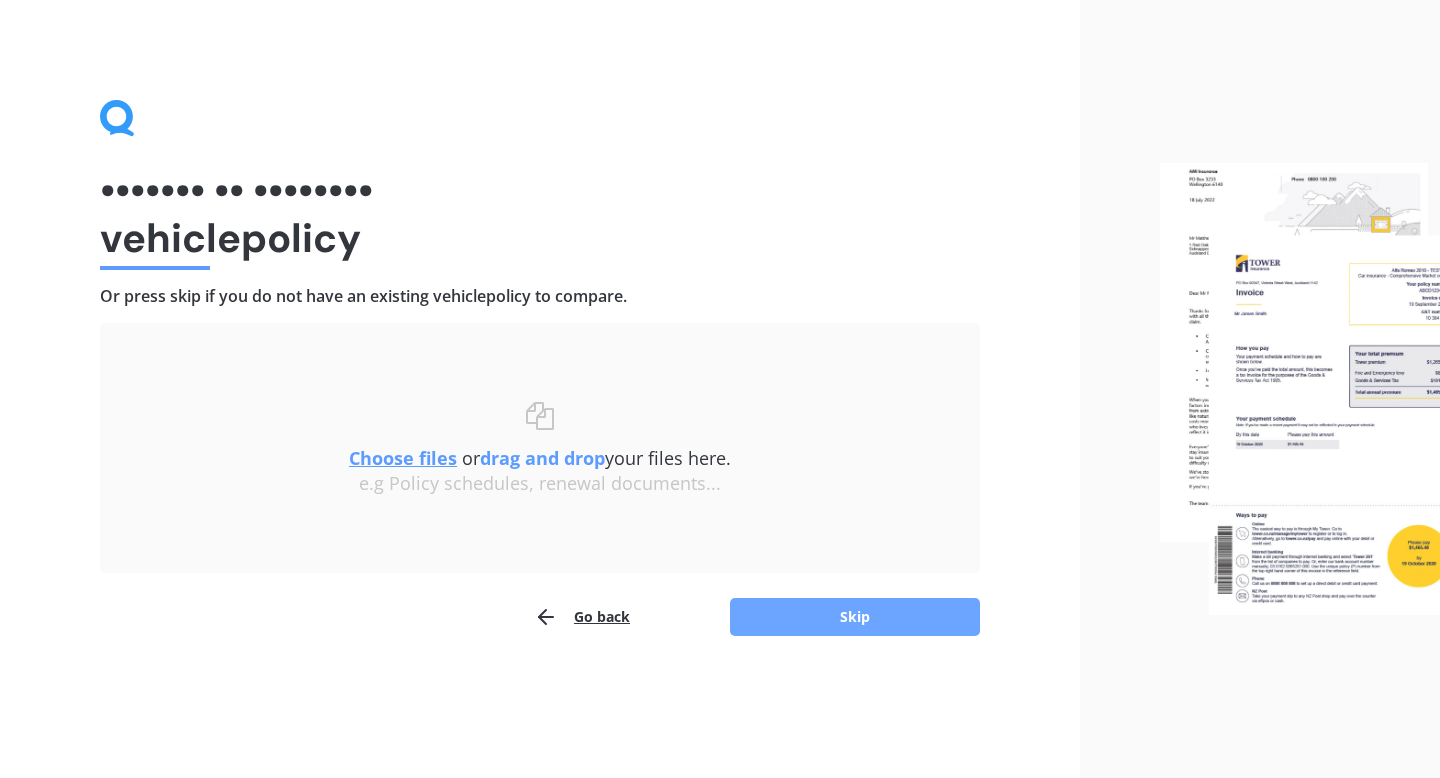 click on "Skip" at bounding box center (855, 617) 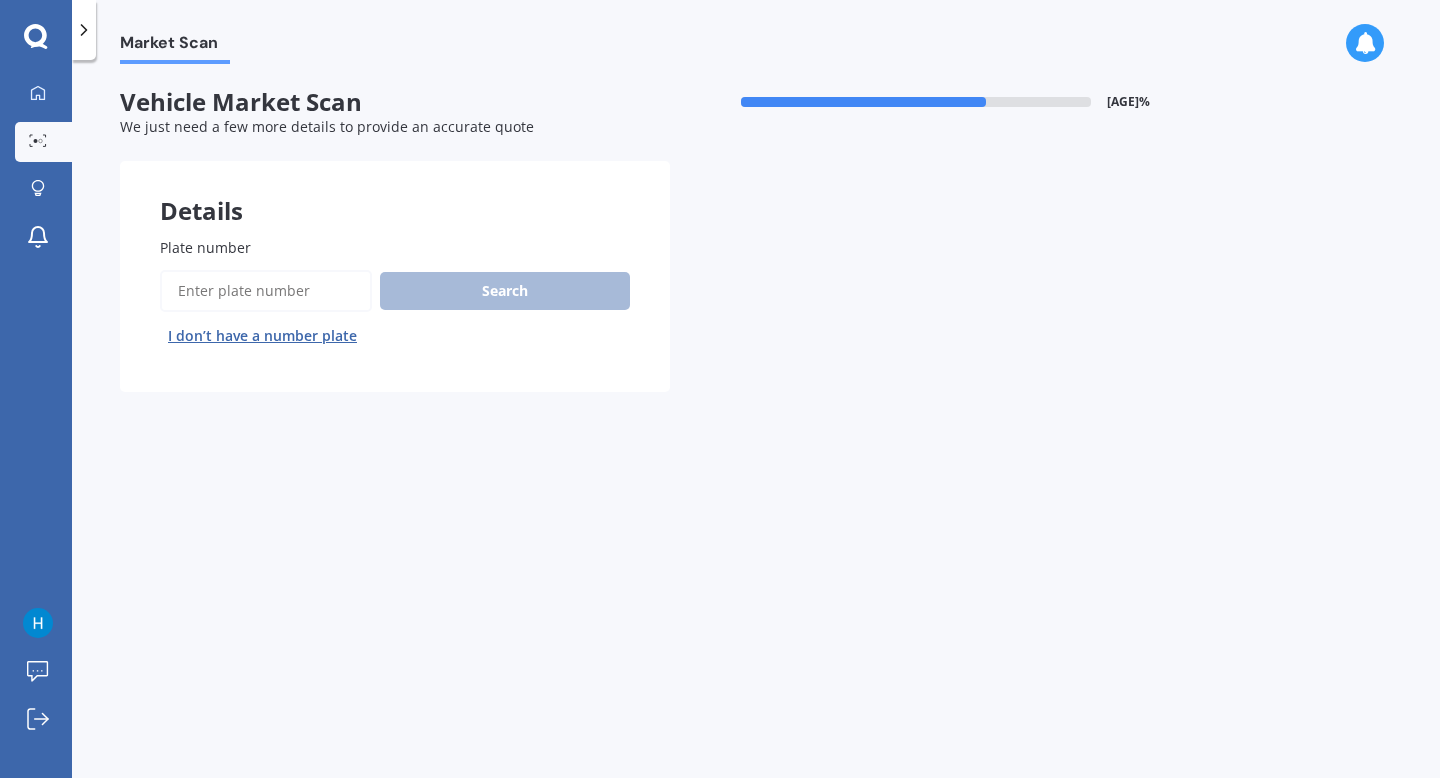 click on "Plate number" at bounding box center (266, 291) 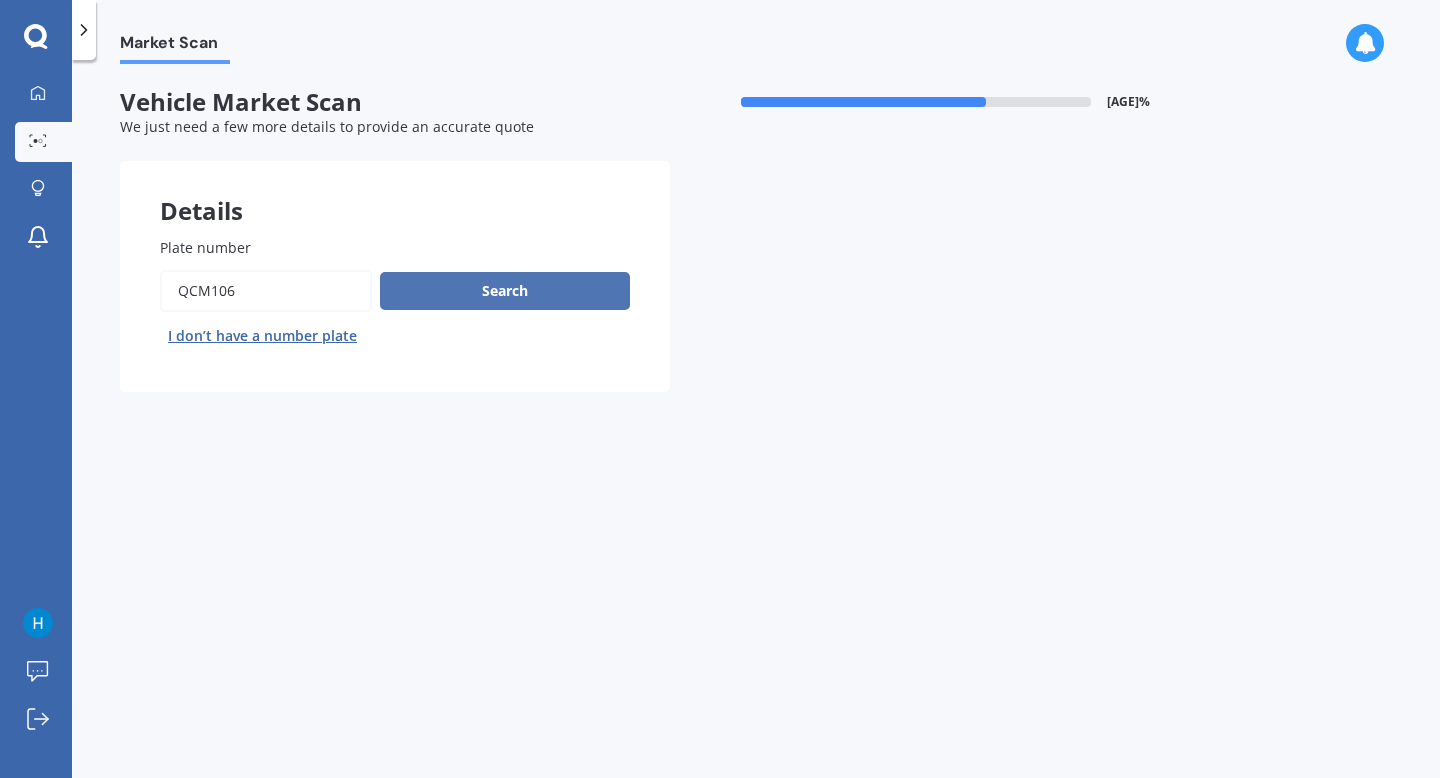 type on "QCM106" 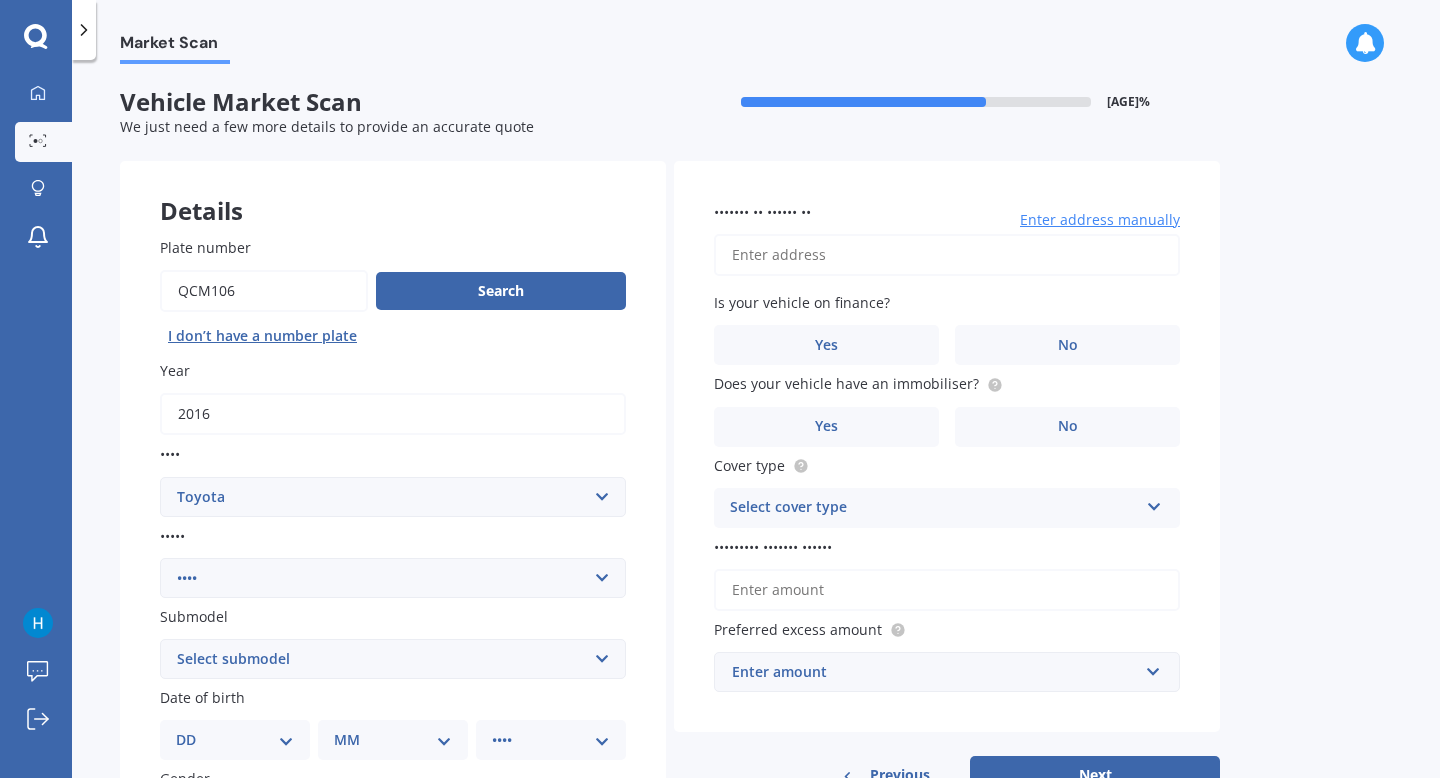 scroll, scrollTop: 121, scrollLeft: 0, axis: vertical 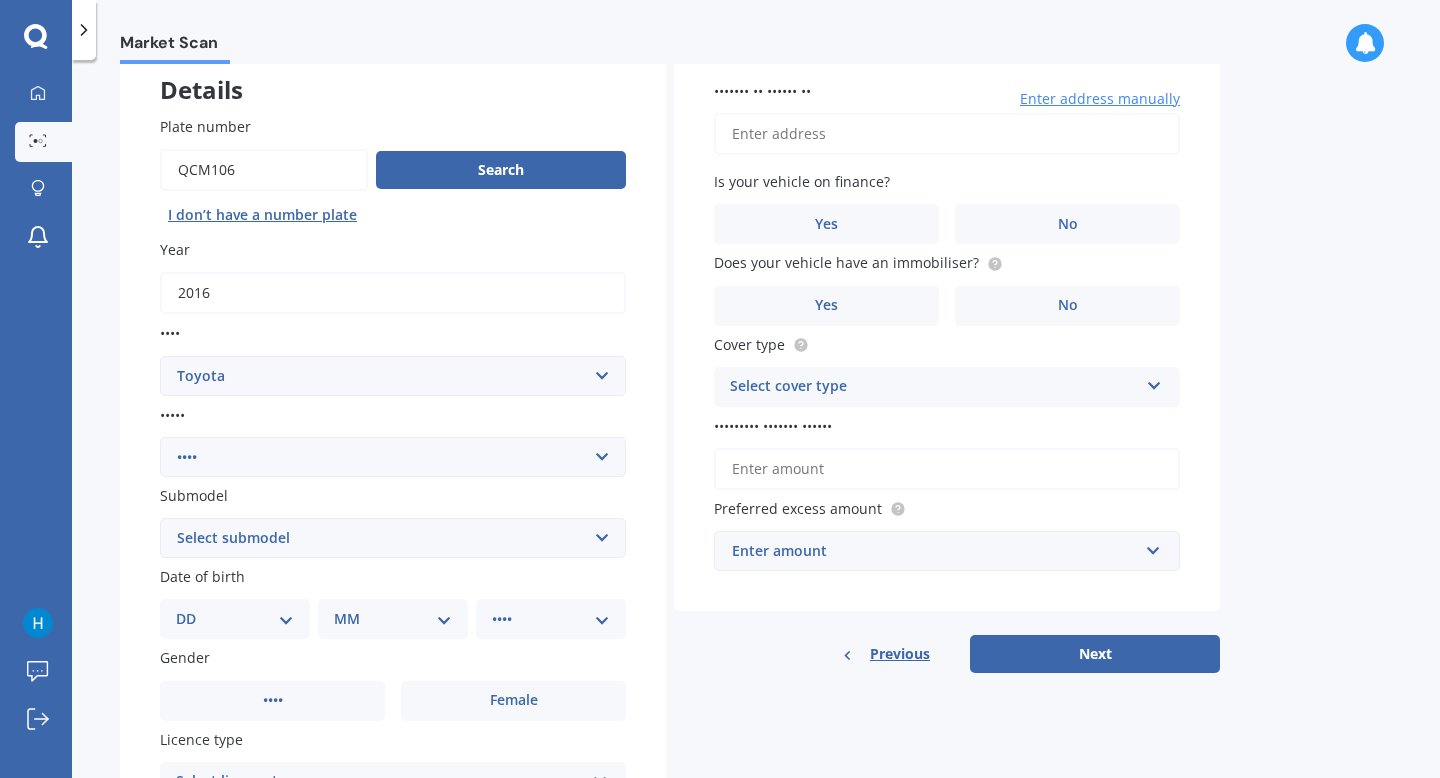 click on "•••••• •••••••• •••••" at bounding box center [393, 538] 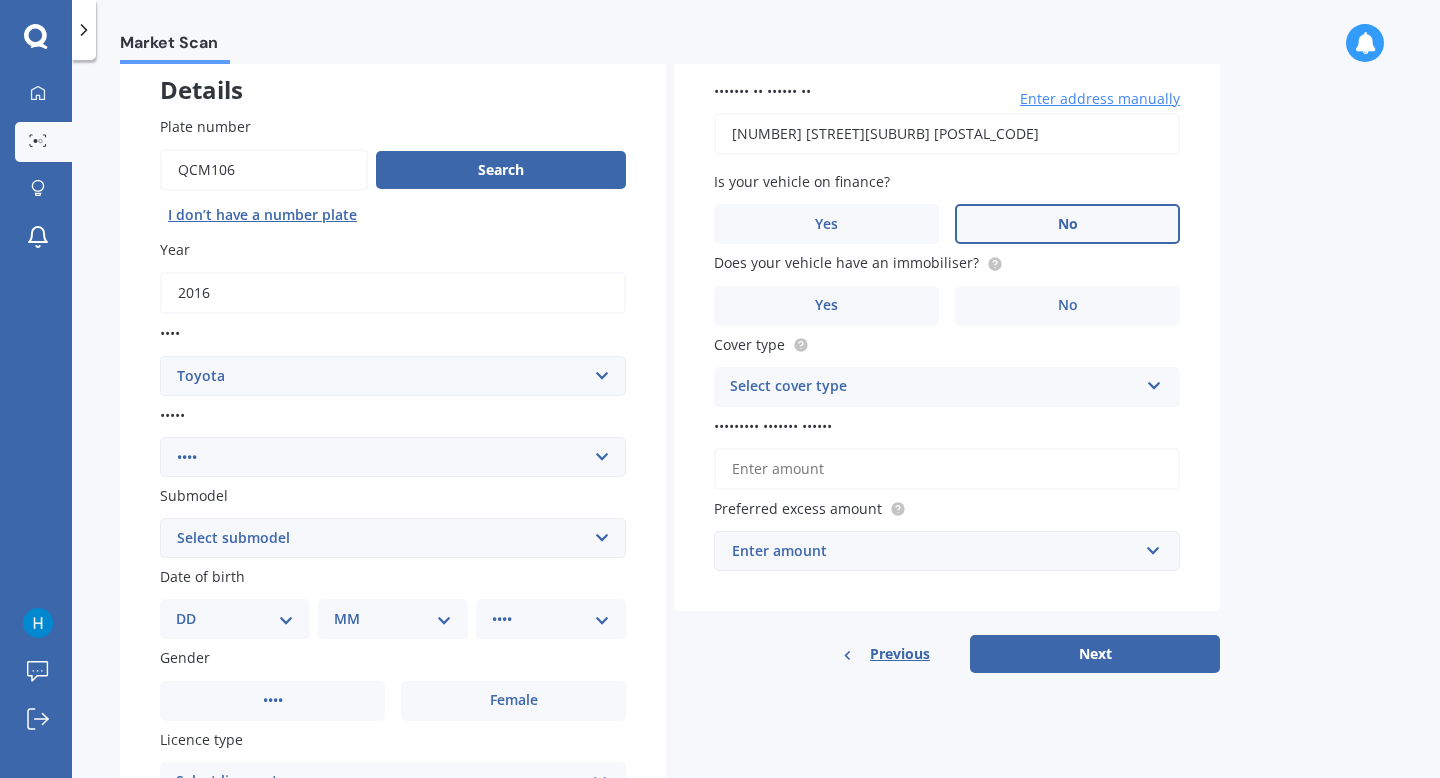 click on "No" at bounding box center (513, 701) 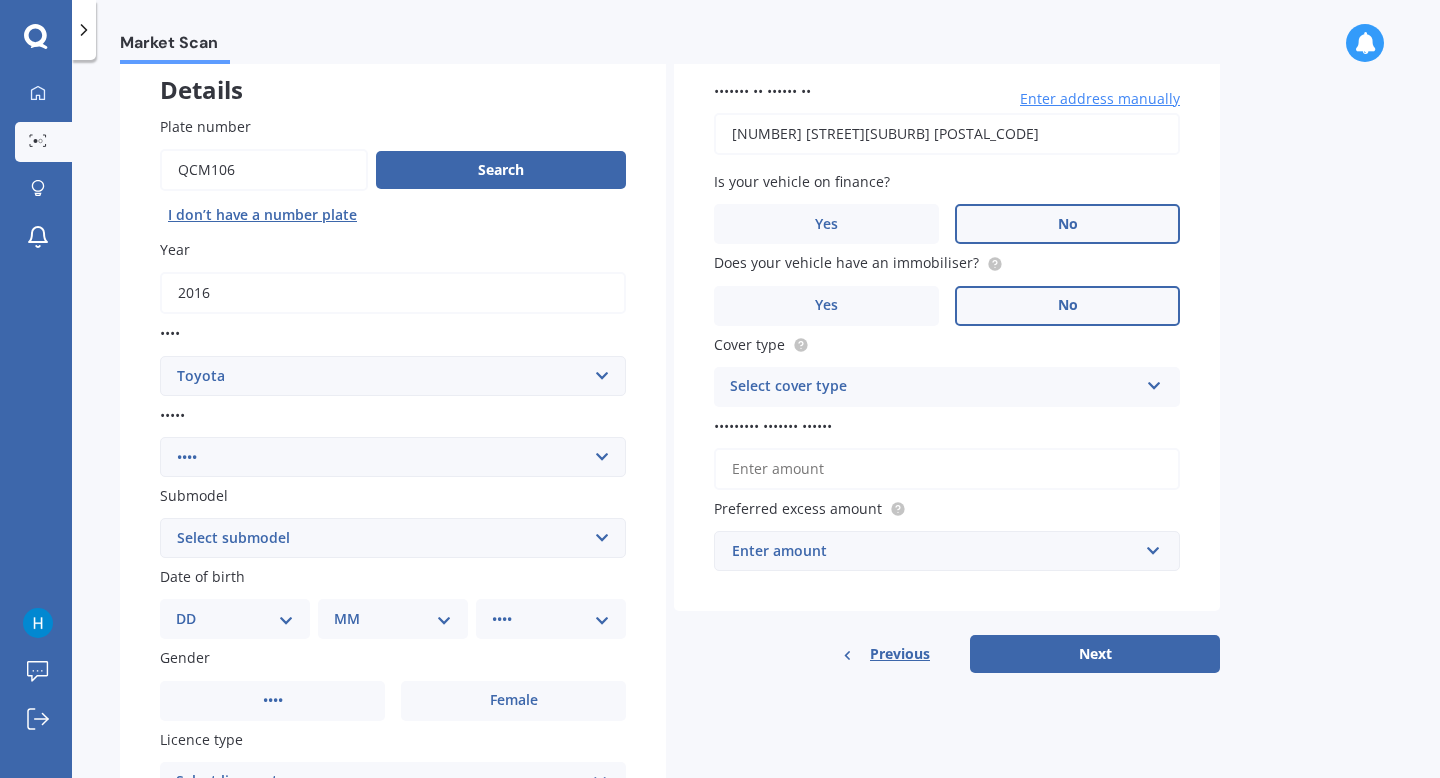 click on "No" at bounding box center (513, 701) 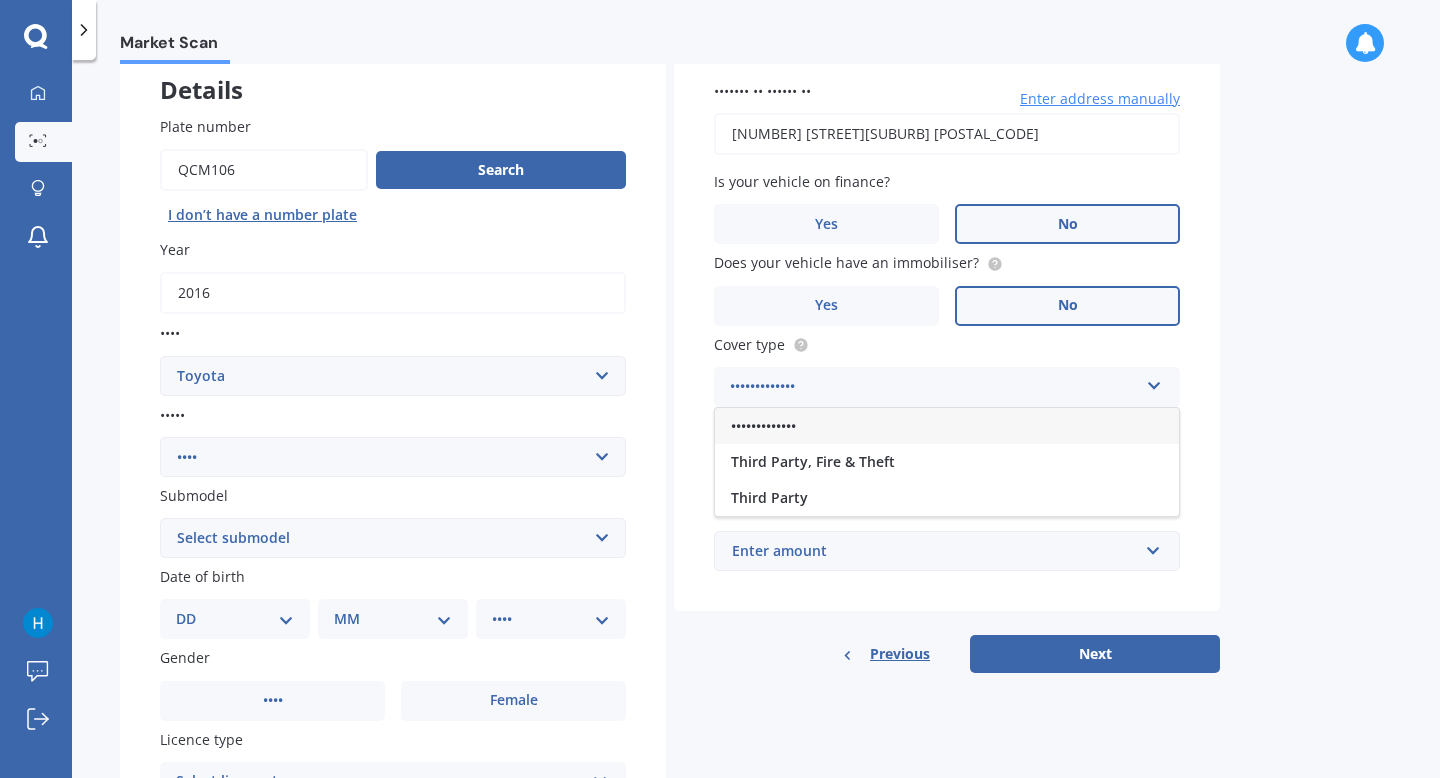 click on "•••••••••••••" at bounding box center (947, 426) 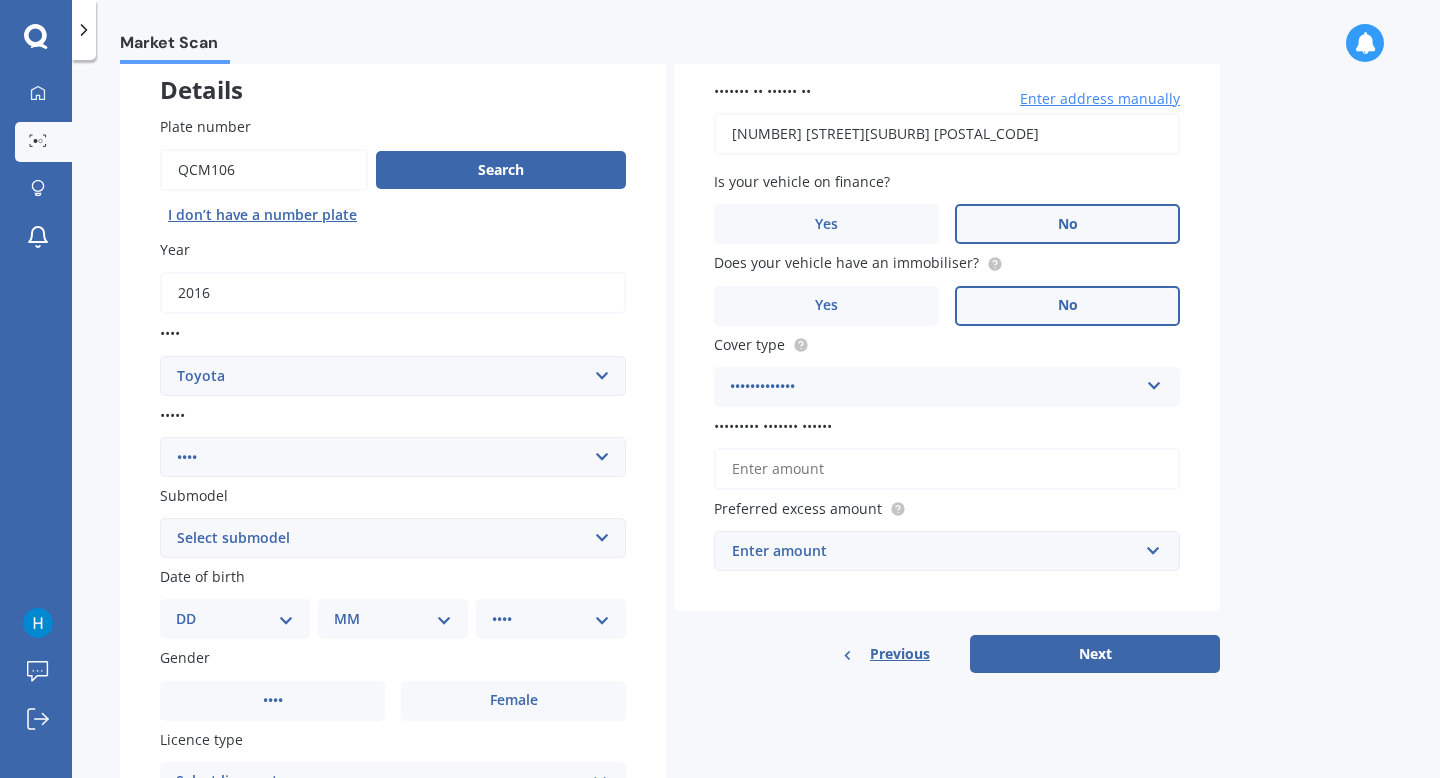 click on "••••••••• ••••••• ••••••" at bounding box center (947, 469) 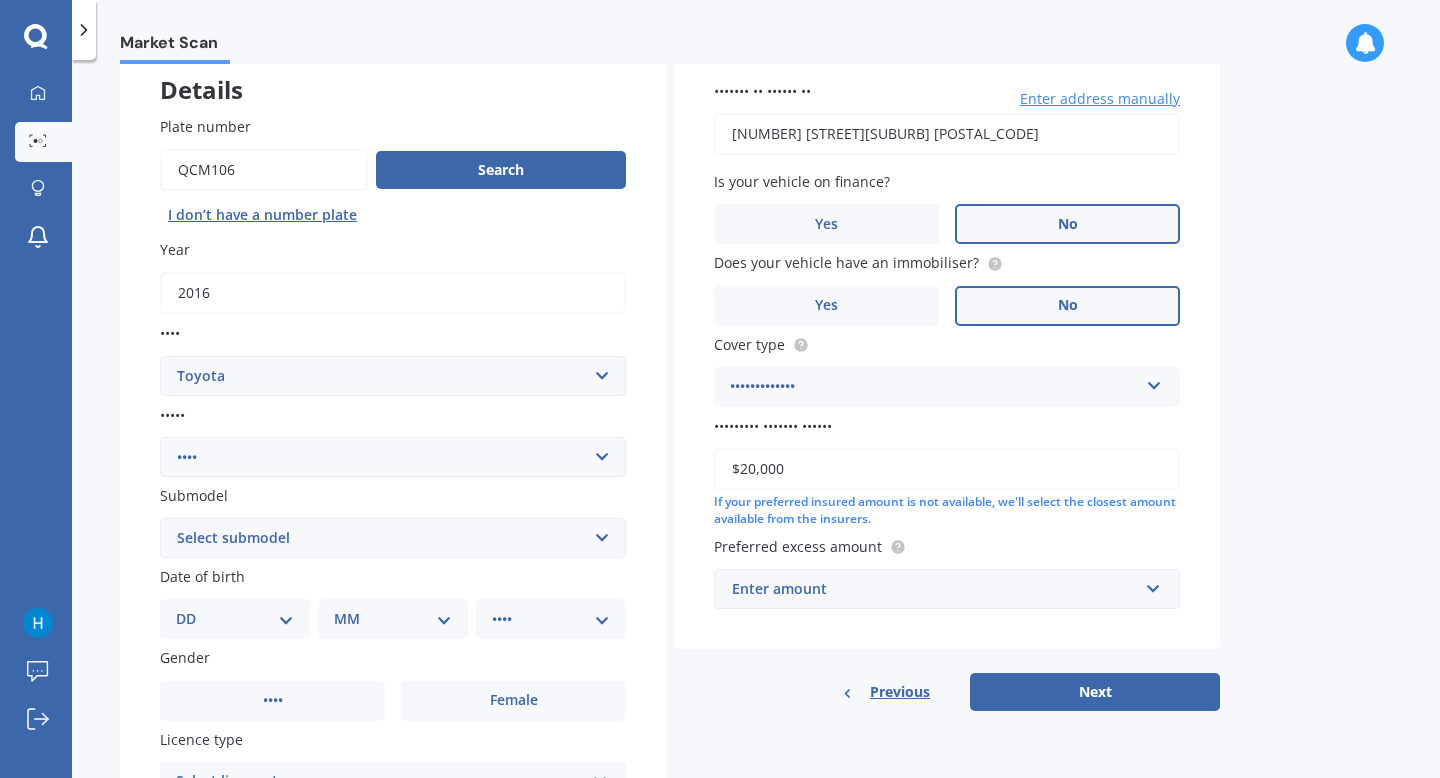 type on "$20,000" 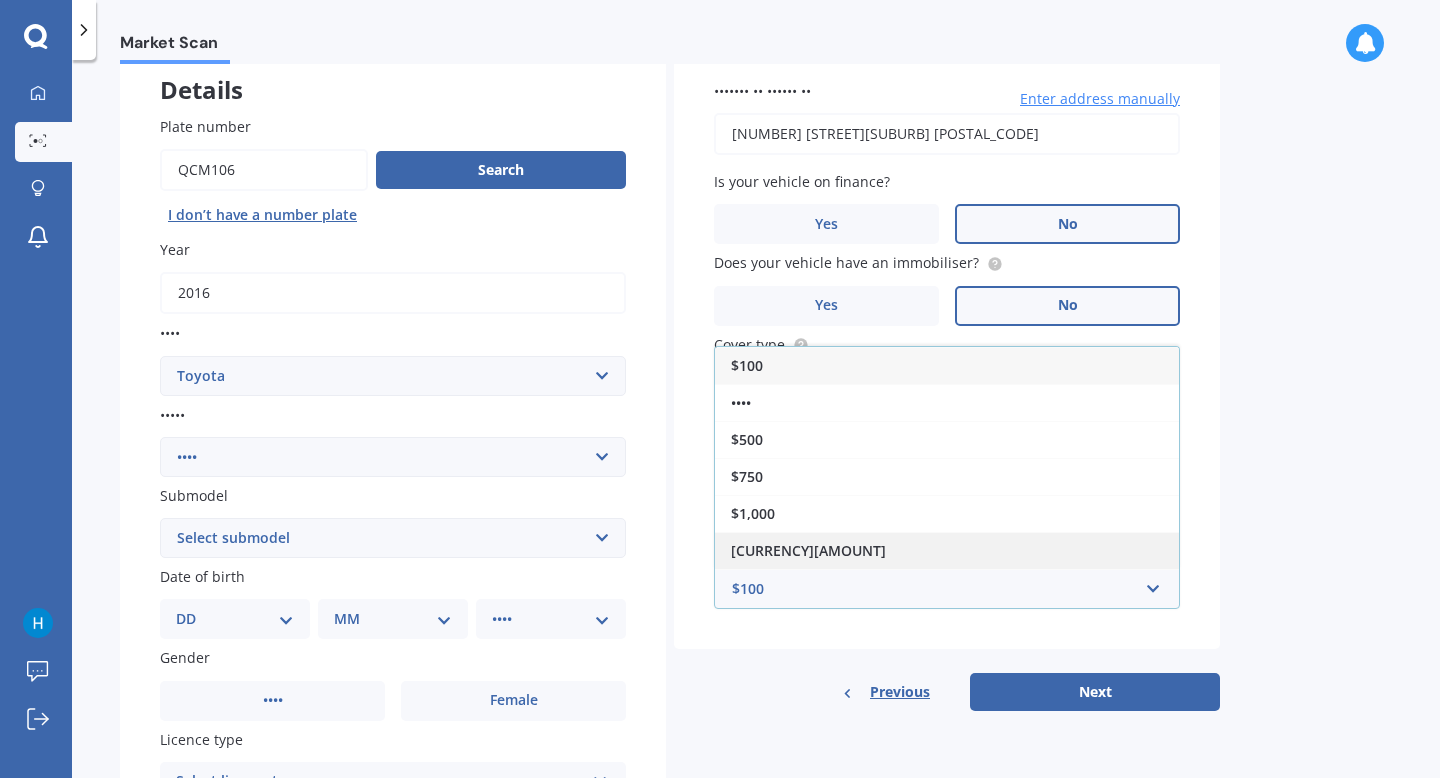 click on "[CURRENCY][AMOUNT]" at bounding box center (947, 550) 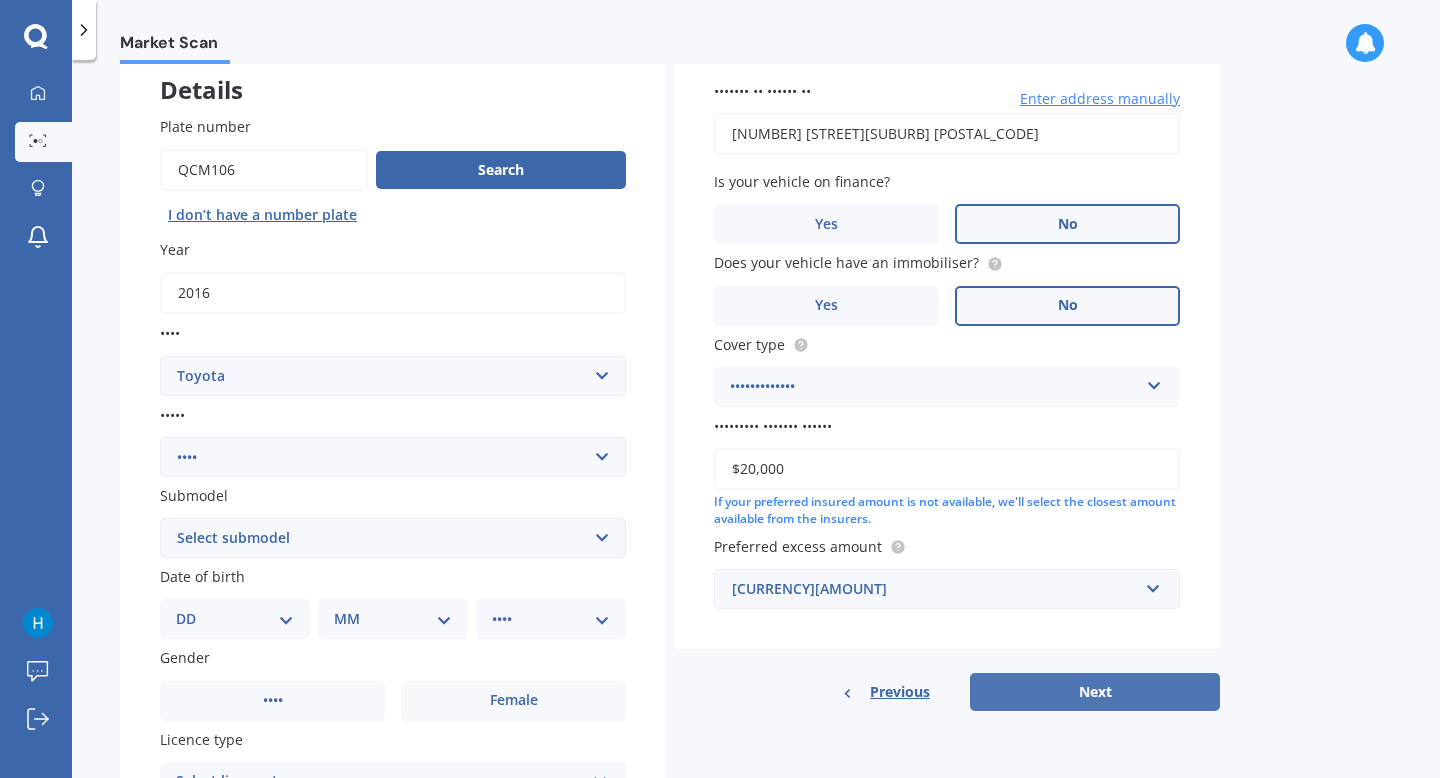 click on "Next" at bounding box center (1095, 692) 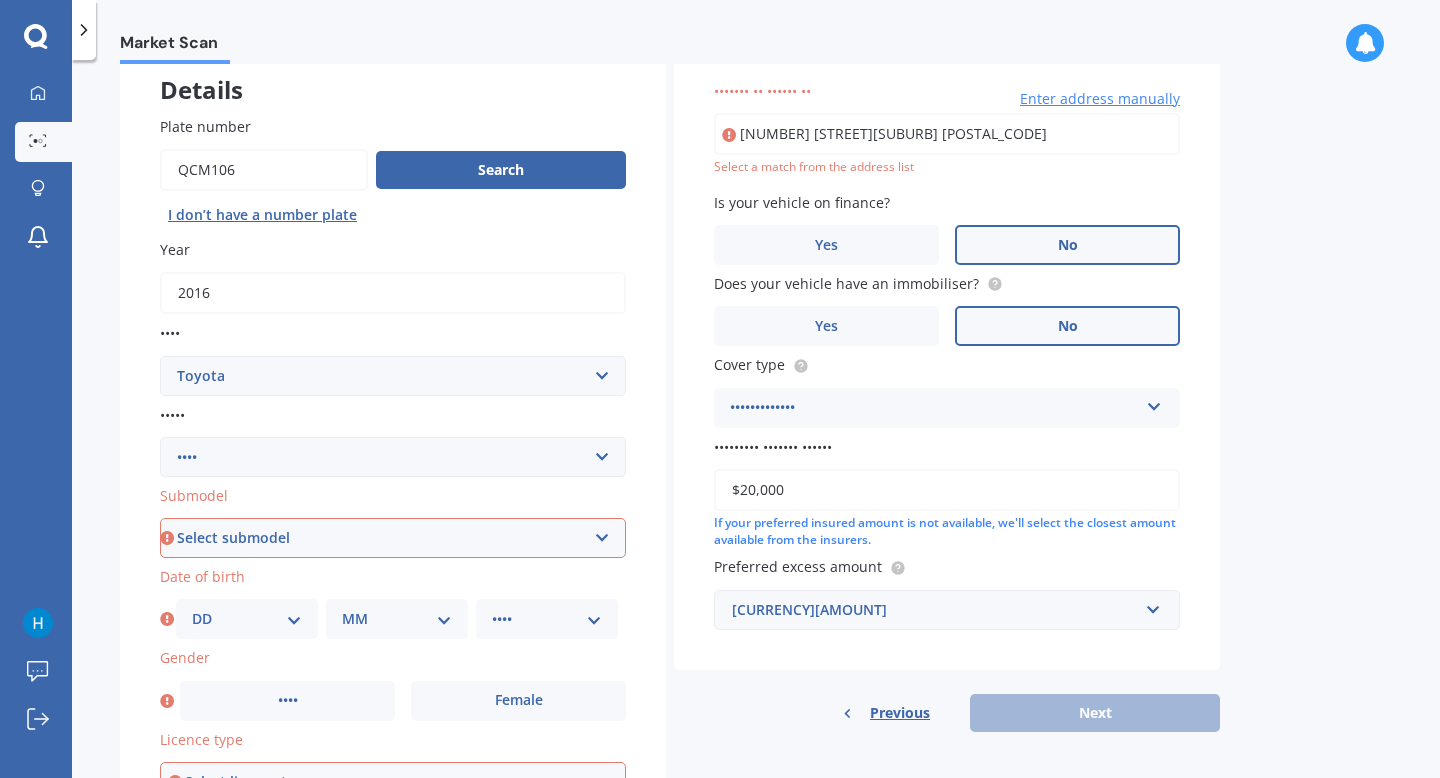 click on "•••••• •••••••• •••••" at bounding box center [393, 538] 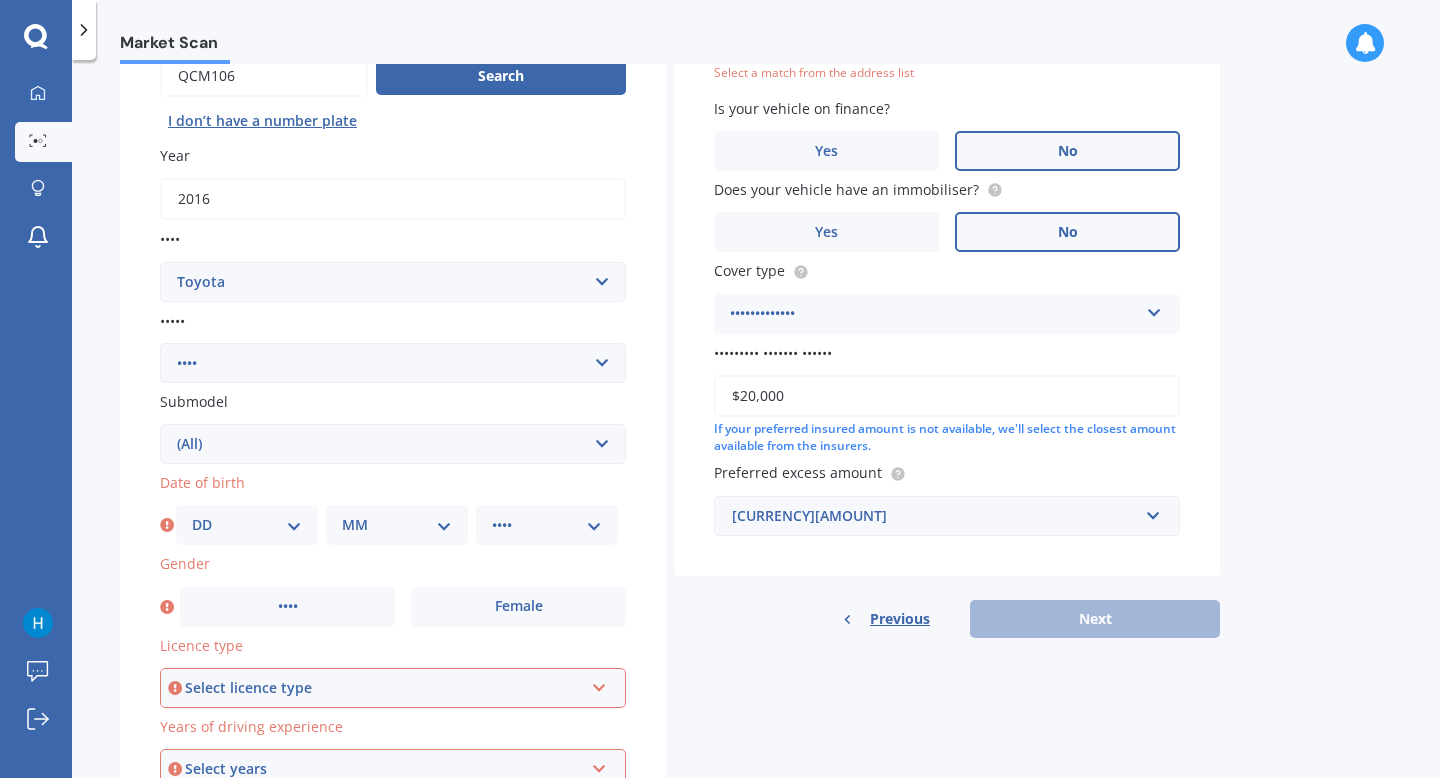 scroll, scrollTop: 217, scrollLeft: 0, axis: vertical 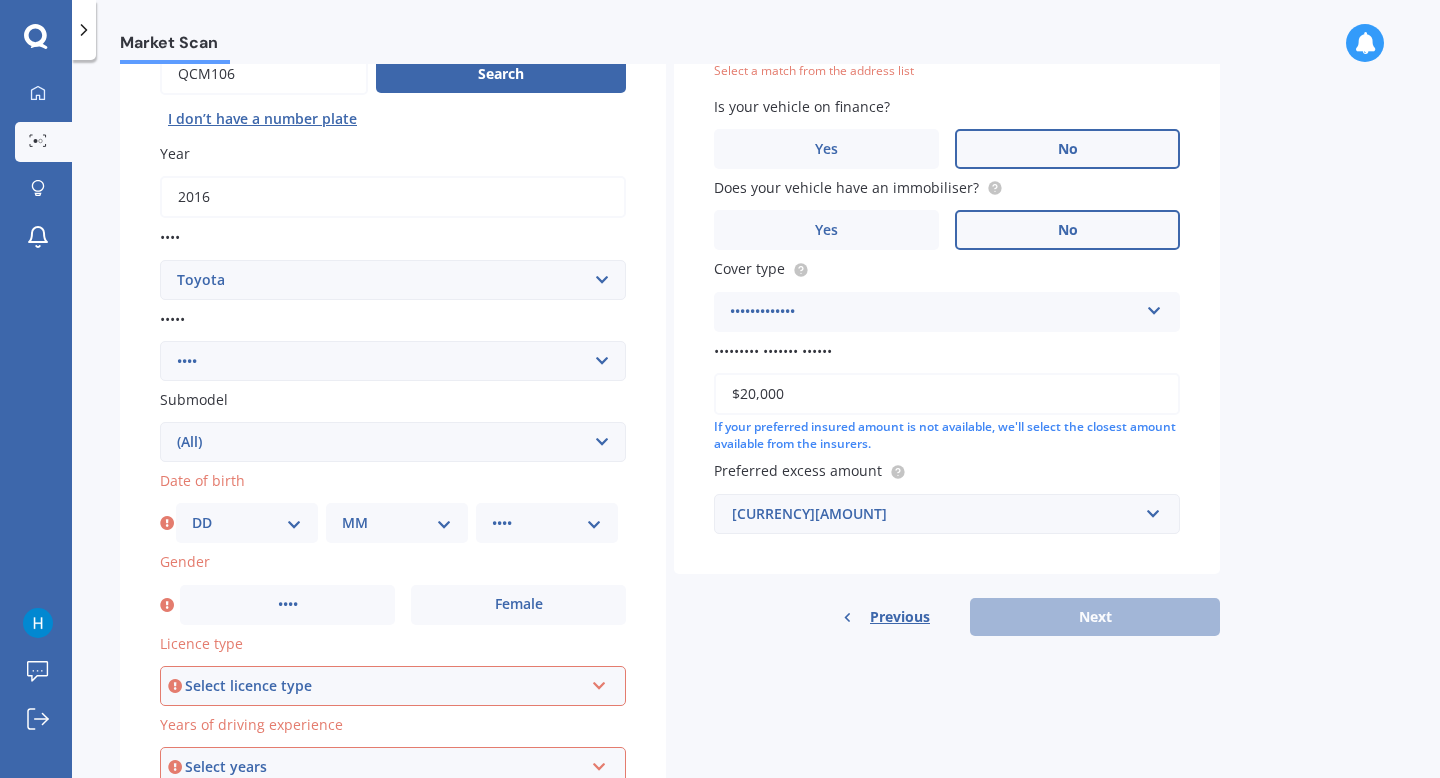 click on "DD 01 02 03 04 05 06 07 08 09 10 11 12 13 14 15 16 17 18 19 20 21 22 23 24 25 26 27 28 29 30 31" at bounding box center (247, 523) 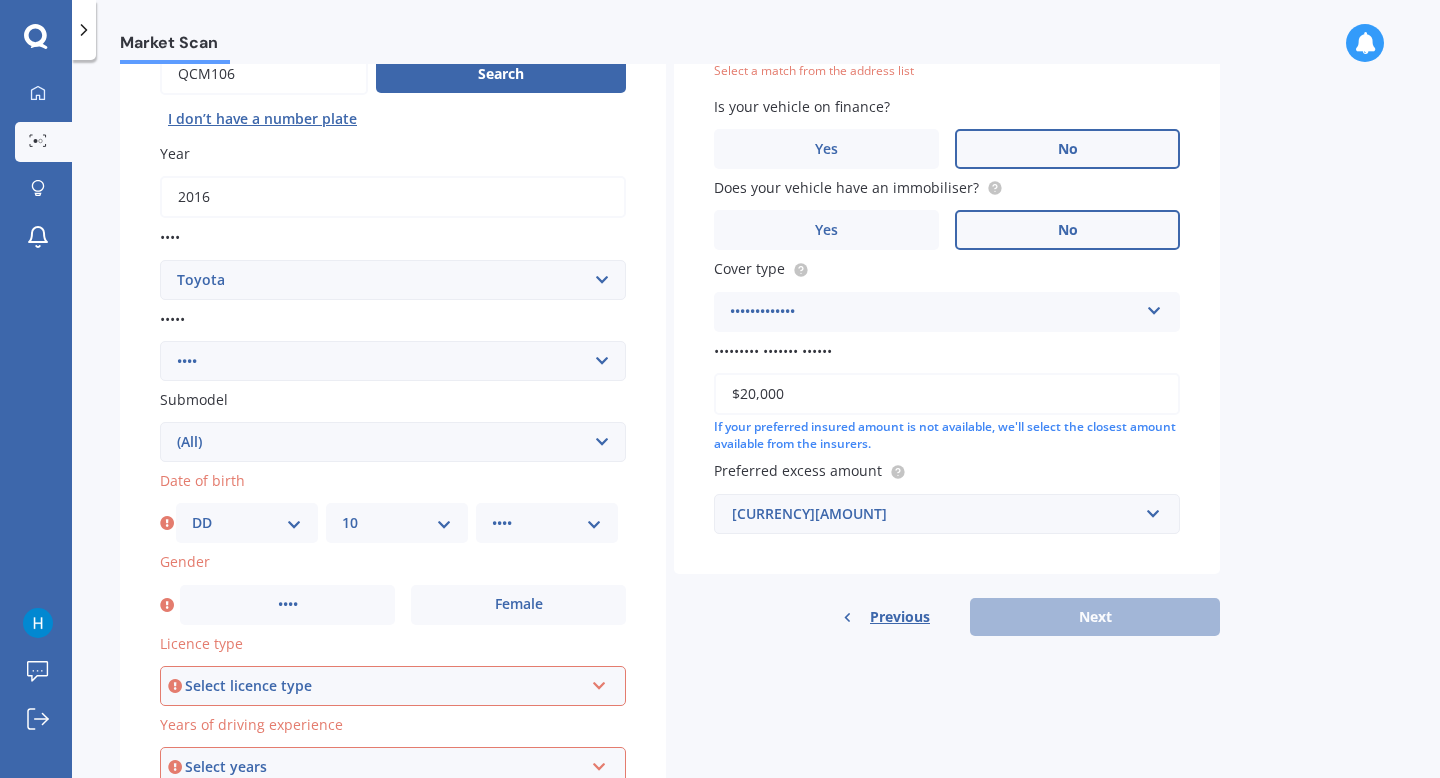 click on "•••• •••• •••• •••• •••• •••• •••• •••• •••• •••• •••• •••• •••• •••• •••• •••• •••• •••• •••• •••• •••• •••• •••• •••• •••• •••• •••• •••• •••• •••• •••• •••• •••• •••• •••• •••• •••• •••• •••• •••• •••• •••• •••• •••• •••• •••• •••• •••• •••• •••• •••• •••• •••• •••• •••• •••• •••• •••• •••• •••• •••• •••• •••• •••• •••• •••• •••• •••• •••• •••• •••• •••• •••• •••• •••• •••• •••• •••• •••• •••• •••• •••• •••• •••• •••• •••• •••• •••• •••• •••• •••• •••• •••• •••• •••• •••• •••• •••• •••• •••• ••••" at bounding box center [547, 523] 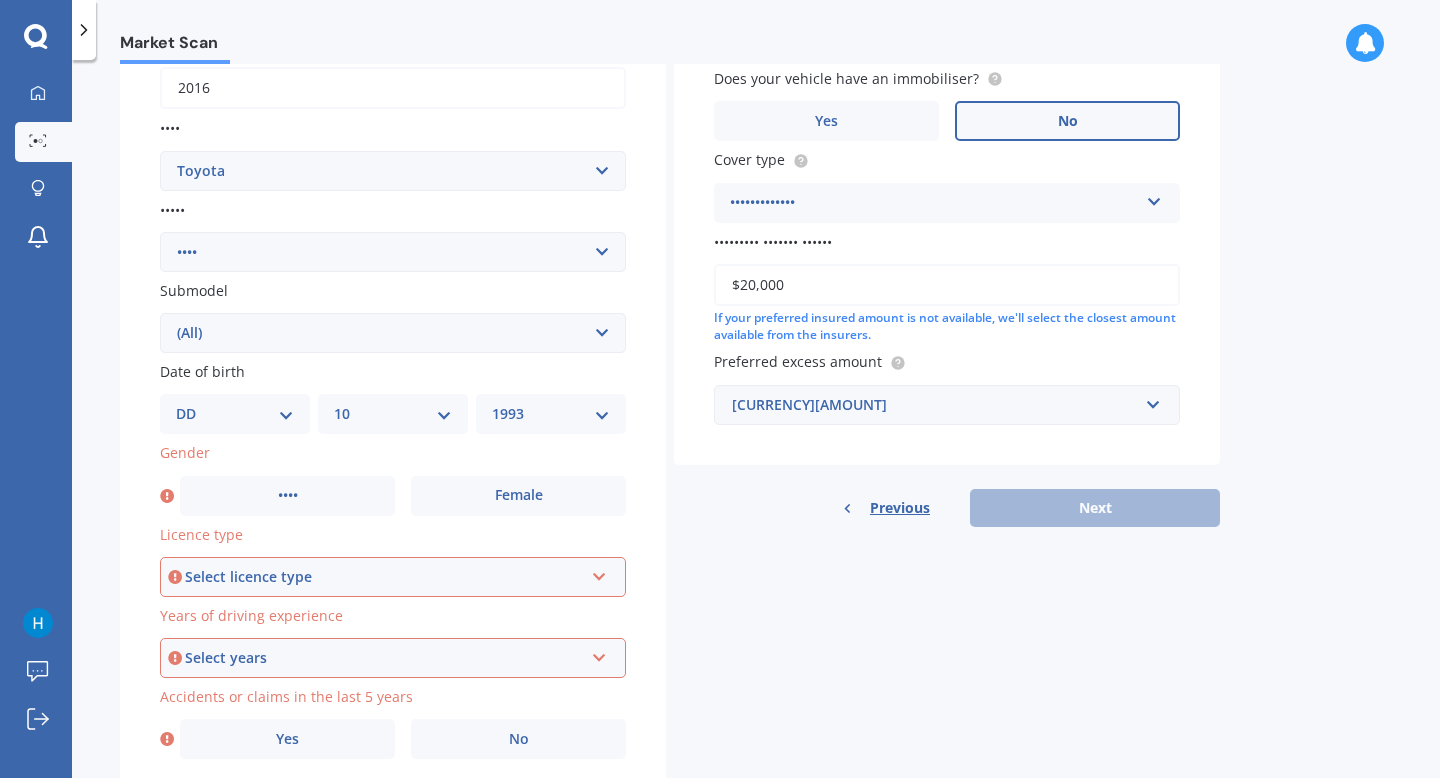 scroll, scrollTop: 329, scrollLeft: 0, axis: vertical 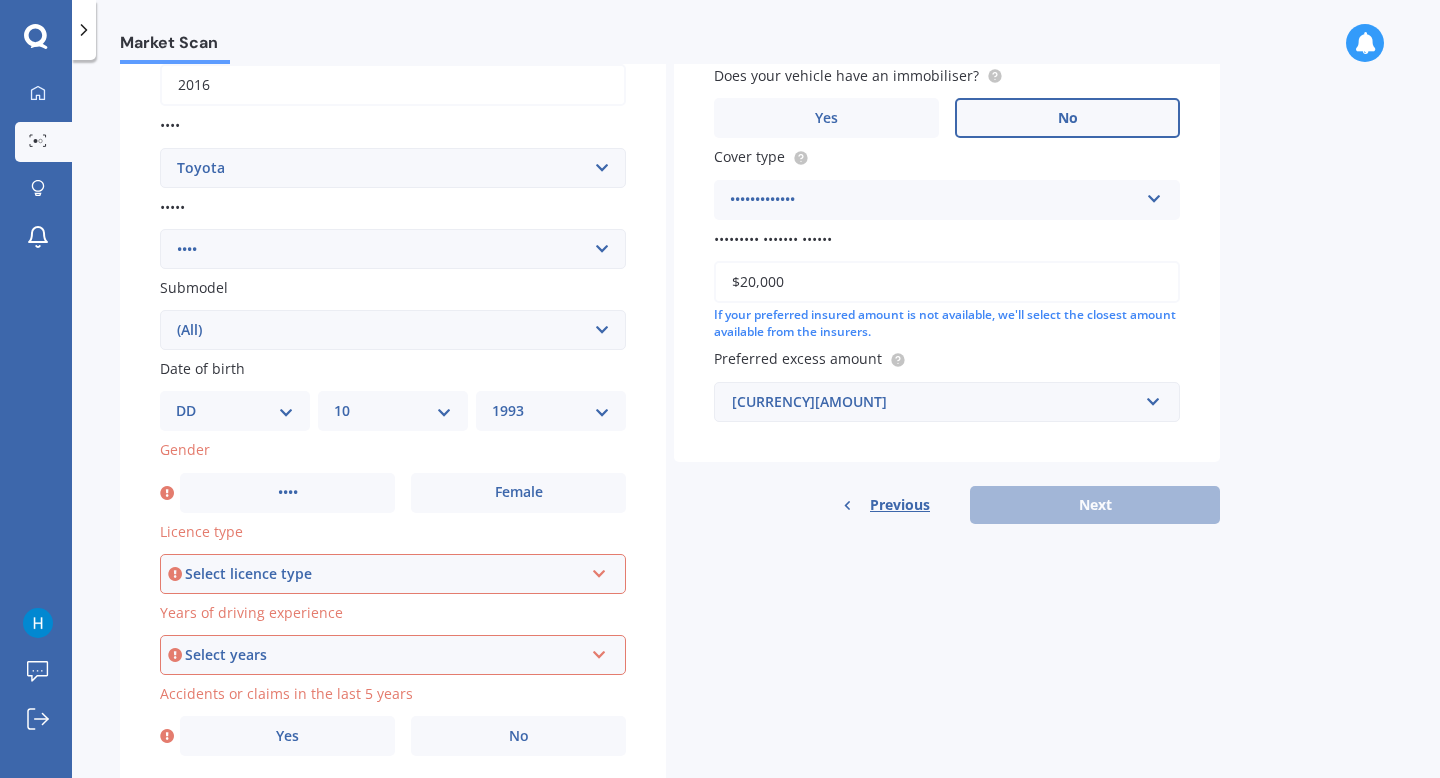 click on "Select years" at bounding box center (384, 574) 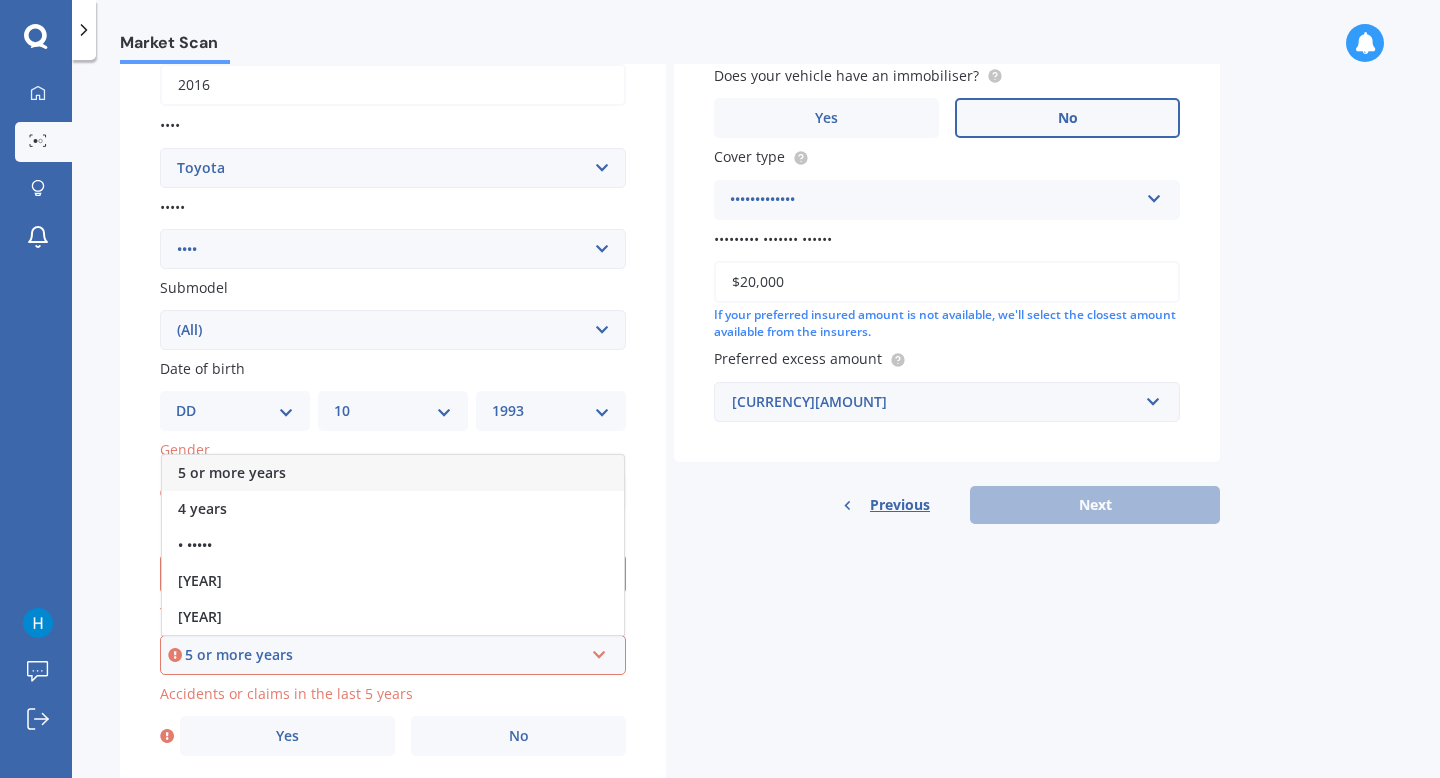 click on "5 or more years" at bounding box center [384, 655] 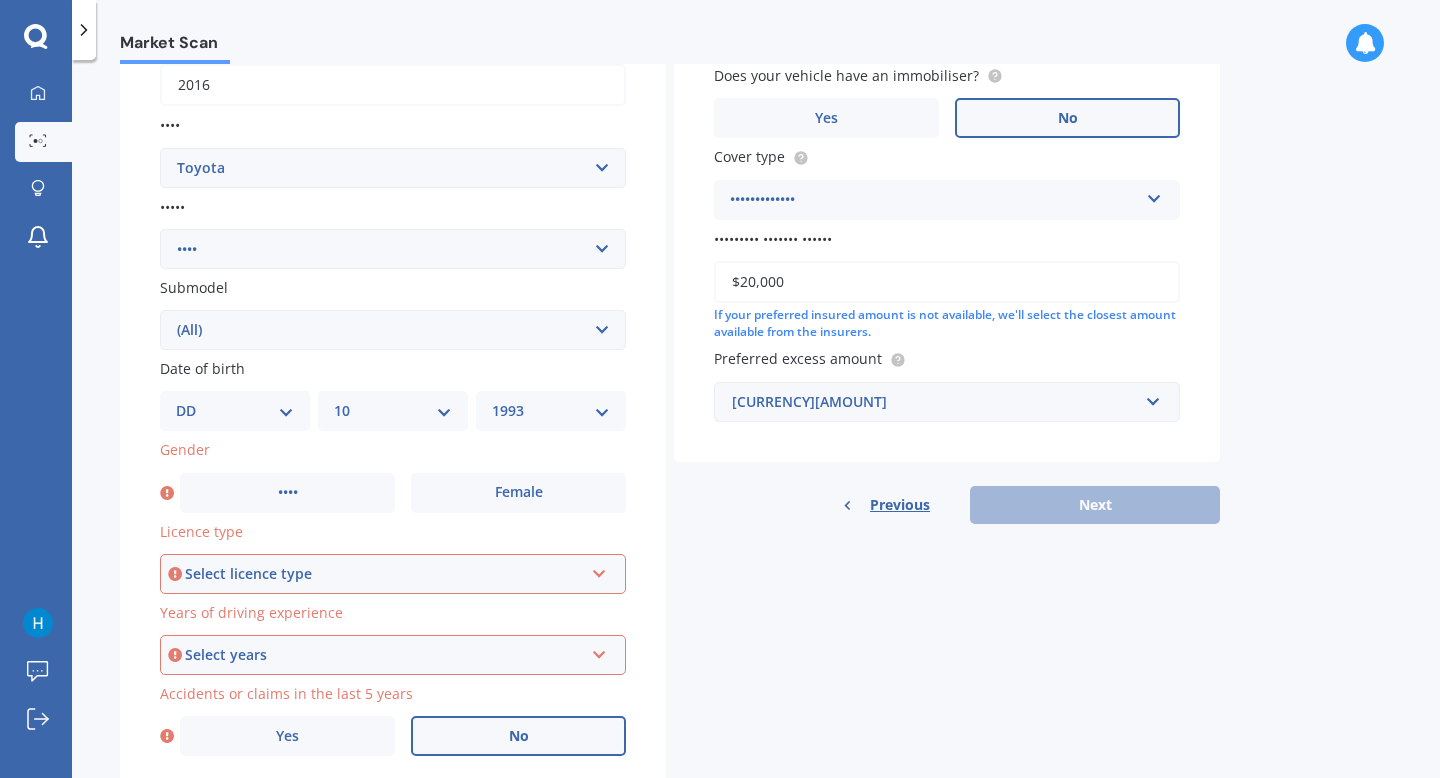 click on "No" at bounding box center [518, 493] 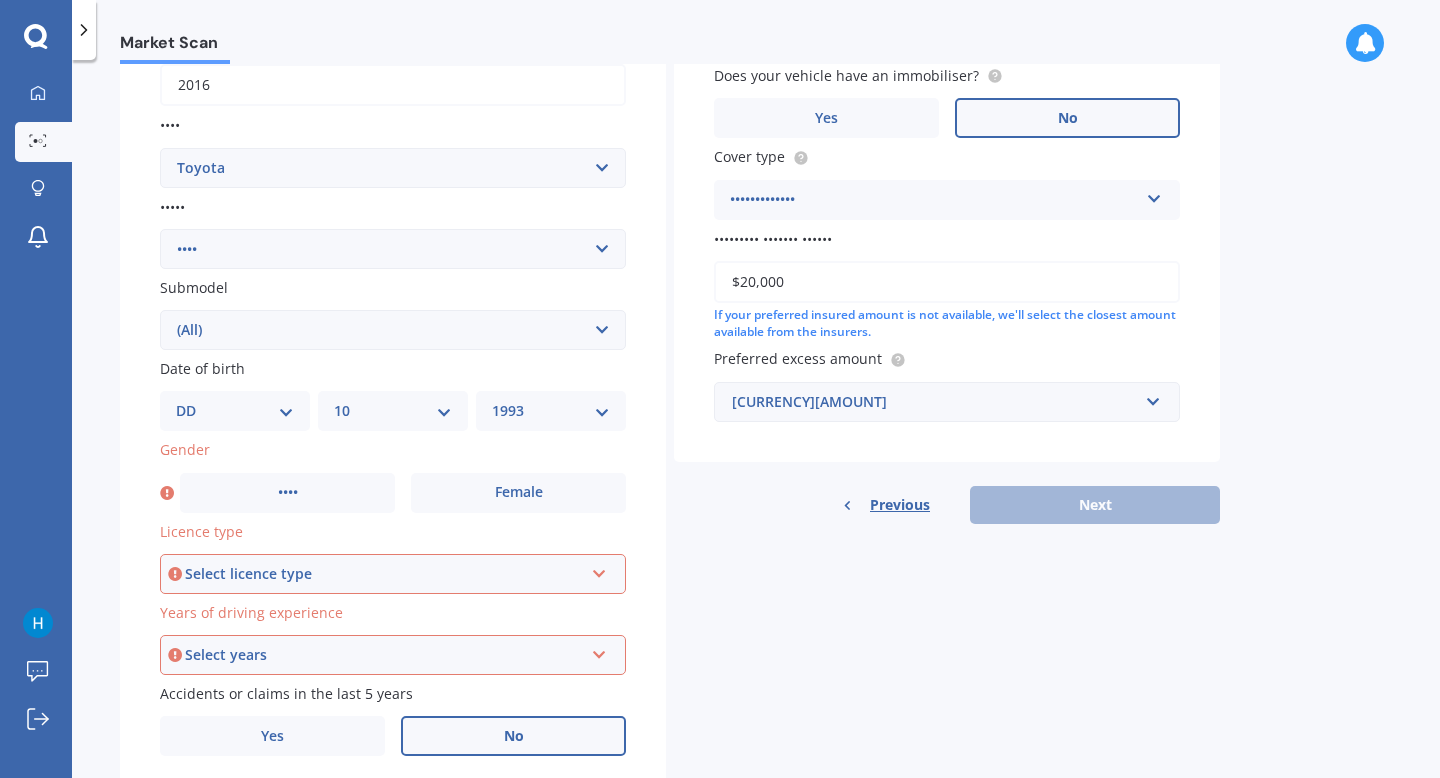 click on "Details Plate number Search I don’t have a number plate Year [YEAR] Make Select make AC ALFA ROMEO ASTON MARTIN AUDI AUSTIN BEDFORD Bentley BMW BYD CADILLAC CAN-AM CHERY CHEVROLET CHRYSLER Citroen CRUISEAIR CUPRA DAEWOO DAIHATSU DAIMLER DAMON DIAHATSU DODGE EXOCET FACTORY FIVE FERRARI FIAT Fiord FLEETWOOD FORD FOTON FRASER GEELY GENESIS GEORGIE BOY GMC GREAT WALL GWM HAVAL HILLMAN HINO HOLDEN HOLIDAY RAMBLER HONDA HUMMER HYUNDAI INFINITI ISUZU IVECO JAC JAECOO JAGUAR JEEP KGM KIA LADA LAMBORGHINI LANCIA LANDROVER LDV LEXUS LINCOLN LOTUS LUNAR M.G M.G. MAHINDRA MASERATI MAZDA MCLAREN MERCEDES AMG Mercedes Benz MERCEDES-AMG MERCURY MINI MITSUBISHI MORGAN MORRIS NEWMAR NISSAN OMODA OPEL OXFORD PEUGEOT Plymouth Polestar PONTIAC PORSCHE PROTON RAM Range Rover Rayne RENAULT ROLLS ROYCE ROVER SAAB SATURN SEAT SHELBY SKODA SMART SSANGYONG SUBARU SUZUKI TATA TESLA TIFFIN [BRAND] TRIUMPH TVR Vauxhall VOLKSWAGEN VOLVO WESTFIELD WINNEBAGO ZX Model Select model 4 Runner 86 Allex Allion Alphard Altezza Aqua Aristo Aurion bB" at bounding box center [670, 314] 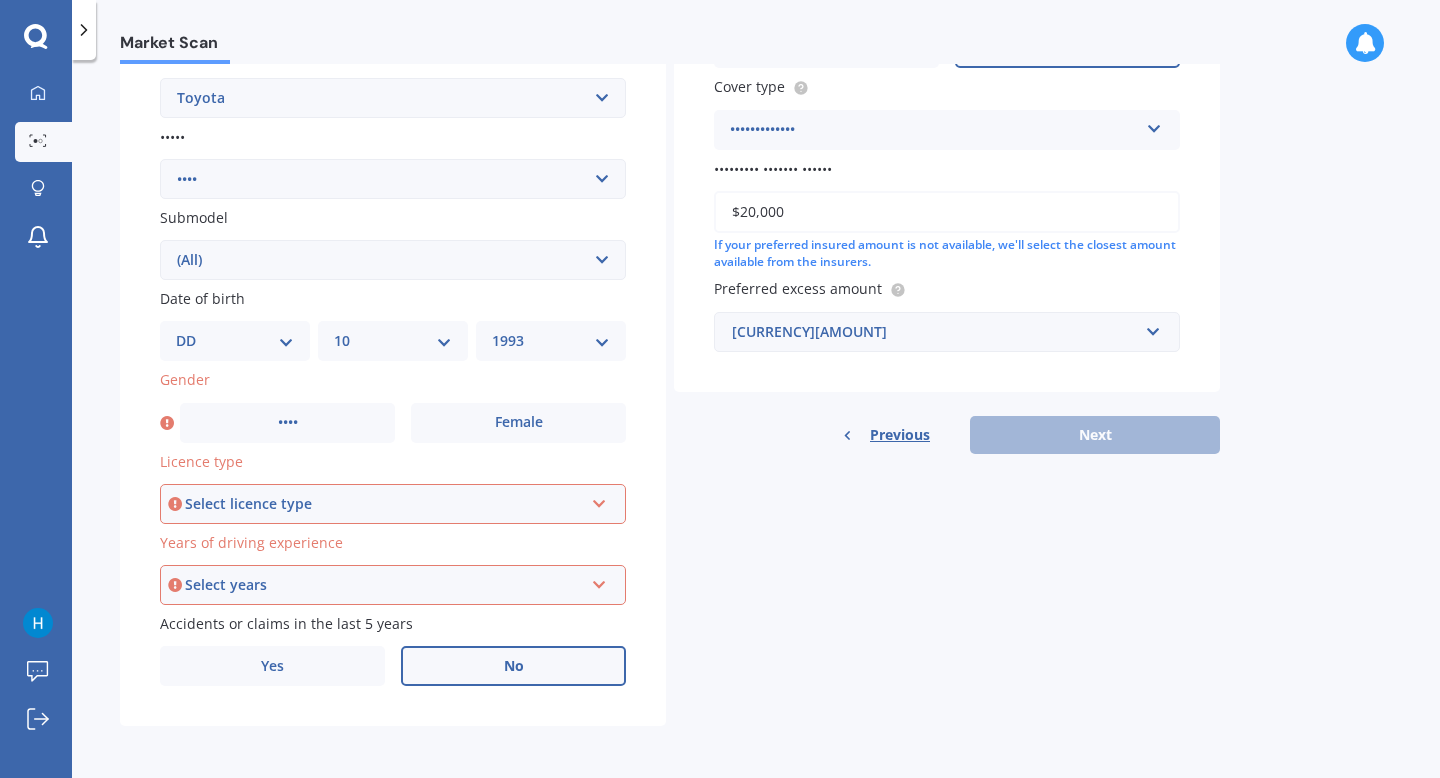 scroll, scrollTop: 403, scrollLeft: 0, axis: vertical 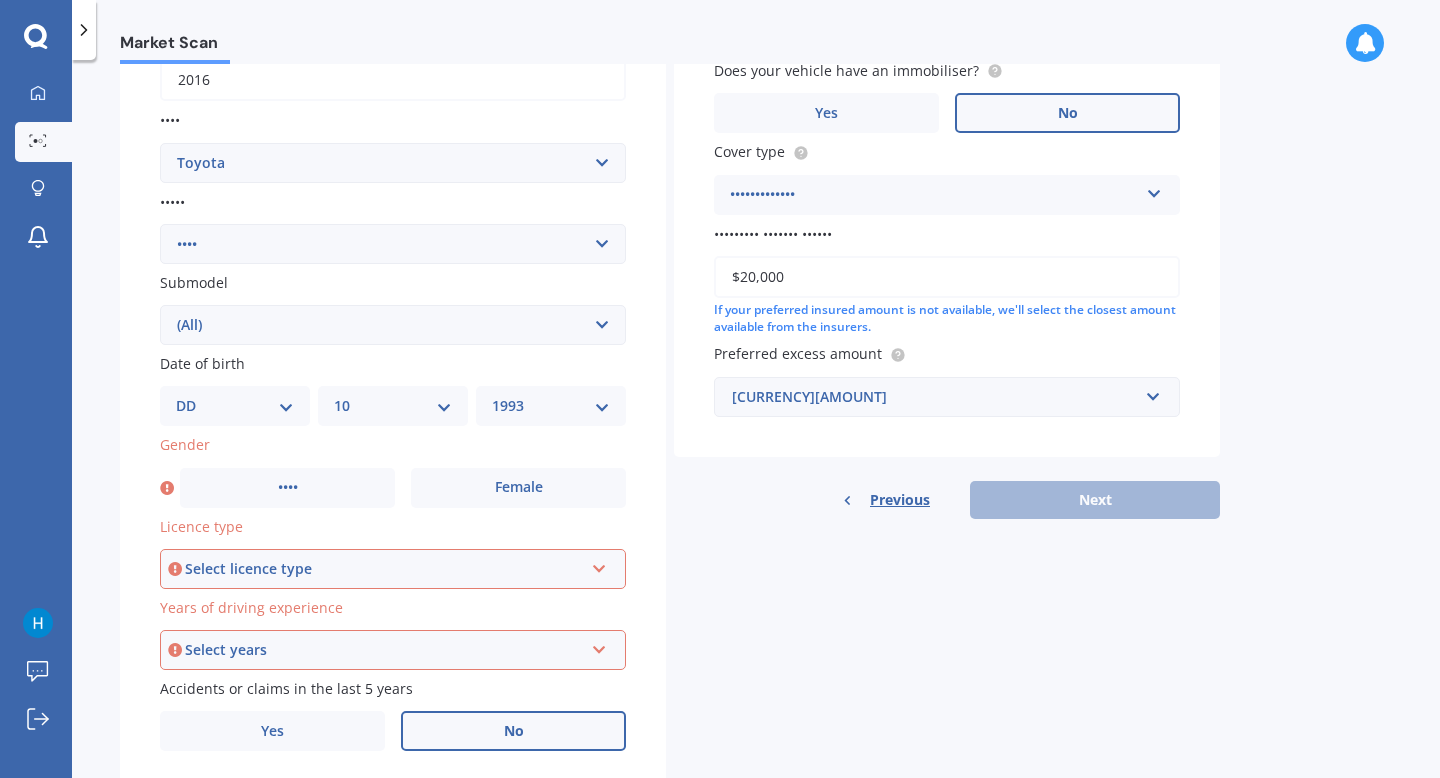 click on "Select licence type" at bounding box center (384, 569) 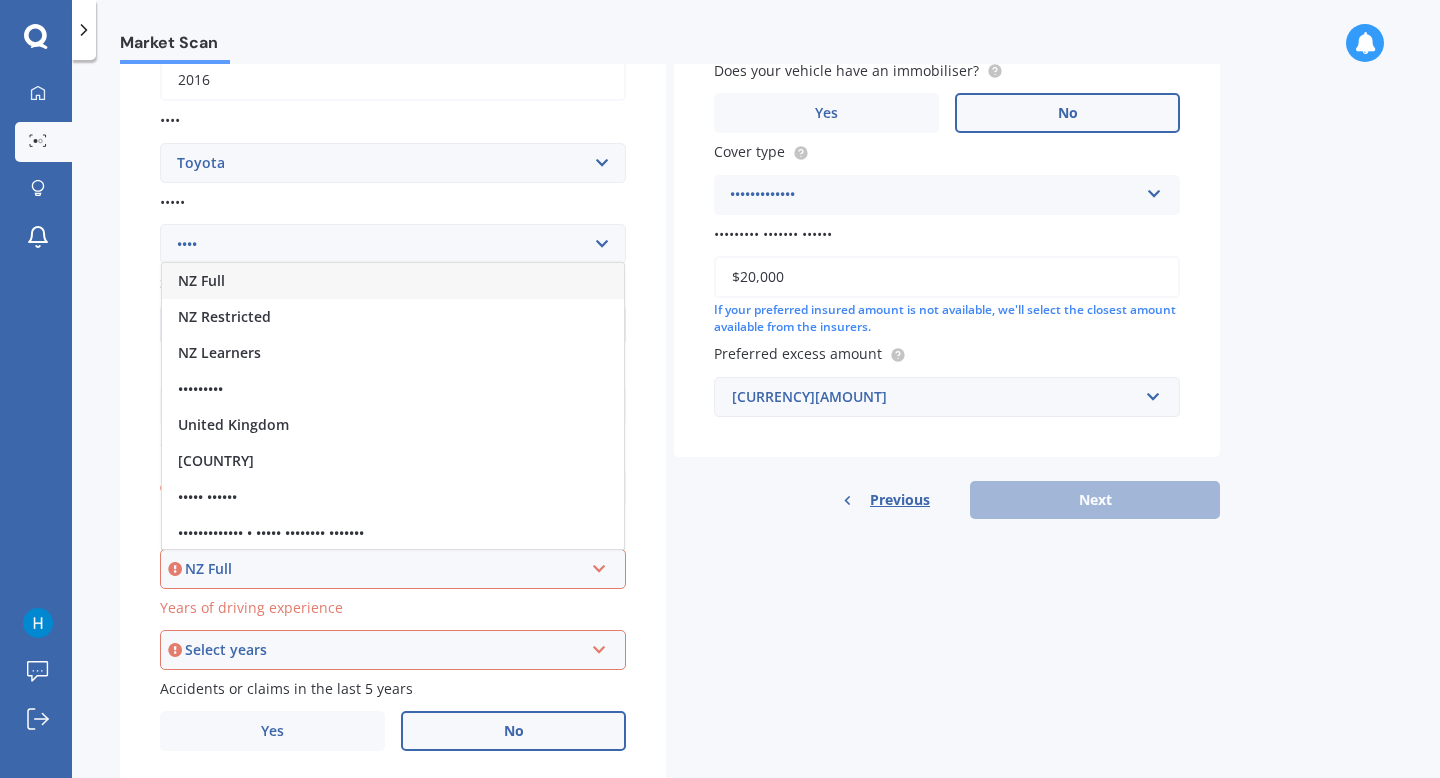 click on "NZ Full" at bounding box center [393, 281] 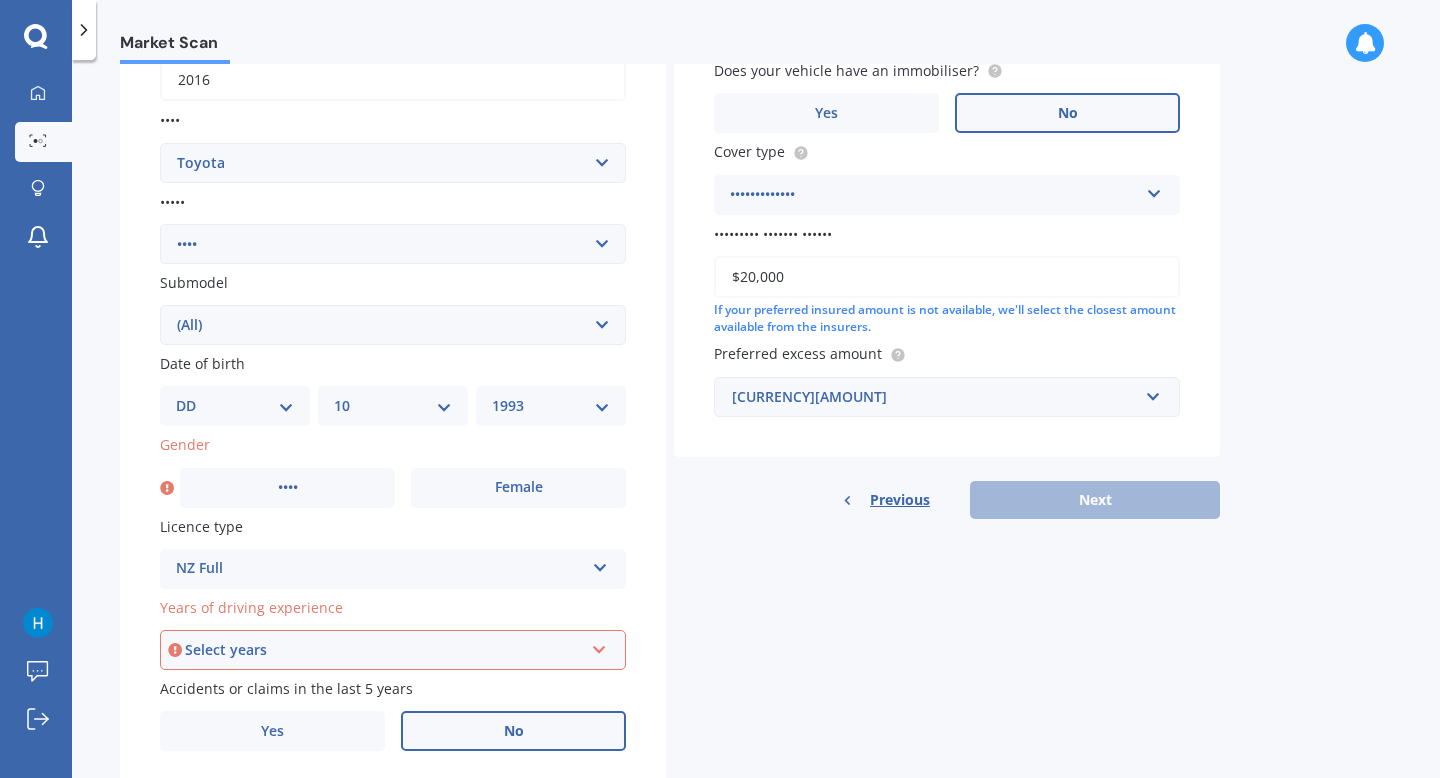 click on "Select years" at bounding box center [384, 650] 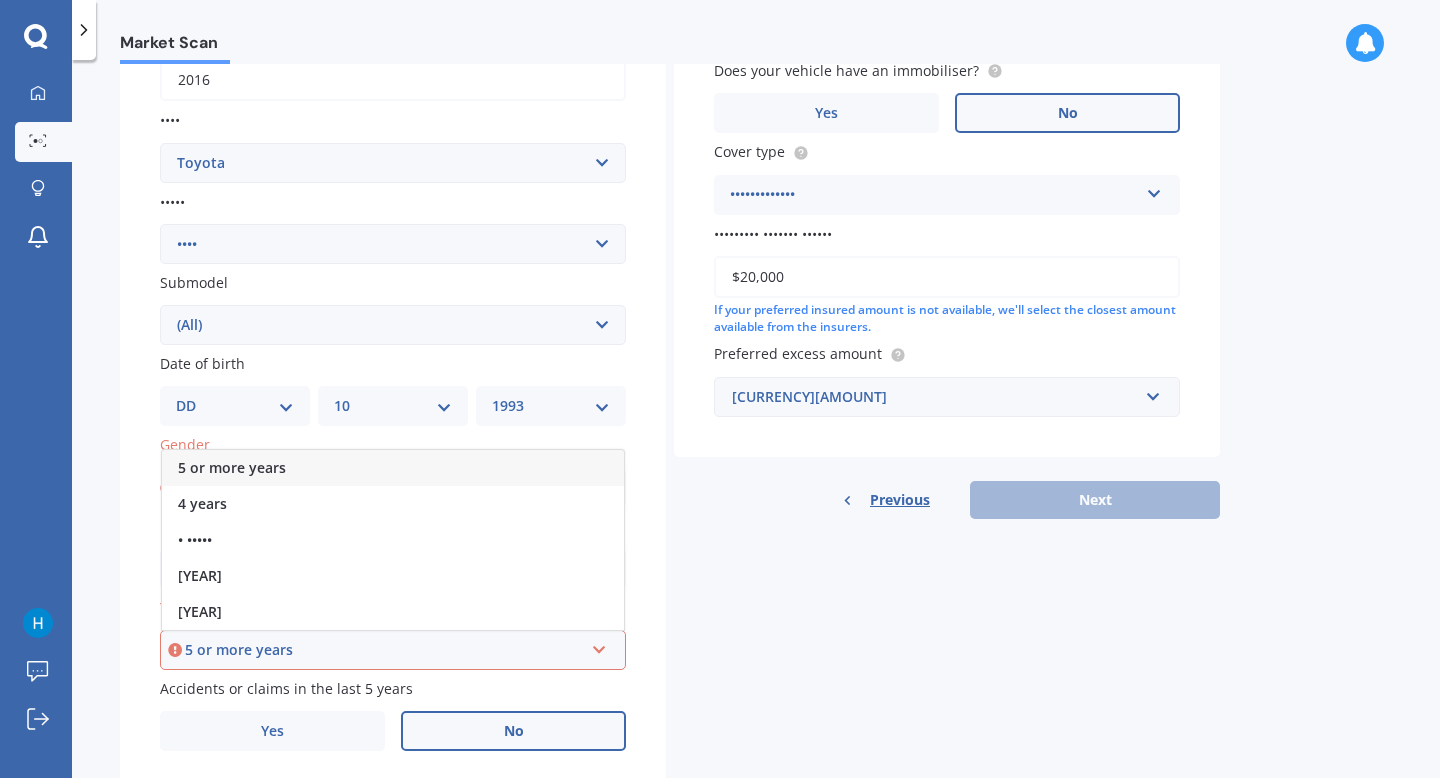 click on "5 or more years" at bounding box center [232, 467] 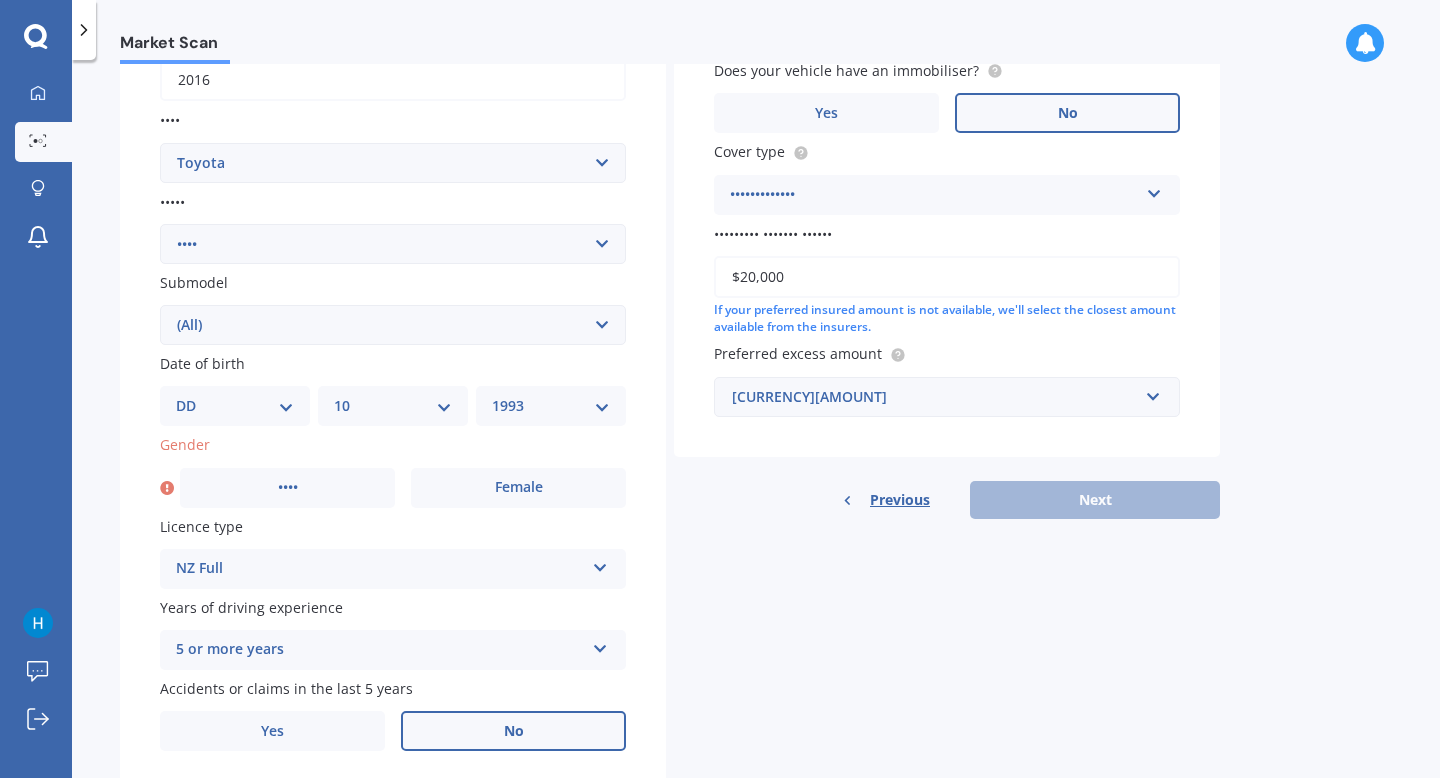 click on "••••• •••••• •••••• • ••••• •••• • •••••• ••••• •••• •••• •••• •••••• •••• •• •••• ••••• ••••• •••••• •••• •••••• ••••••• ••••••• ••• ••• •••••••• •••••• ••••• ••••••••• •••••••• ••••••• ••••••••• ••••• •••••• •••••••• ••••••• ••••• •••••••• ••••• •••••• ••••••• •••• ••••••• •••• ••••• ••••••••• •••• ••••• •••••• ••••• ••••••• ••••••• ••• ••• ••••• •••• ••• ••••• ••••••• •••• •••••• ••••••• ••••••• ••••• •••••• ••••••• •••••••• ••••• ••••• ••• •••••• •••••• •••• ••• ••• •••• ••••••••••• •••••• ••••••••• ••• ••••• ••••••• ••••• ••••• ••• •••• •••••••• •••••••• ••••• ••••••• •••••••• ••• •••••••• •••• •••••••••••• ••••••• •••• •••••••••• •••••• •••••• •••••• •••••• ••••• •••• •••••• ••••••• •••••••• •••••••• ••••••• ••••••• •••••• ••• ••••• ••••• ••••• ••••••• ••••• ••••• ••••• •••• •••••• •••• •••••• ••••• ••••• ••••••••• •••••• •••••• •••• ••••• •••••• •••••• ••••••• ••• •••••••• •••••••••• ••••• ••••••••• ••••••••• •• ••••• •••••• ••••• • •••••• •• ••••• •••••• ••••••• ••••••• •••• •••••• •••••• ••••• ••••" at bounding box center [393, 327] 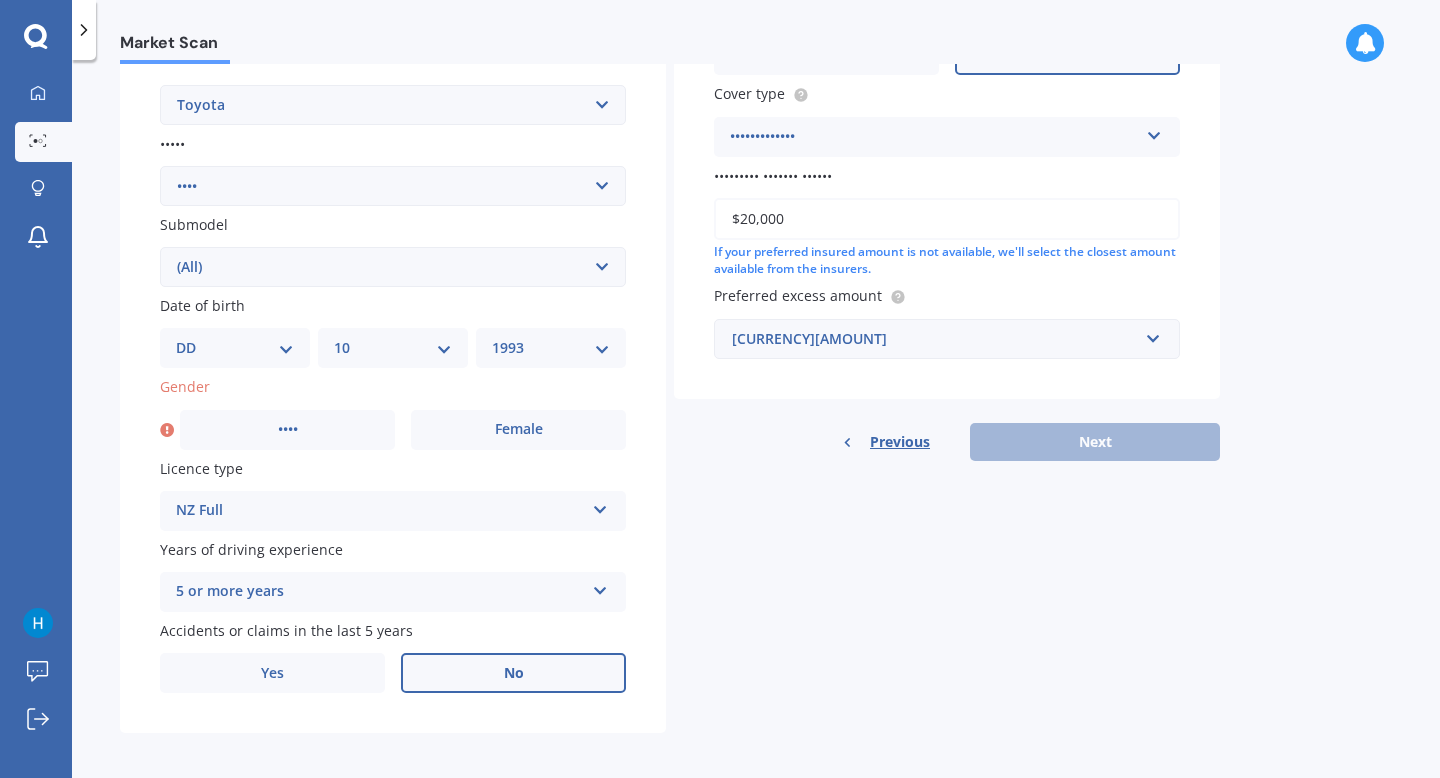 scroll, scrollTop: 404, scrollLeft: 0, axis: vertical 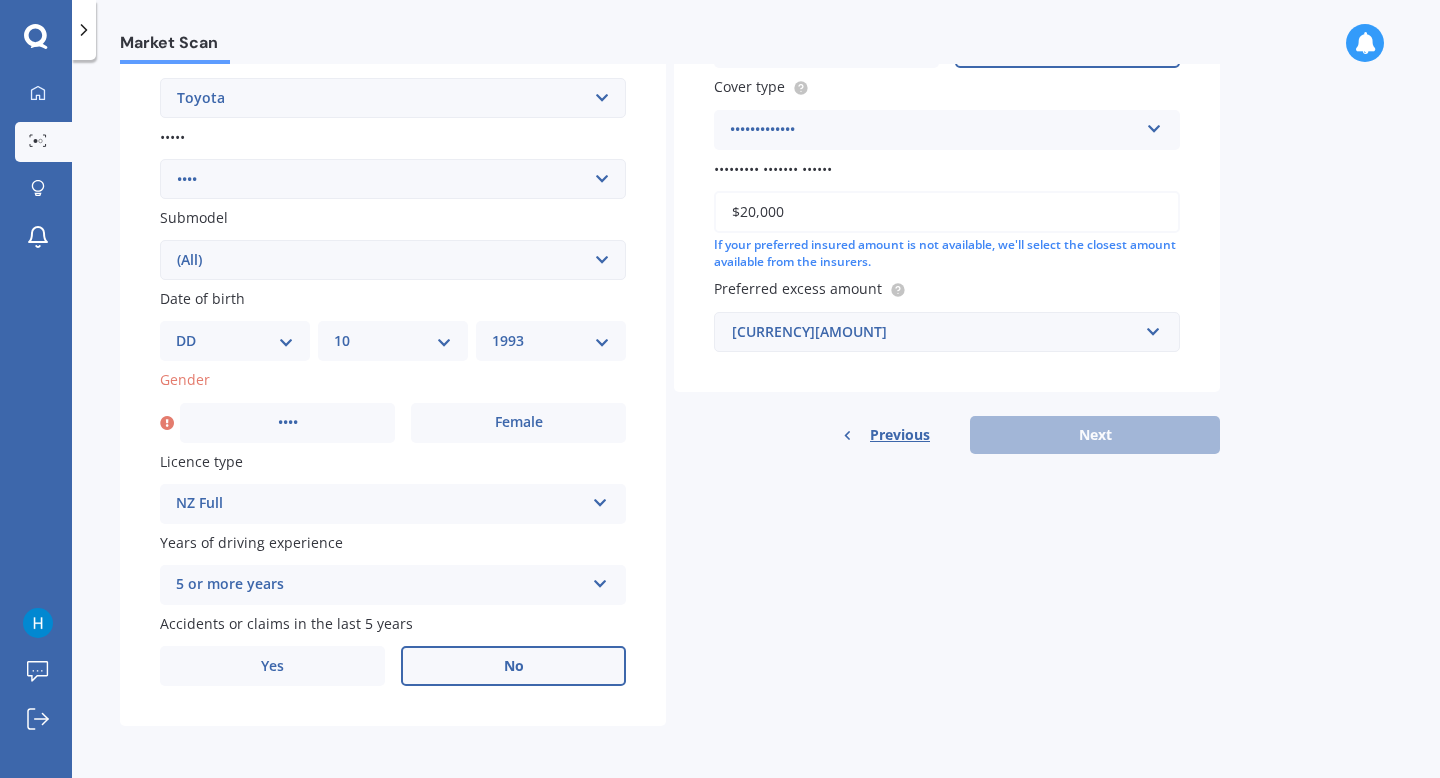 click on "Details Plate number Search I don’t have a number plate Year [YEAR] Make Select make AC ALFA ROMEO ASTON MARTIN AUDI AUSTIN BEDFORD Bentley BMW BYD CADILLAC CAN-AM CHERY CHEVROLET CHRYSLER Citroen CRUISEAIR CUPRA DAEWOO DAIHATSU DAIMLER DAMON DIAHATSU DODGE EXOCET FACTORY FIVE FERRARI FIAT Fiord FLEETWOOD FORD FOTON FRASER GEELY GENESIS GEORGIE BOY GMC GREAT WALL GWM HAVAL HILLMAN HINO HOLDEN HOLIDAY RAMBLER HONDA HUMMER HYUNDAI INFINITI ISUZU IVECO JAC JAECOO JAGUAR JEEP KGM KIA LADA LAMBORGHINI LANCIA LANDROVER LDV LEXUS LINCOLN LOTUS LUNAR M.G M.G. MAHINDRA MASERATI MAZDA MCLAREN MERCEDES AMG Mercedes Benz MERCEDES-AMG MERCURY MINI MITSUBISHI MORGAN MORRIS NEWMAR NISSAN OMODA OPEL OXFORD PEUGEOT Plymouth Polestar PONTIAC PORSCHE PROTON RAM Range Rover Rayne RENAULT ROLLS ROYCE ROVER SAAB SATURN SEAT SHELBY SKODA SMART SSANGYONG SUBARU SUZUKI TATA TESLA TIFFIN [BRAND] TRIUMPH TVR Vauxhall VOLKSWAGEN VOLVO WESTFIELD WINNEBAGO ZX Model Select model 4 Runner 86 Allex Allion Alphard Altezza Aqua Aristo Aurion bB" at bounding box center [670, 244] 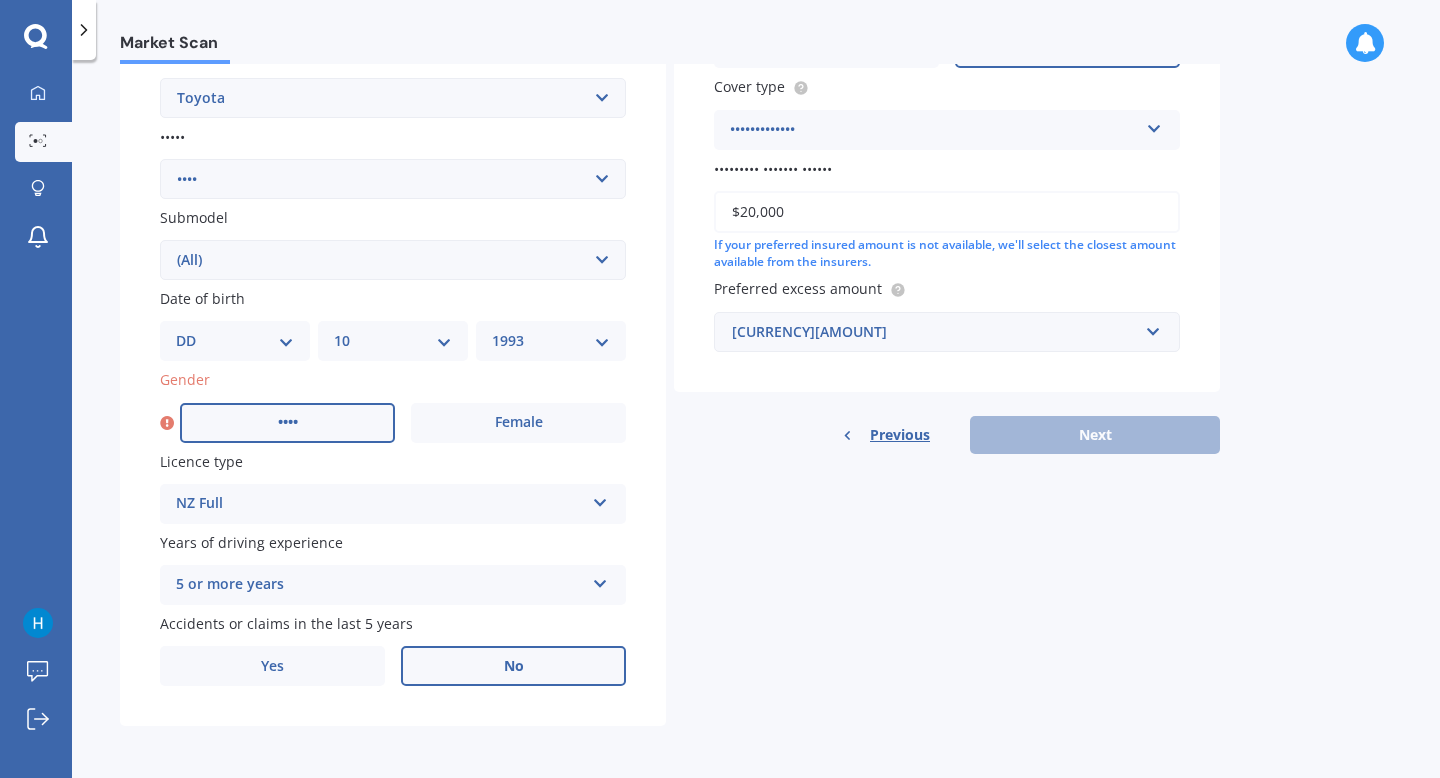 click on "••••" at bounding box center [287, 423] 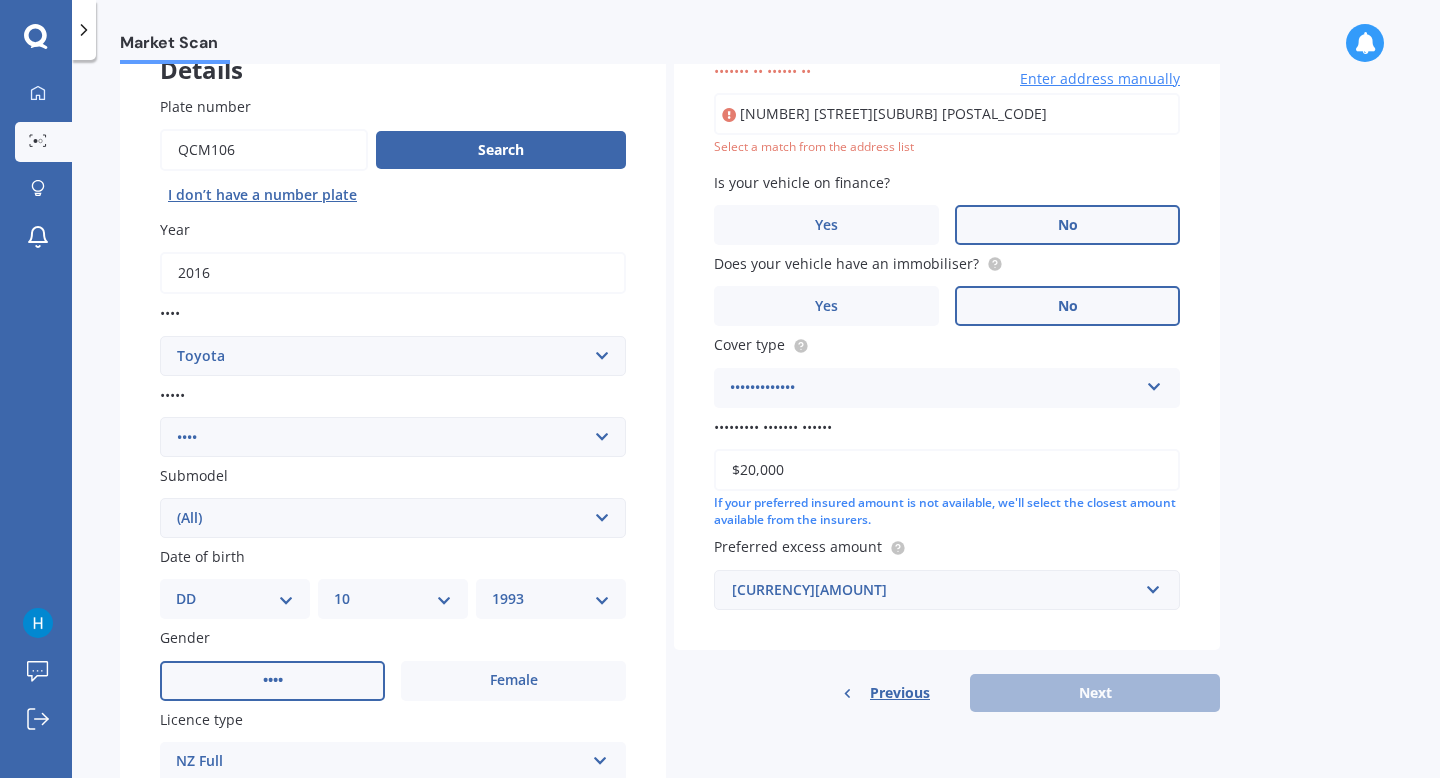 scroll, scrollTop: 137, scrollLeft: 0, axis: vertical 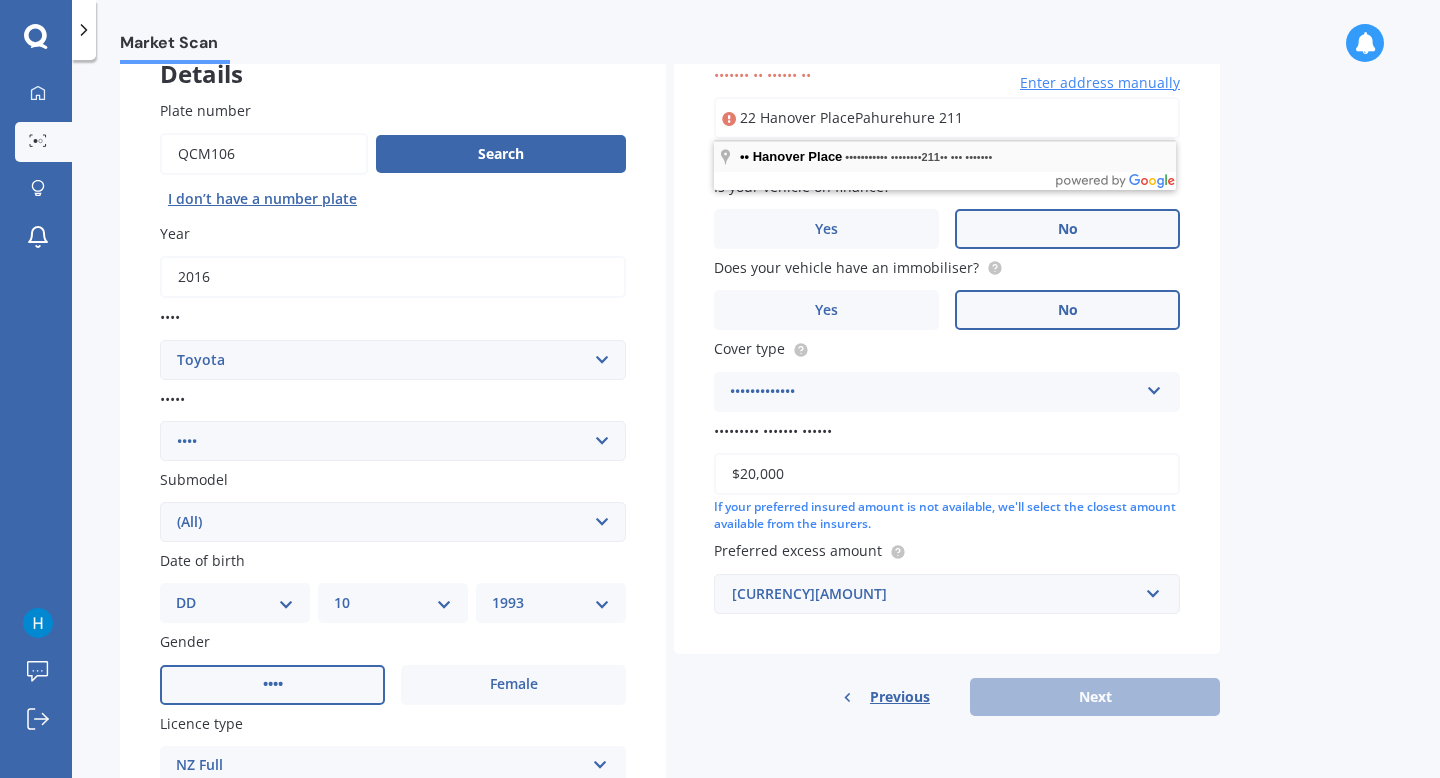 type on "22 Hanover PlacePahurehure 211" 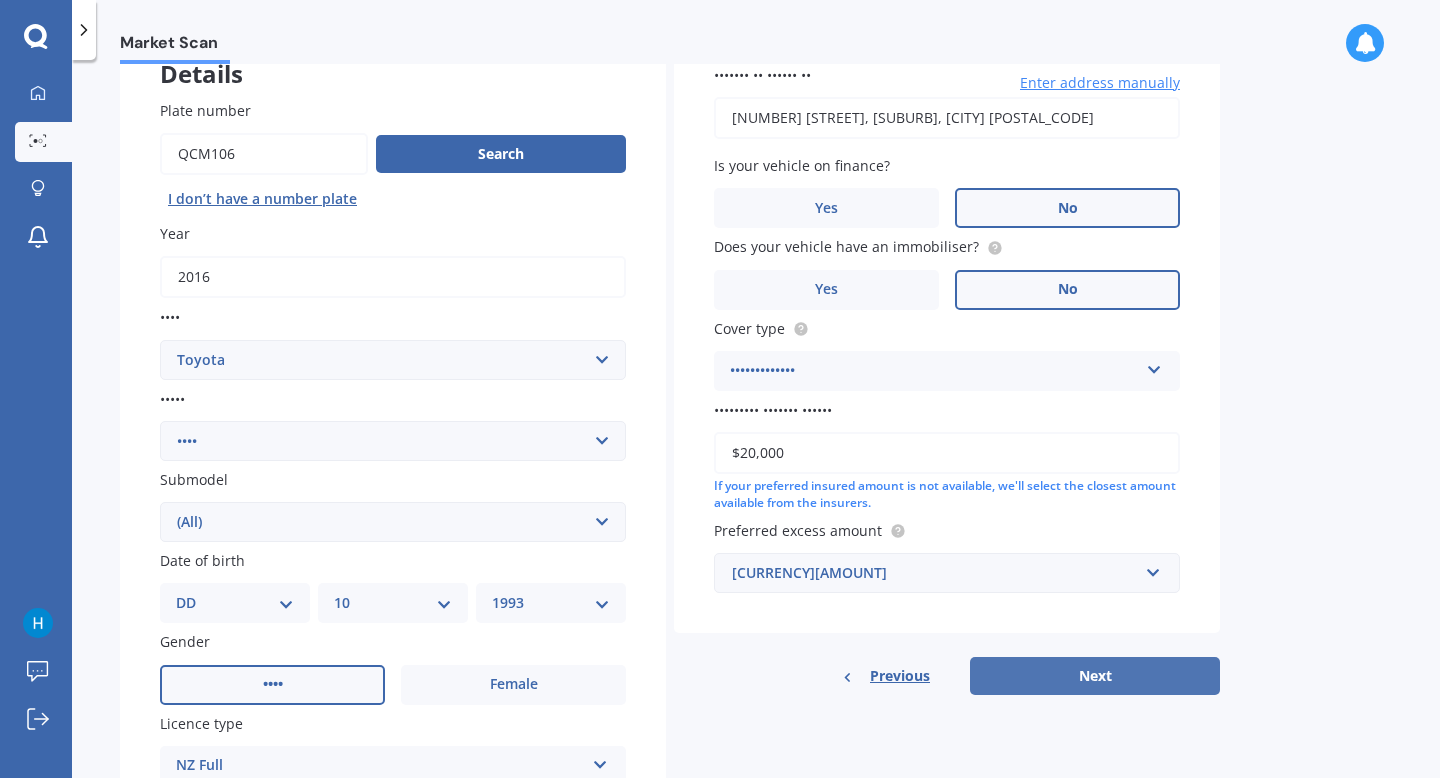 click on "Next" at bounding box center [1095, 676] 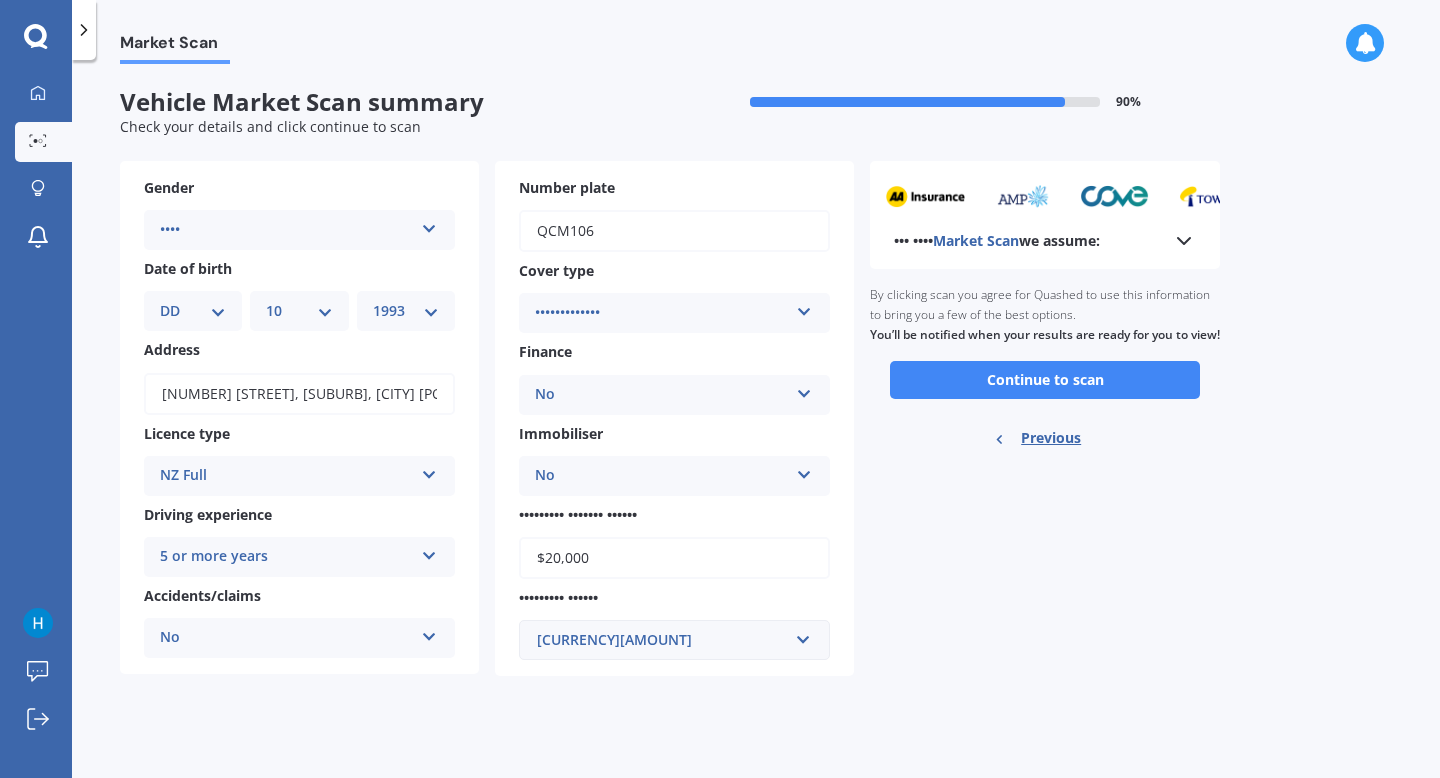 click at bounding box center [1184, 241] 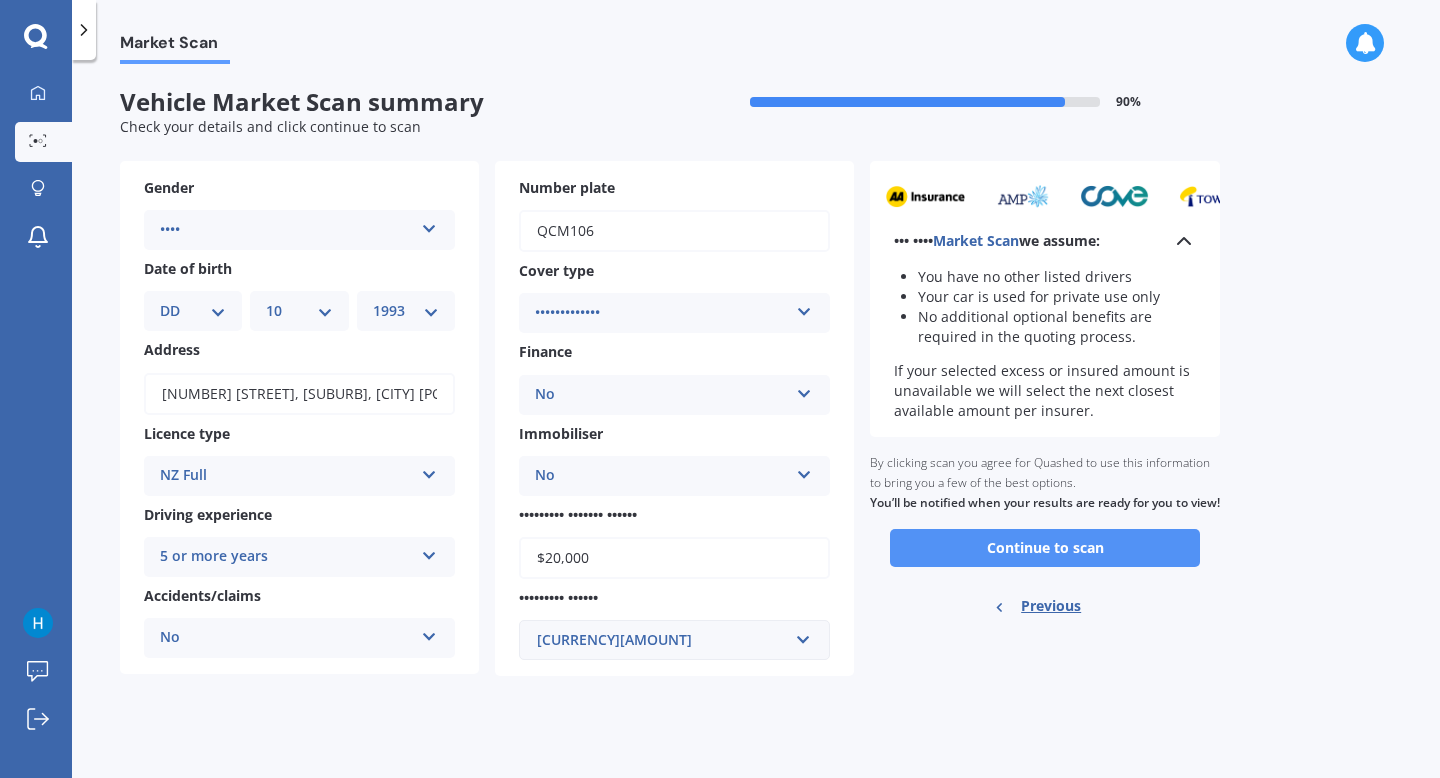 click on "Continue to scan" at bounding box center (1045, 548) 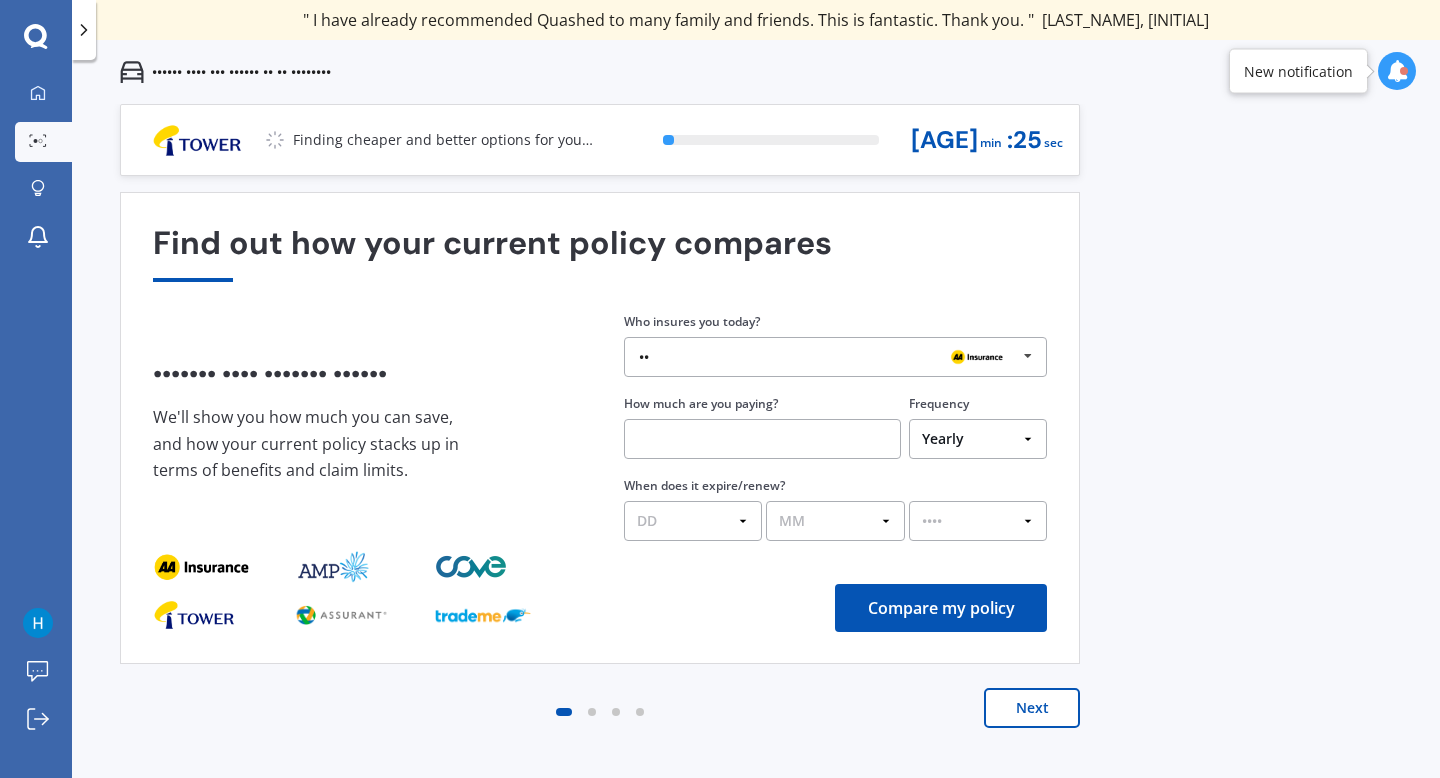 click on "Next" at bounding box center (1032, 708) 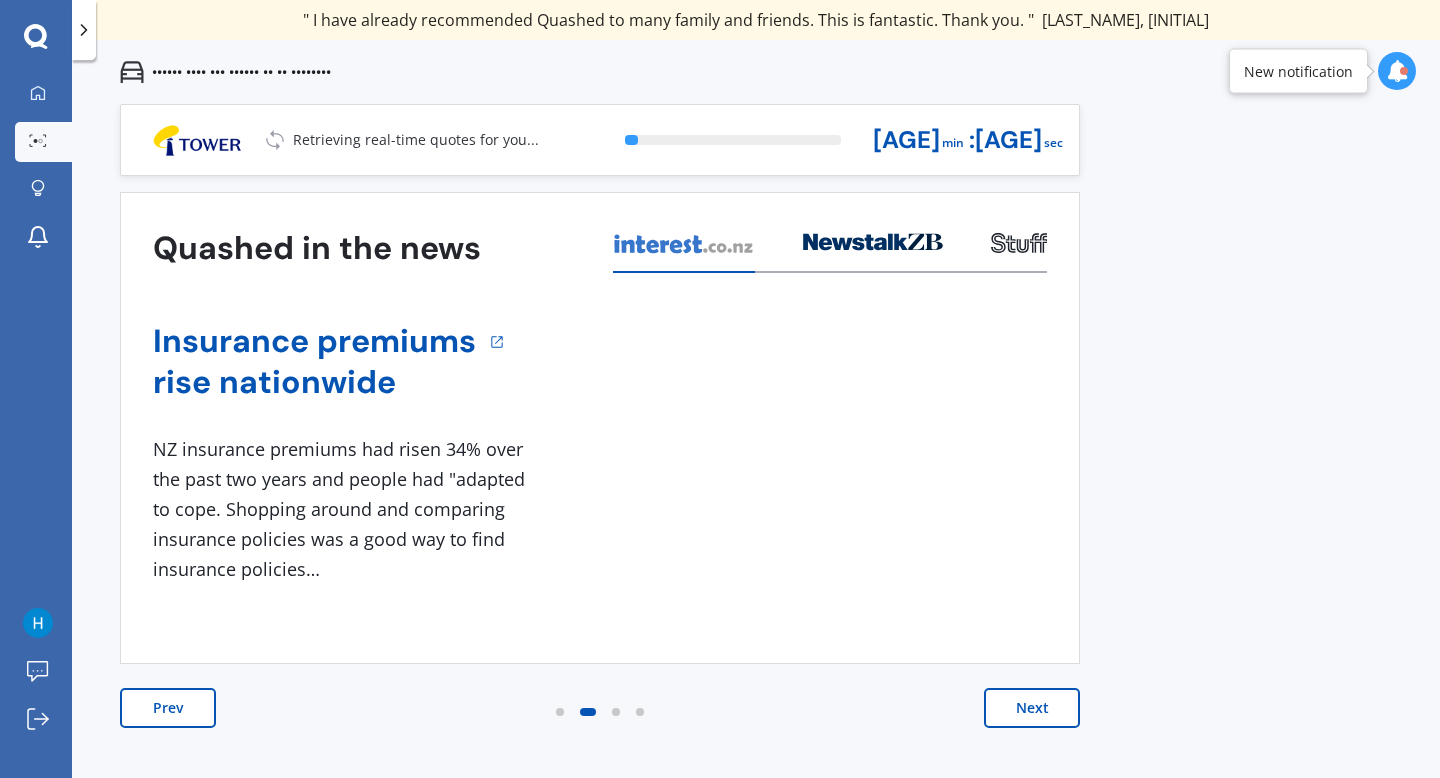 click on "Next" at bounding box center [1032, 708] 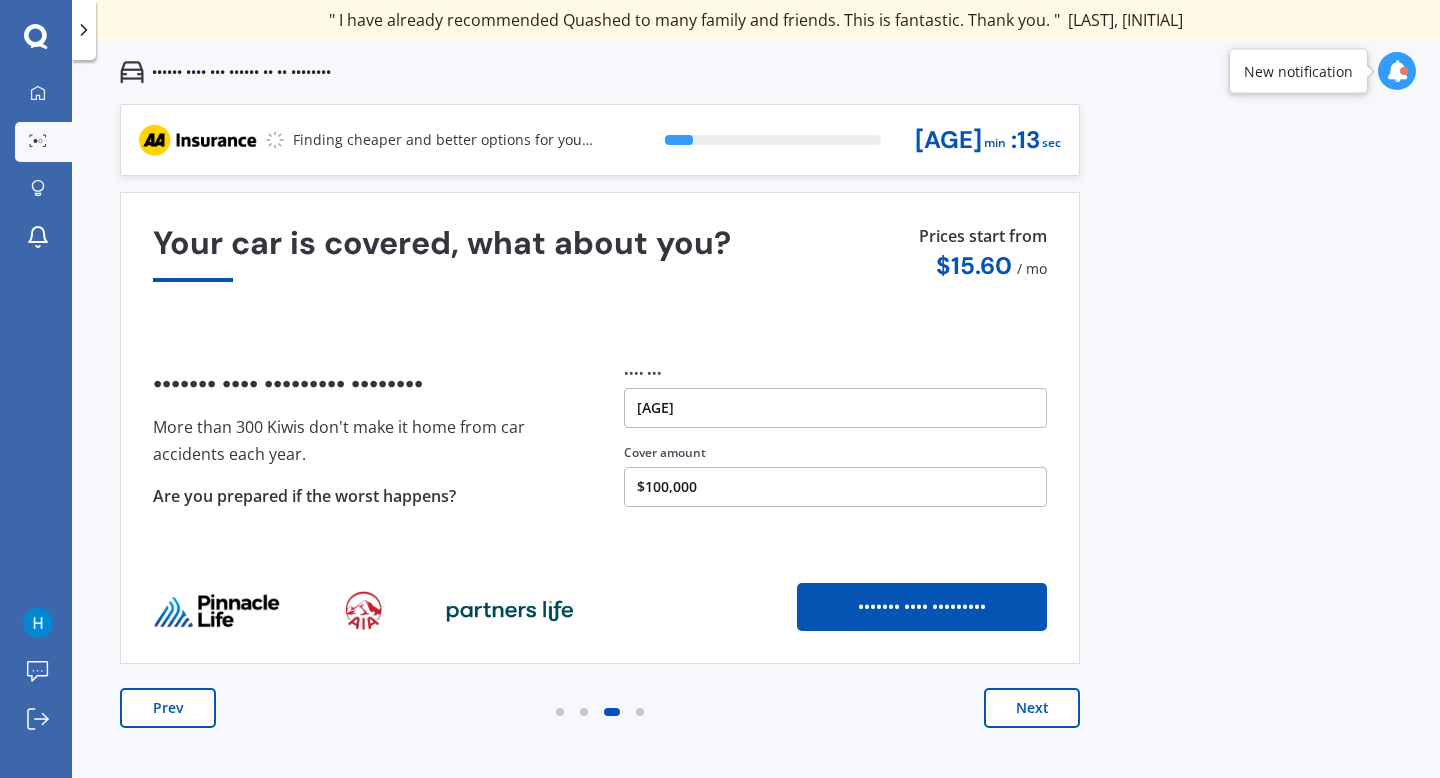 click on "$100,000" at bounding box center [835, 408] 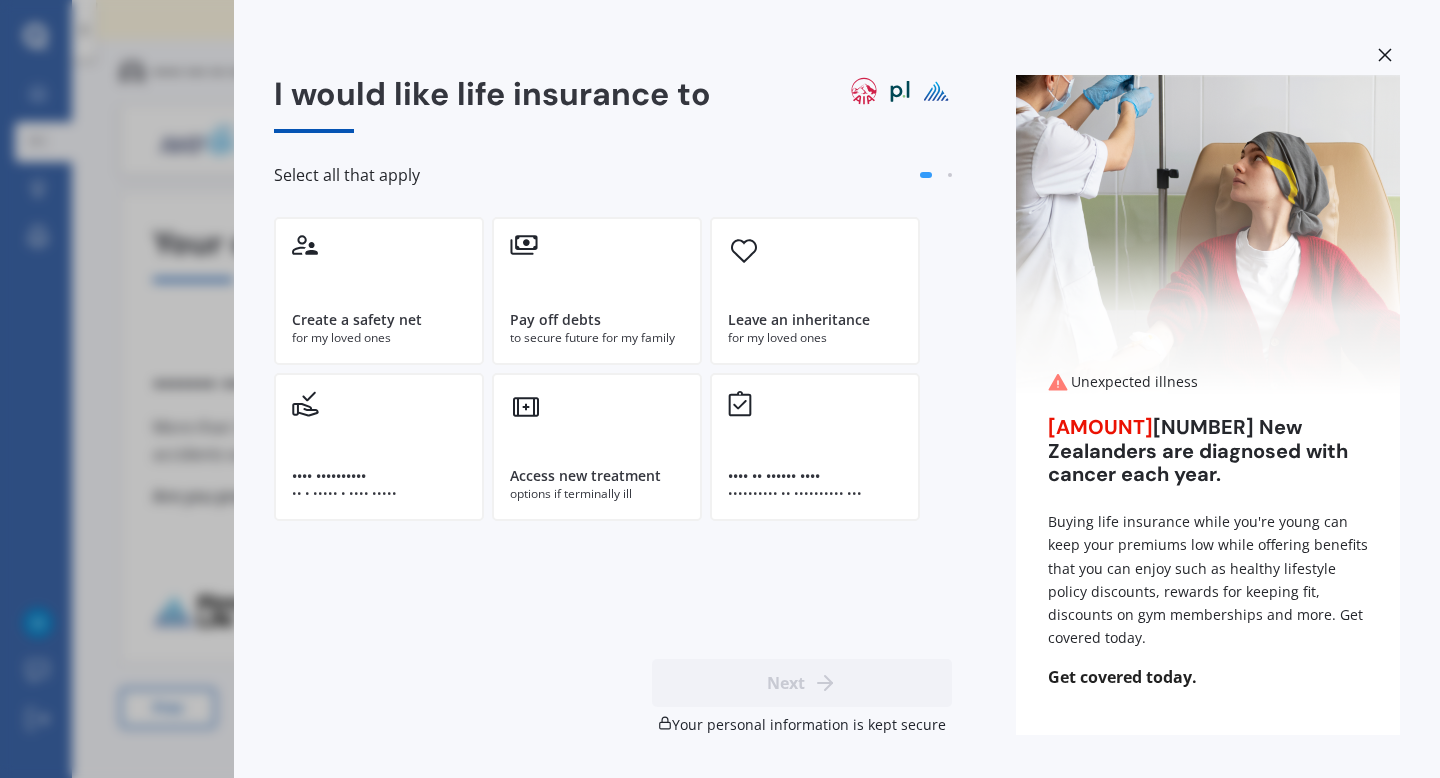click at bounding box center [1385, 55] 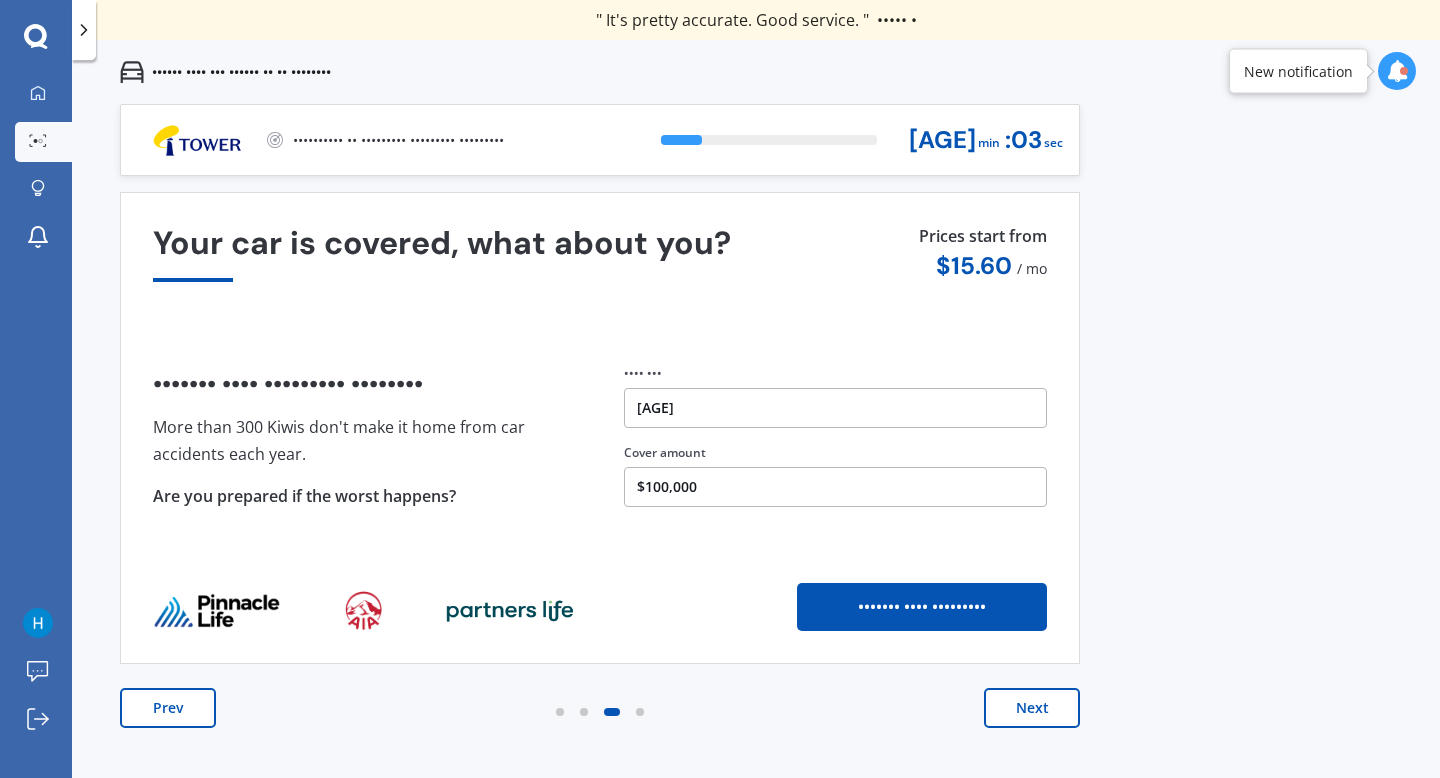 click on "Next" at bounding box center (1032, 708) 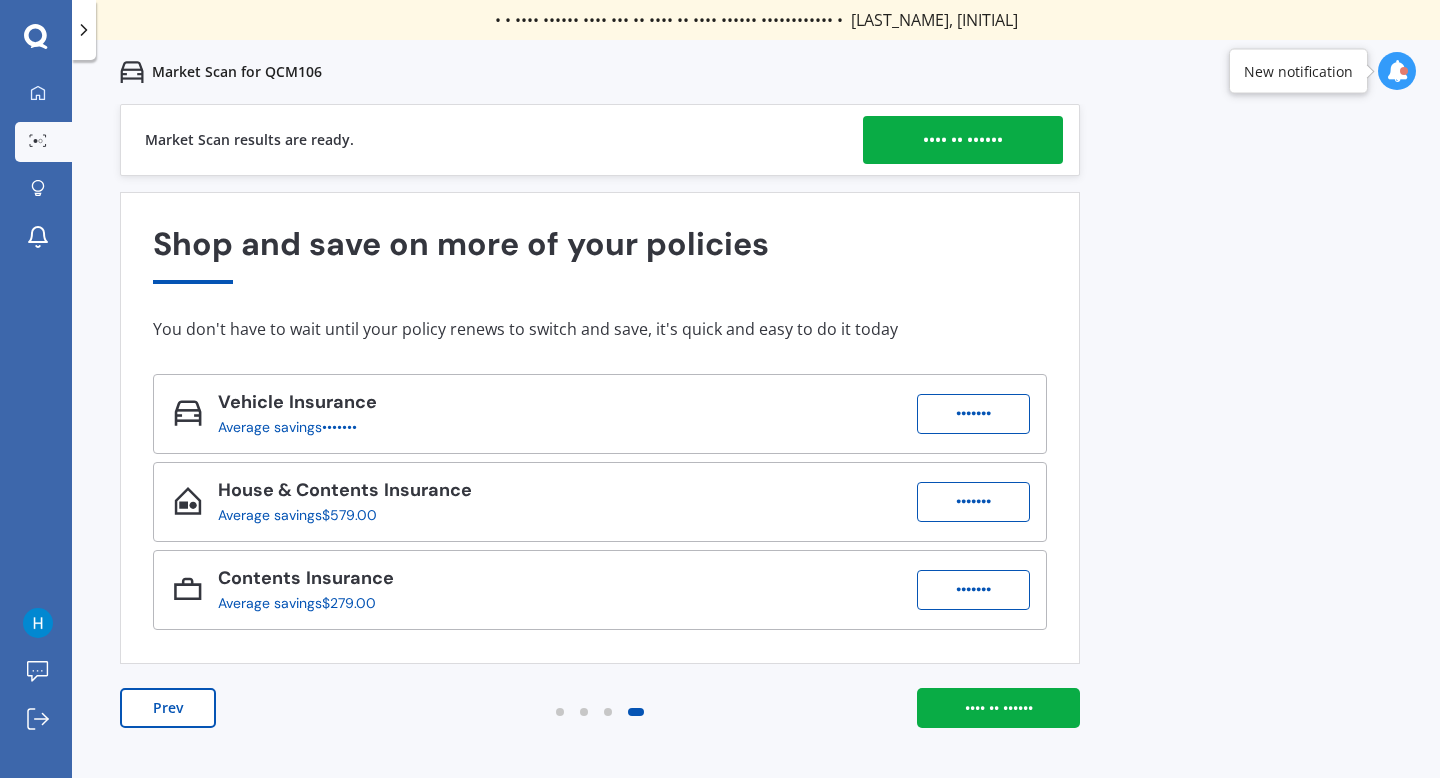 click on "•••• •• ••••••" at bounding box center (963, 140) 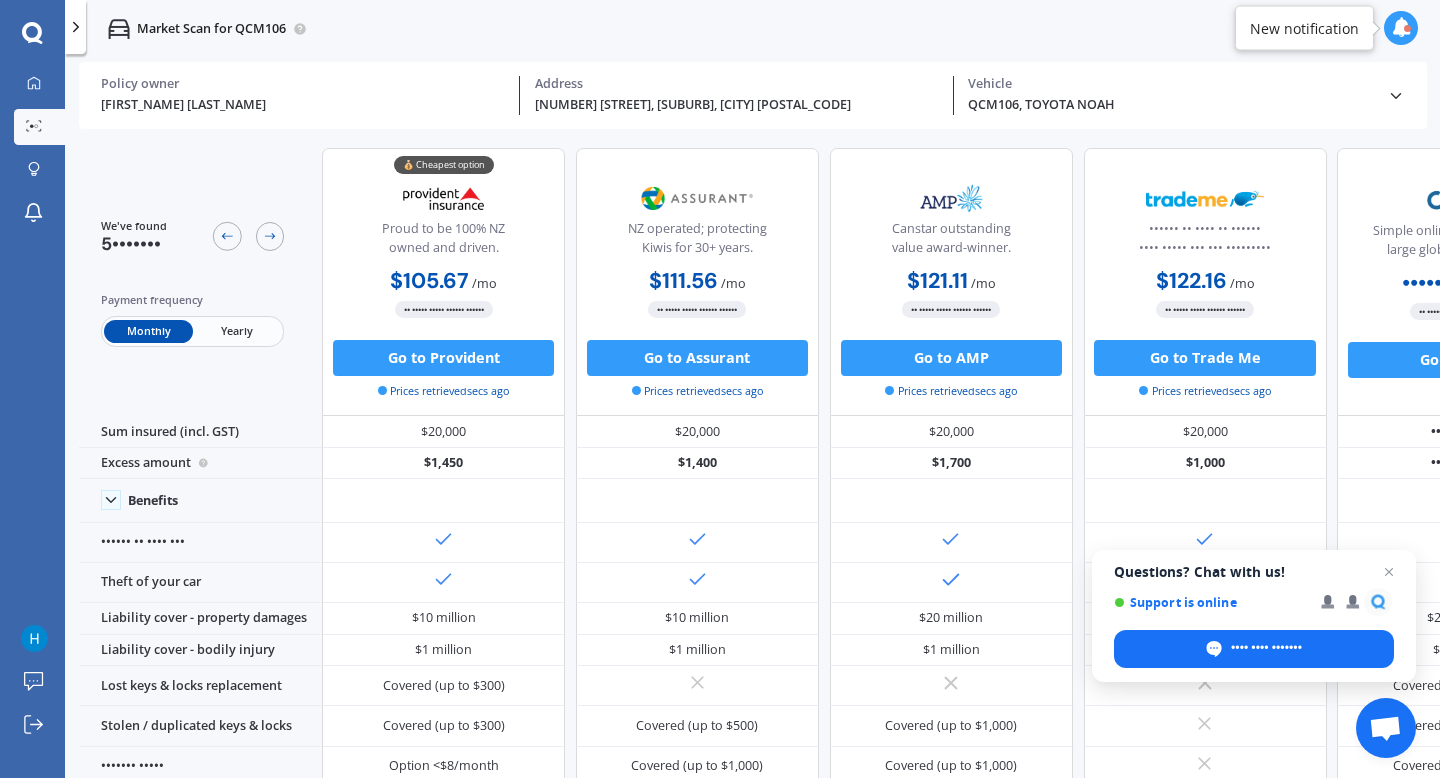 click on "Yearly" at bounding box center (237, 331) 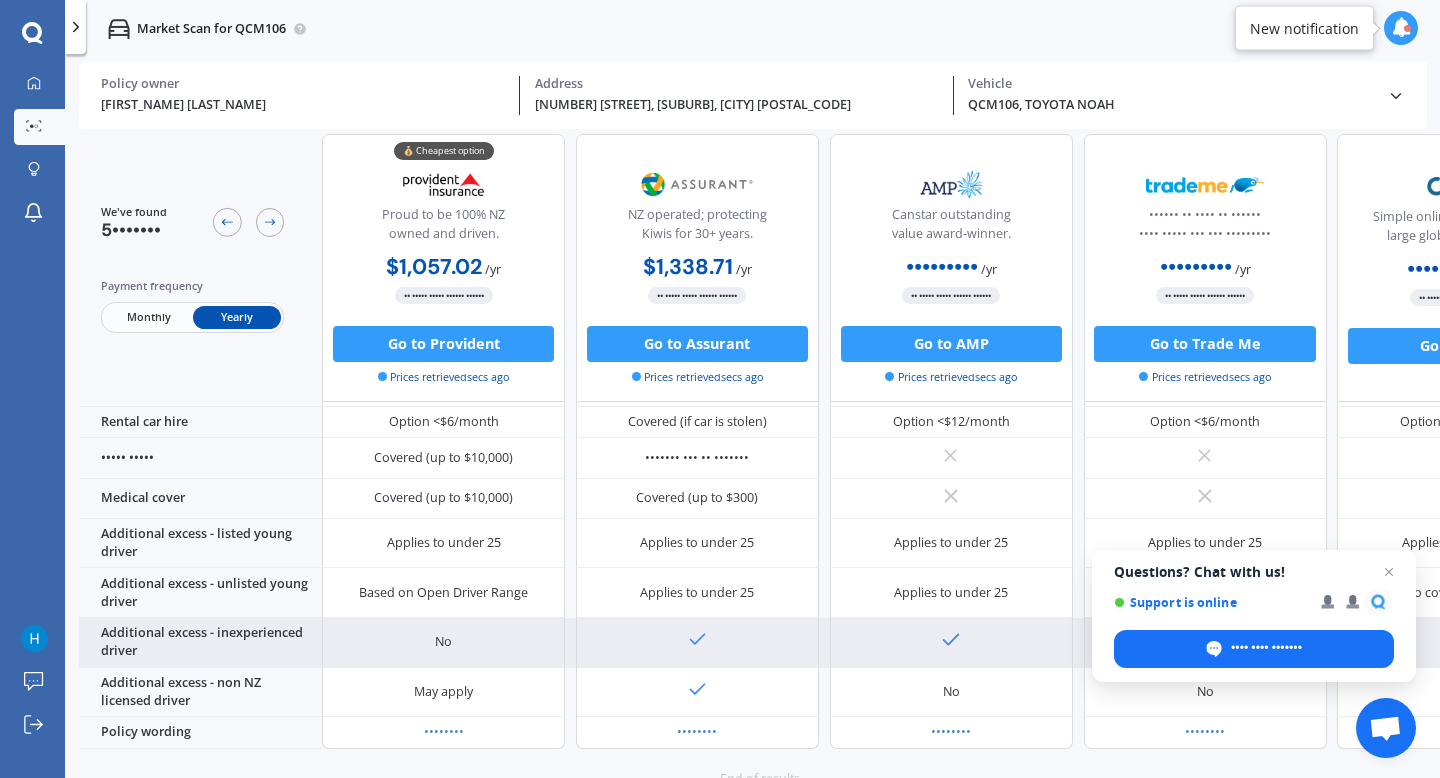 scroll, scrollTop: 909, scrollLeft: 0, axis: vertical 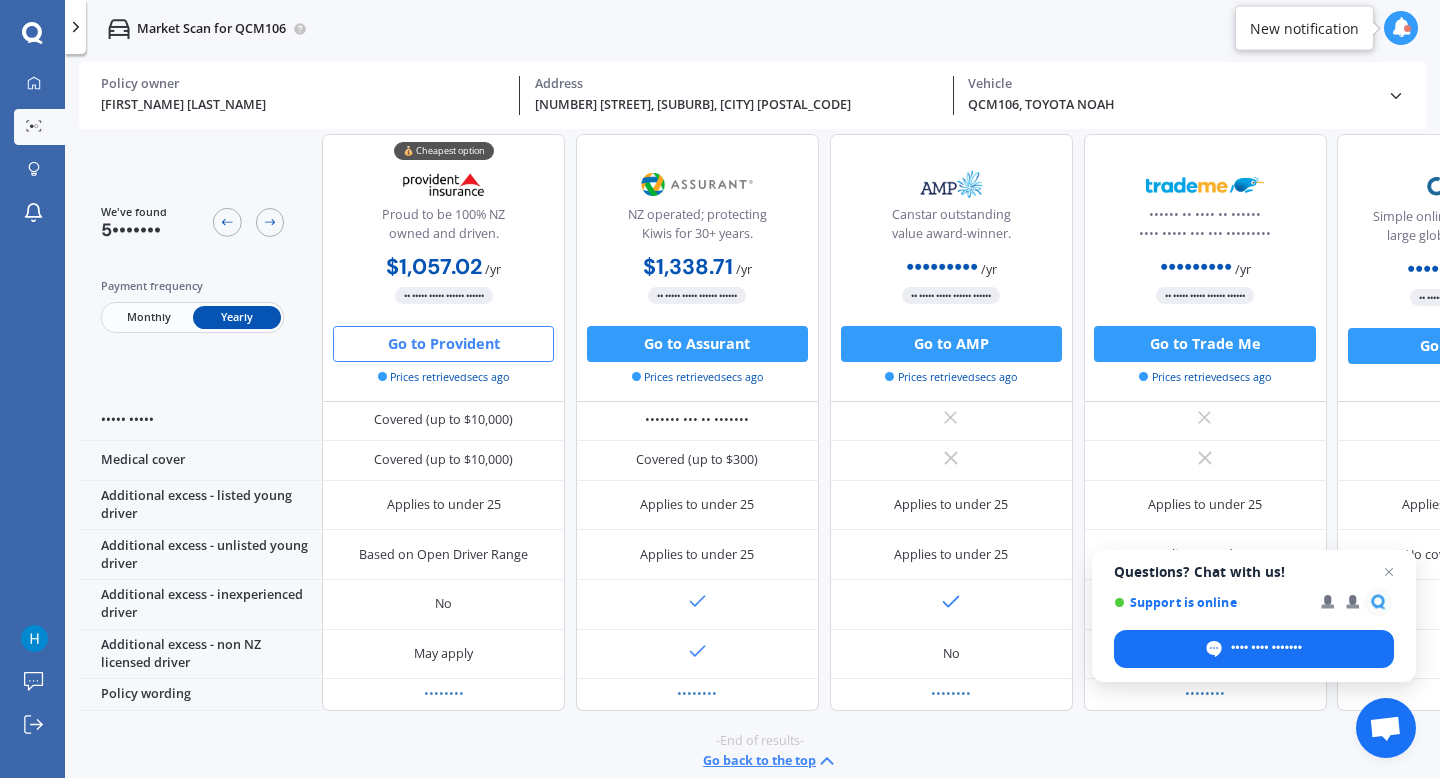 click on "Go to Provident" at bounding box center [443, 343] 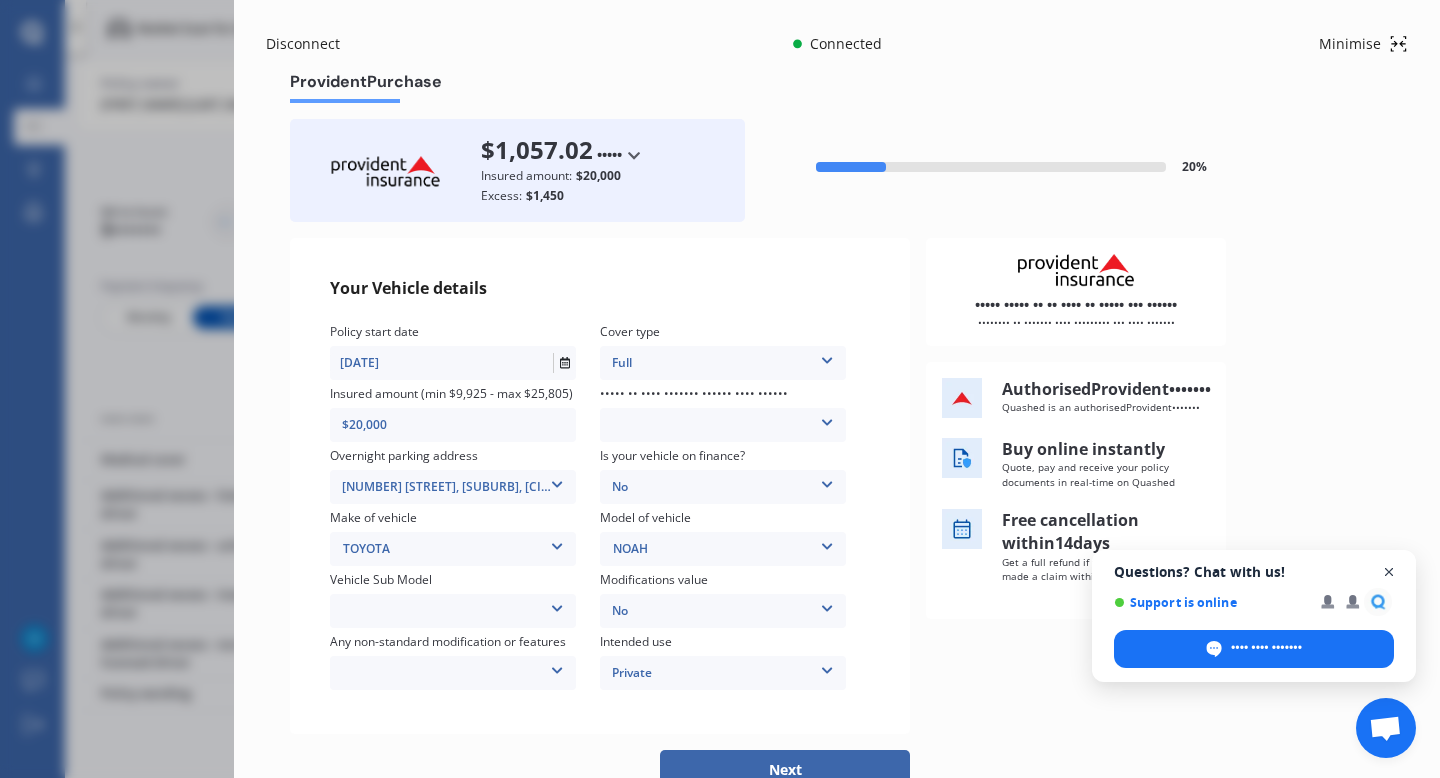 click at bounding box center (1389, 572) 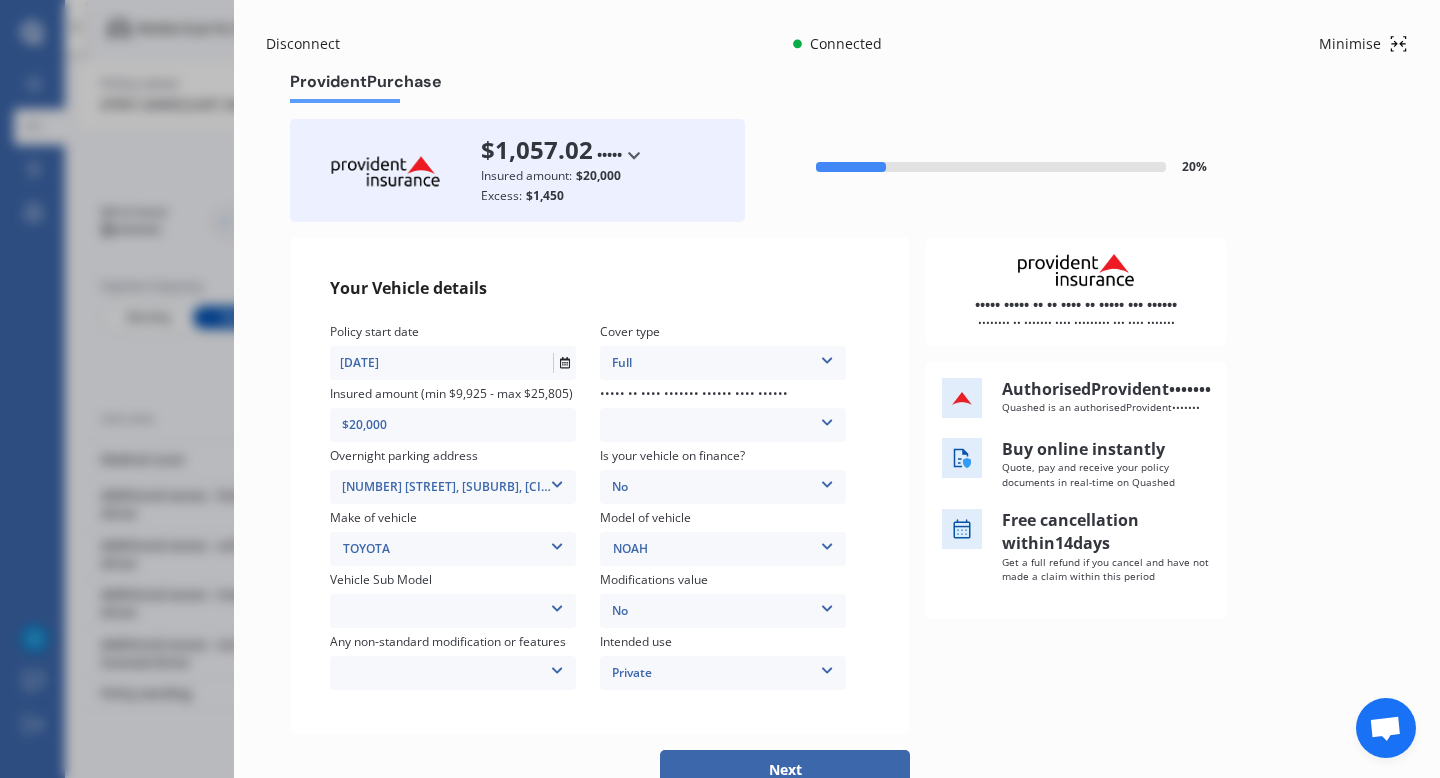 click on "Your Vehicle details Policy start date [DD]/[MM]/[YYYY] Cover type Full Full Insured amount (min $9,925 - max $25,805) $20,000 Where is your vehicle parked over night? Garage (fully enclosed) Off Street Parking Other Overnight parking address [NUMBER] [STREET], [SUBURB], [CITY] [POSTAL_CODE] [NUMBER] [STREET], [SUBURB], [CITY] [POSTAL_CODE] Is your vehicle on finance? No No Yes Make of vehicle TOYOTA TOYOTA Model of vehicle NOAH NOAH Vehicle Sub Model Voxy Hybrid Wagon 8st 5dr CVT 1sp 1.8i/60kW Hybrid [IMP] Noah Hybrid Wagon 8st 5dr CVT 1sp 1.8i/60kW Hybrid [IMP] Modifications value No No Up to $4000 Up to $6000 Greater than $6000 Any non-standard modification or features None Nitrous Oxide System(NOS) Roll Cage Full Racing Harness Intended use Private Private Private & Business We're proud to be 100% NZ owned and driven Designed to protect your lifestyle and your vehicle Authorised Provident partner Quashed is an authorised Provident partner Buy online instantly Free cancellation within 14 days" at bounding box center (837, 486) 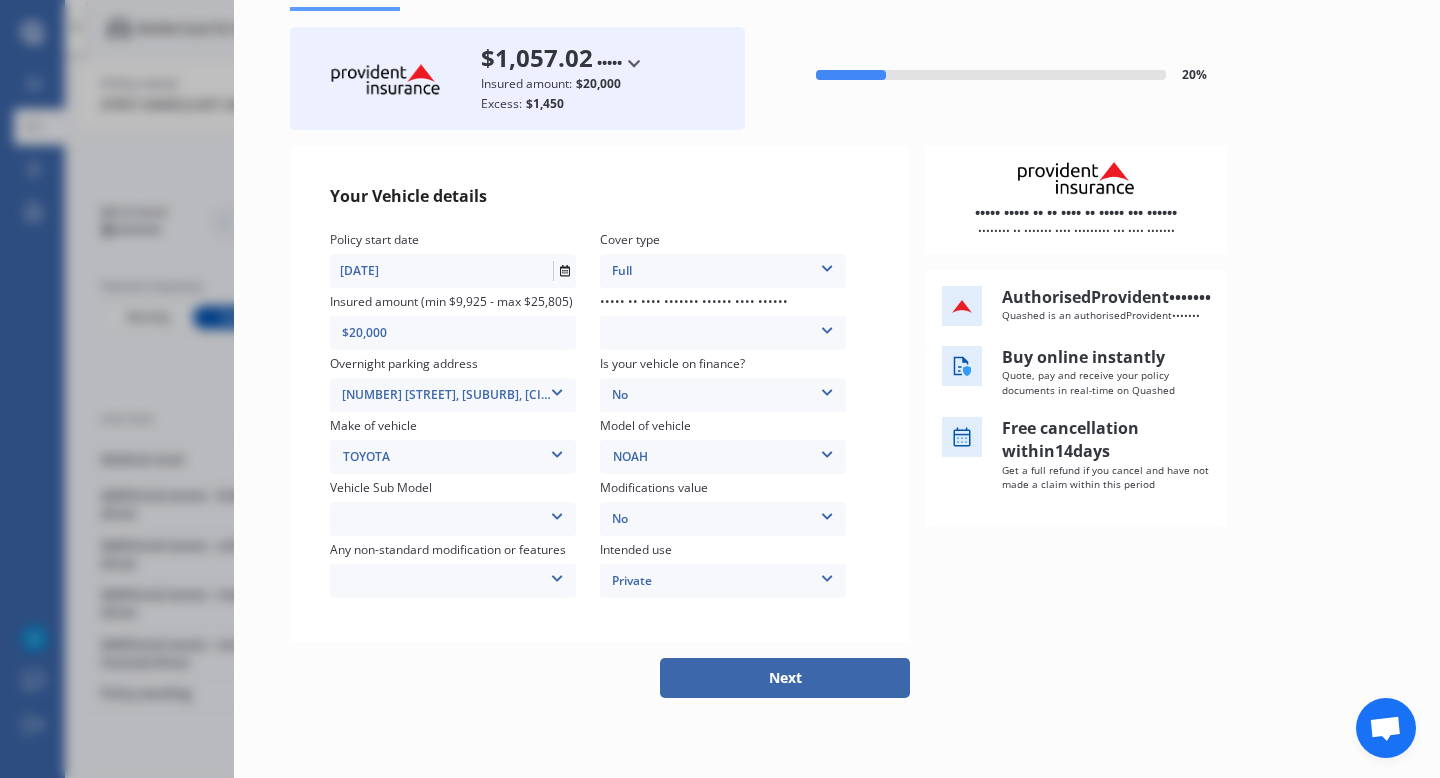 click at bounding box center [634, 63] 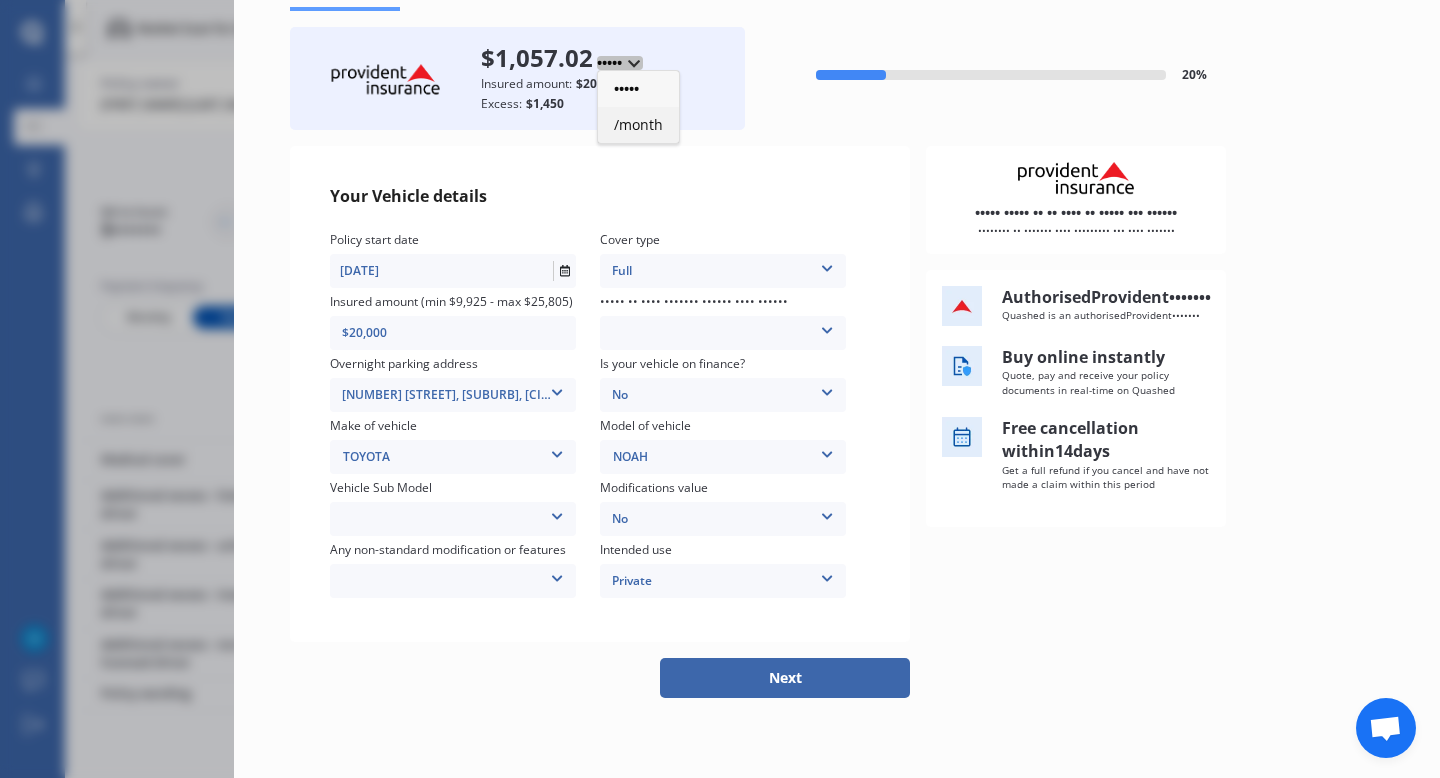 click on "/month" at bounding box center [626, 88] 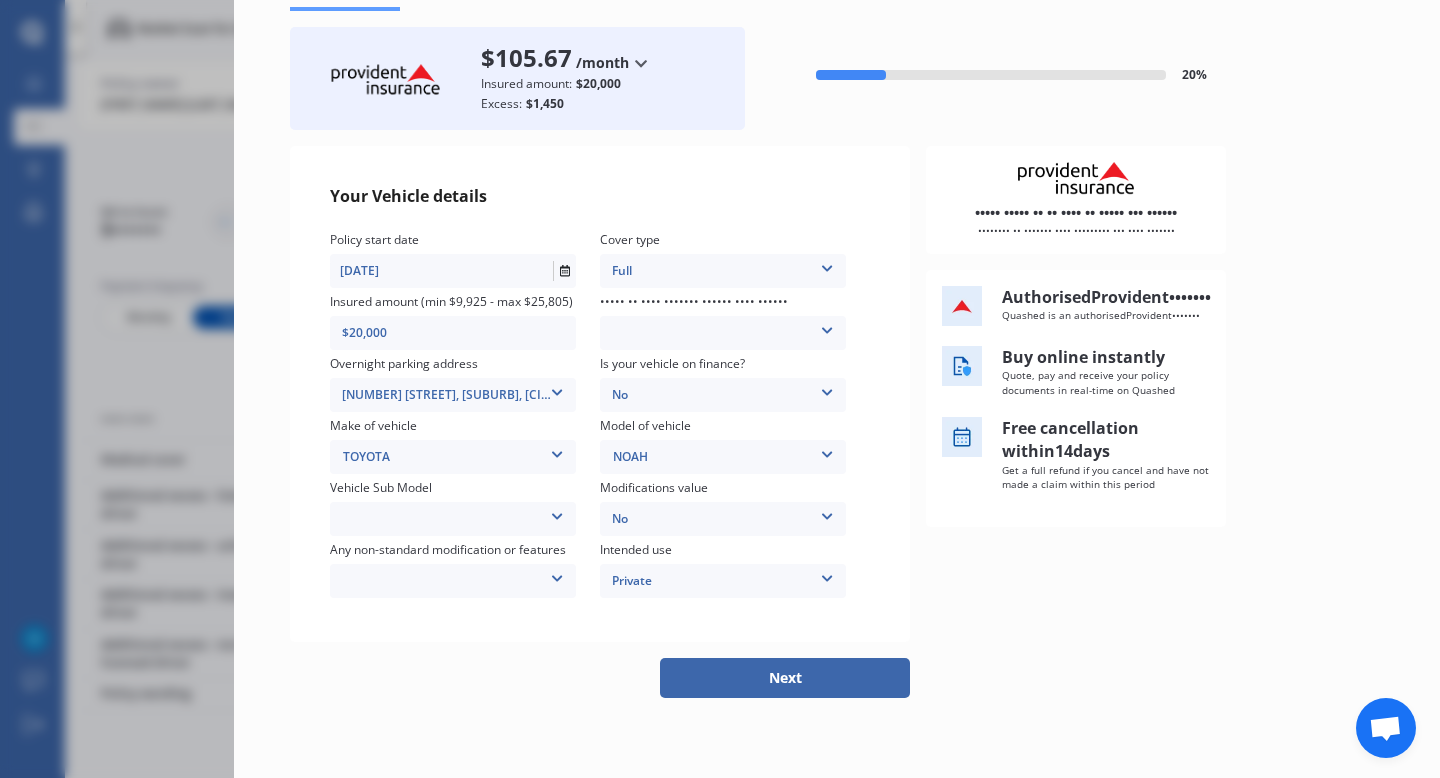 click at bounding box center (641, 63) 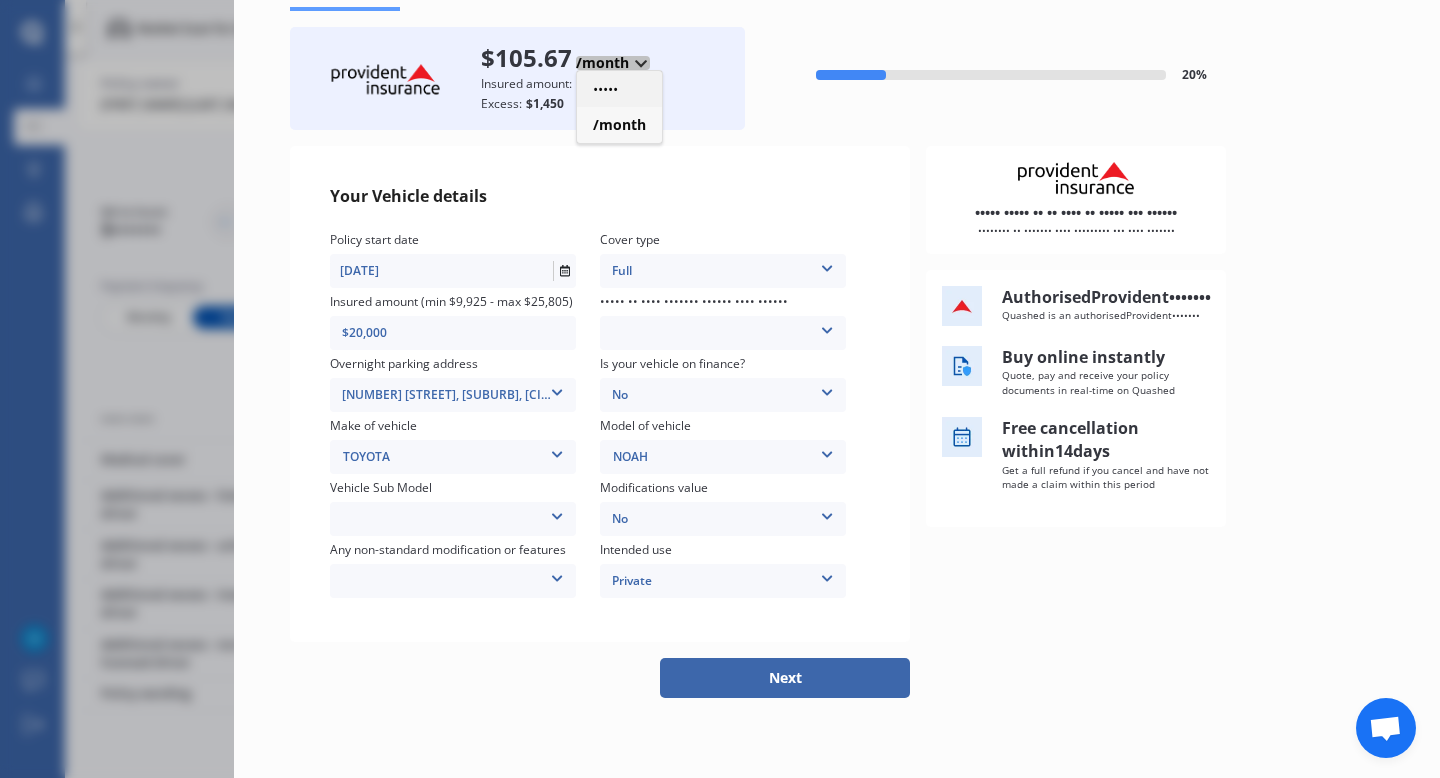 click on "•••••" at bounding box center (605, 88) 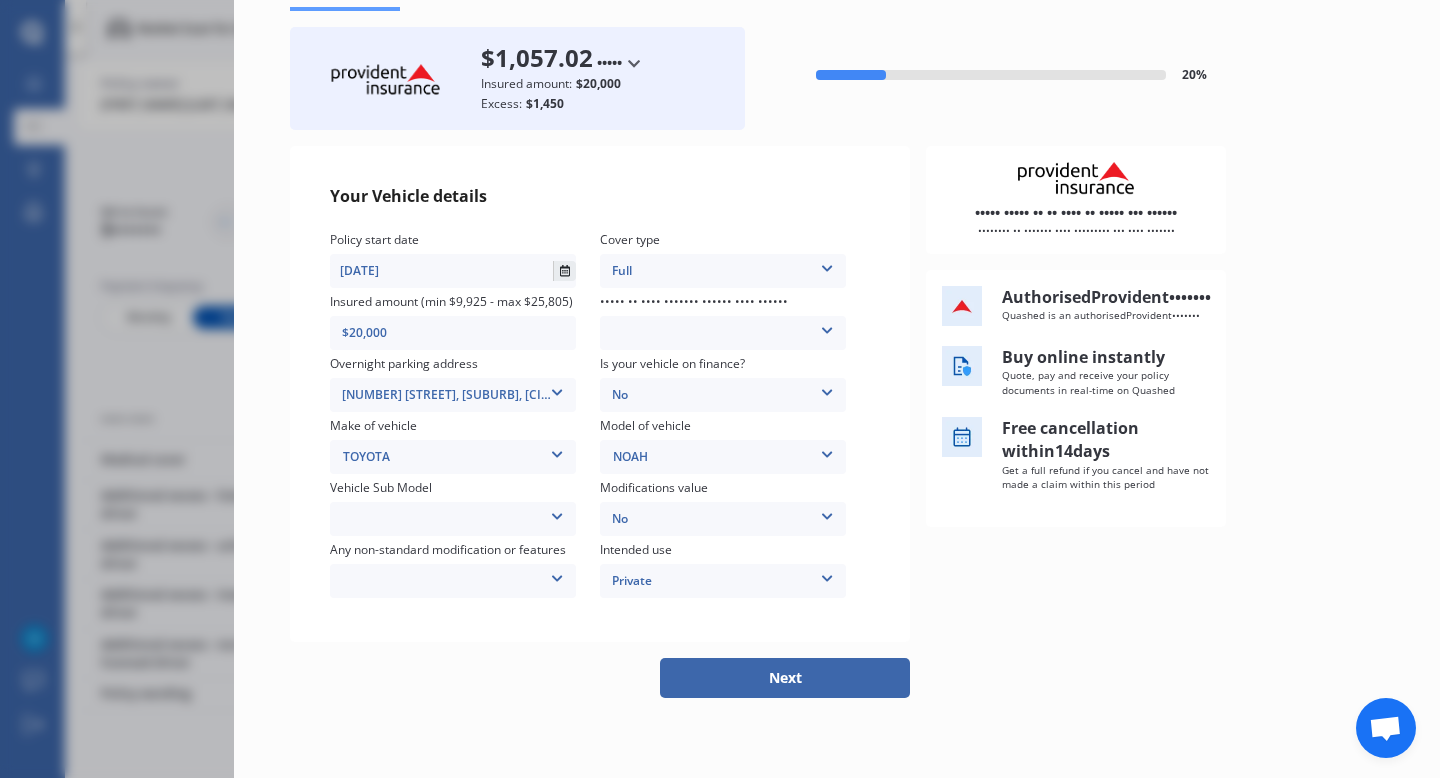 click at bounding box center [565, 271] 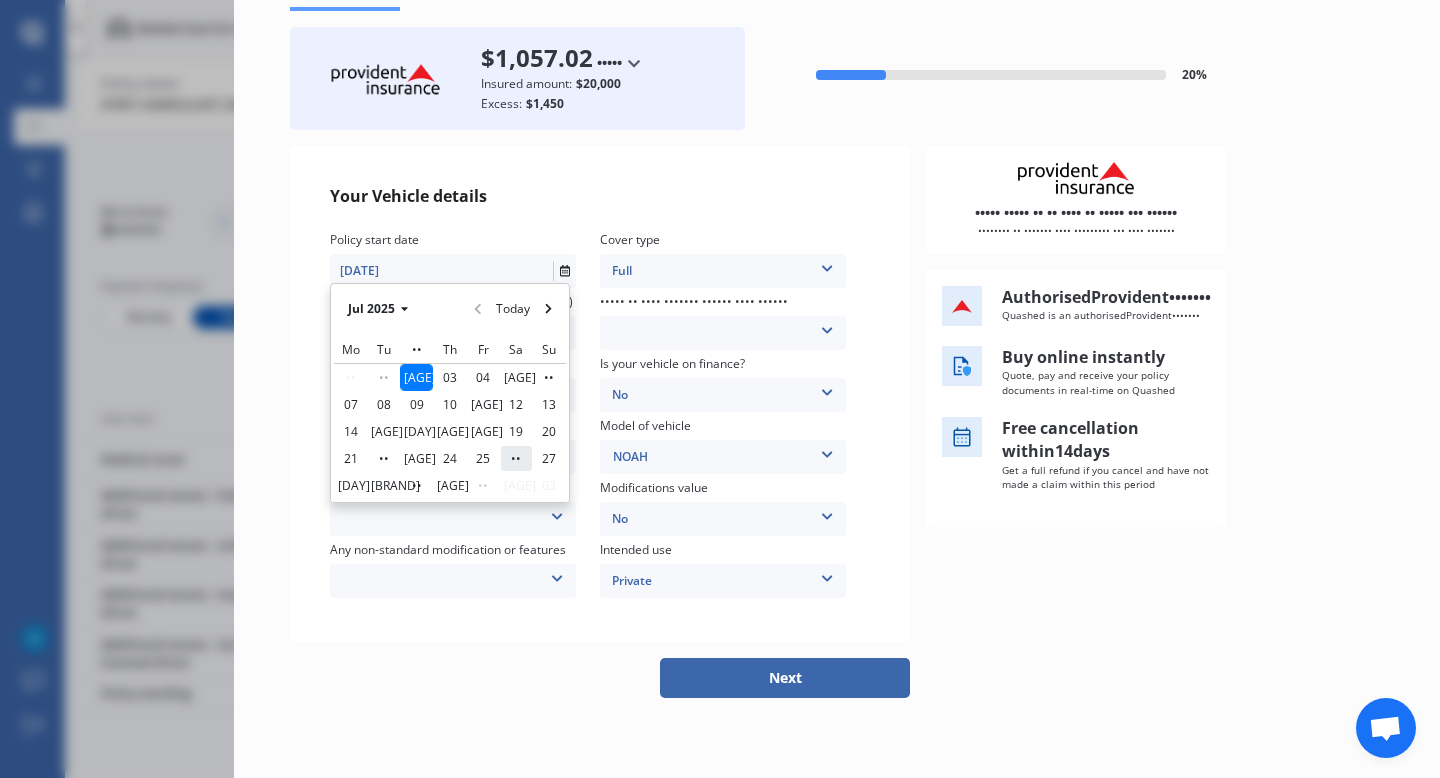 click on "••" at bounding box center (516, 458) 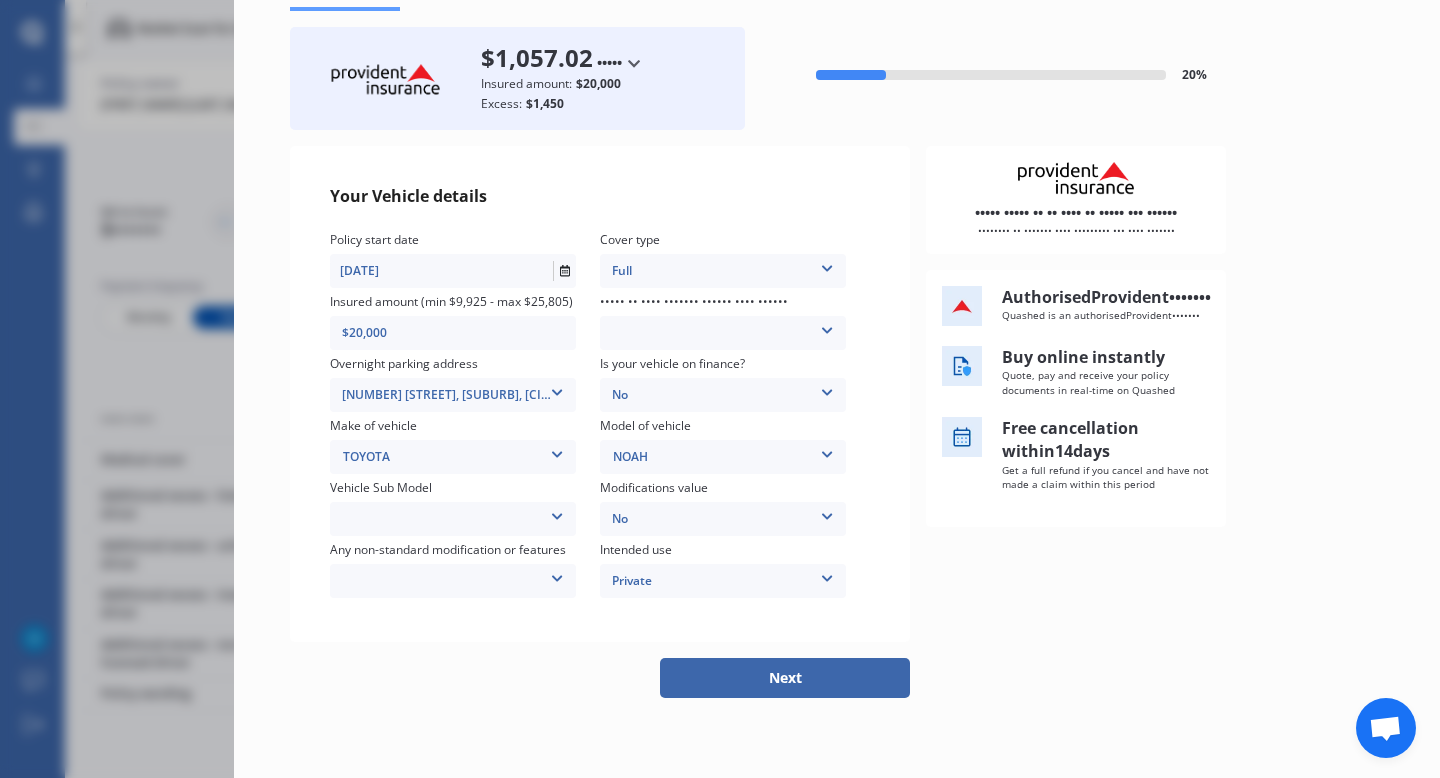 click on "Policy start date 26/07/2025 Jul 2025   Today Mo Tu We Th Fr Sa Su 30 01 02 03 04 05 06 07 08 09 10 11 12 13 14 15 16 17 18 19 20 21 22 23 24 25 26 27 28 29 30 31 01 02 03" at bounding box center [465, 261] 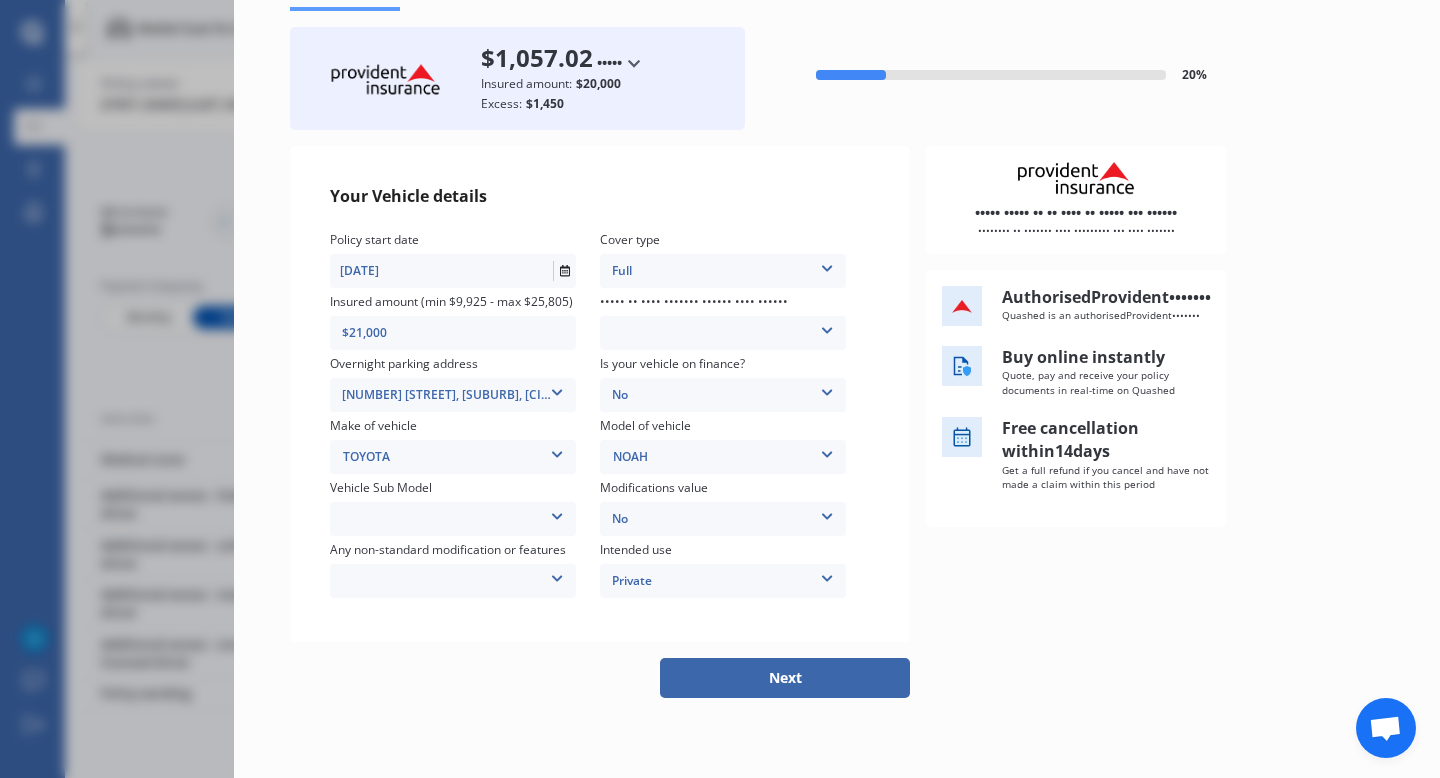 type on "$21,000" 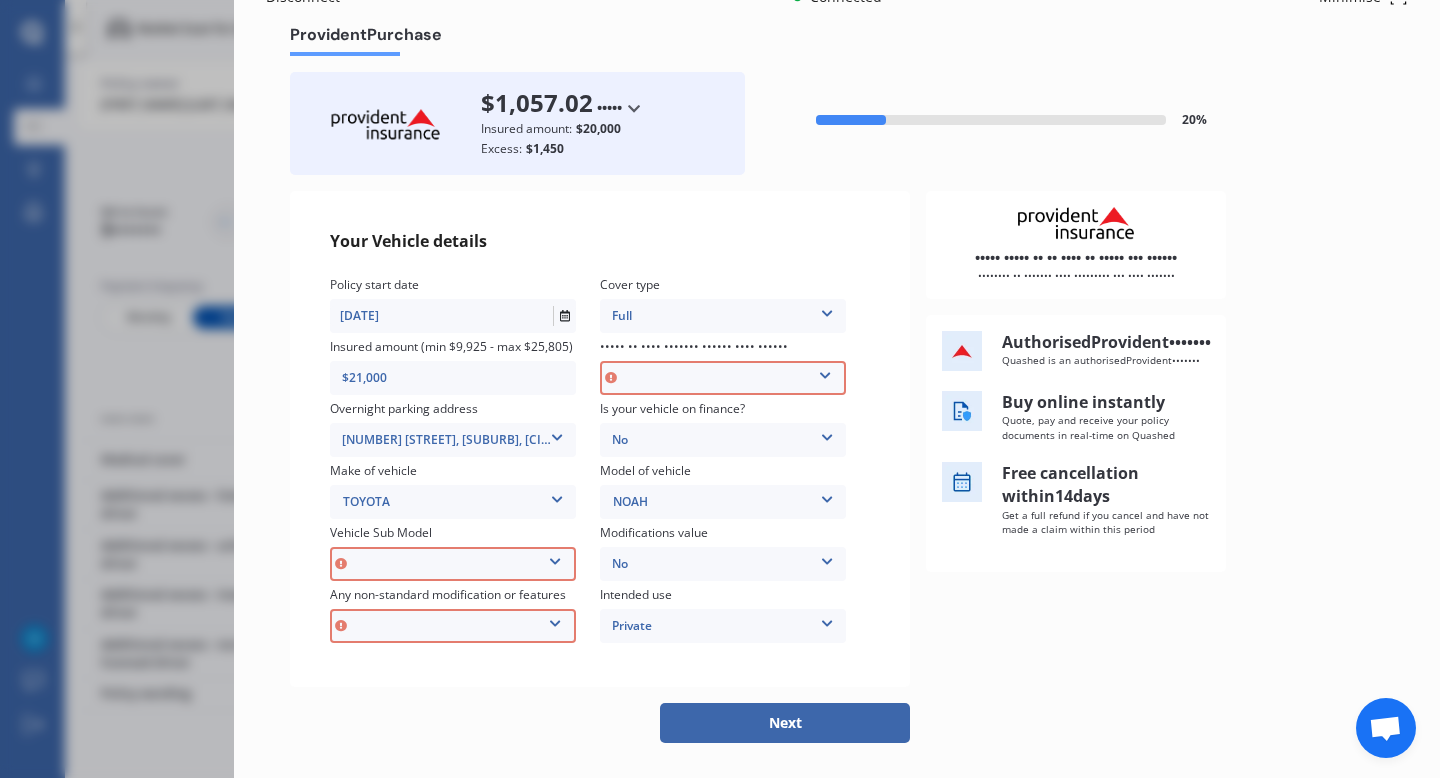 scroll, scrollTop: 26, scrollLeft: 0, axis: vertical 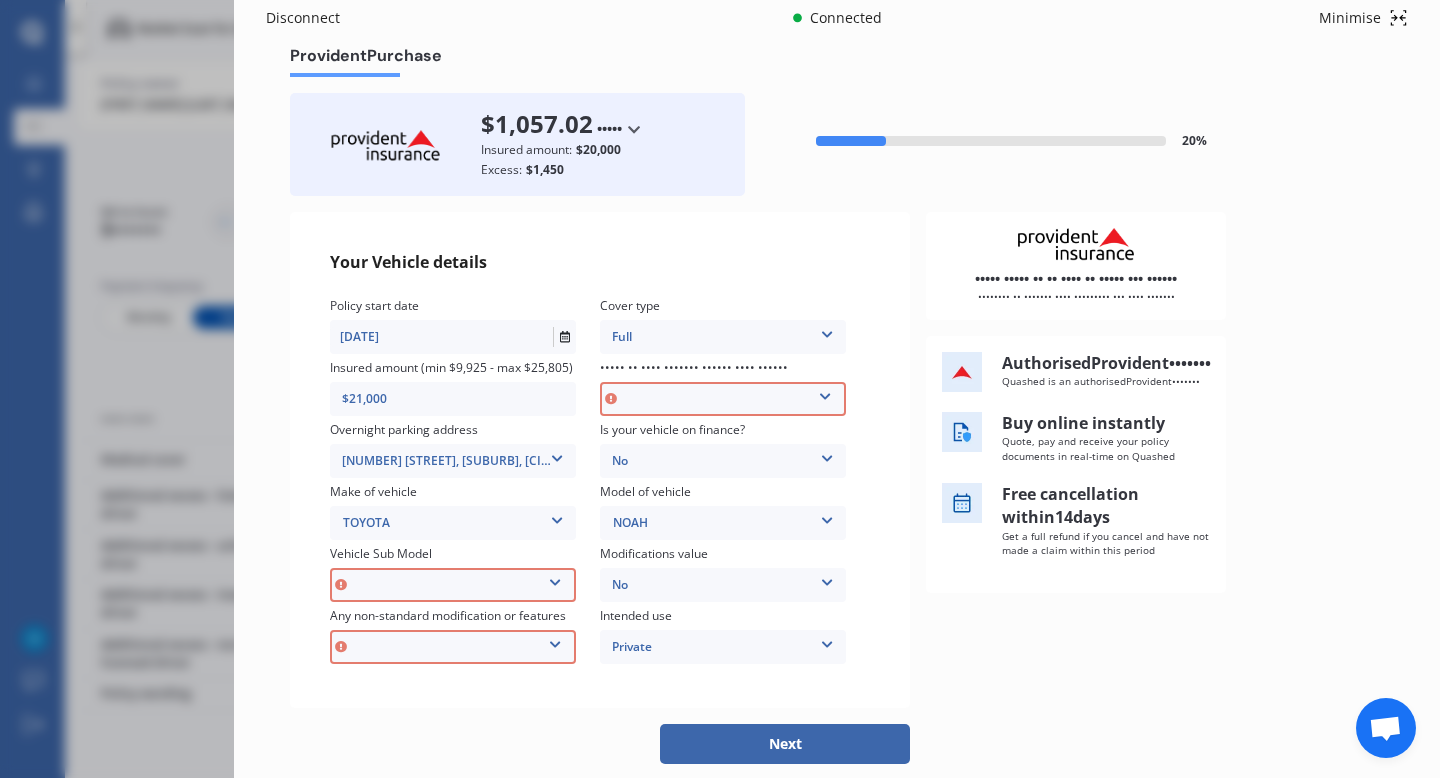 click on "Voxy Hybrid Wagon 8st 5dr CVT 1sp 1.8i/60kW Hybrid [IMP] Noah Hybrid Wagon 8st 5dr CVT 1sp 1.8i/60kW Hybrid [IMP]" at bounding box center [723, 399] 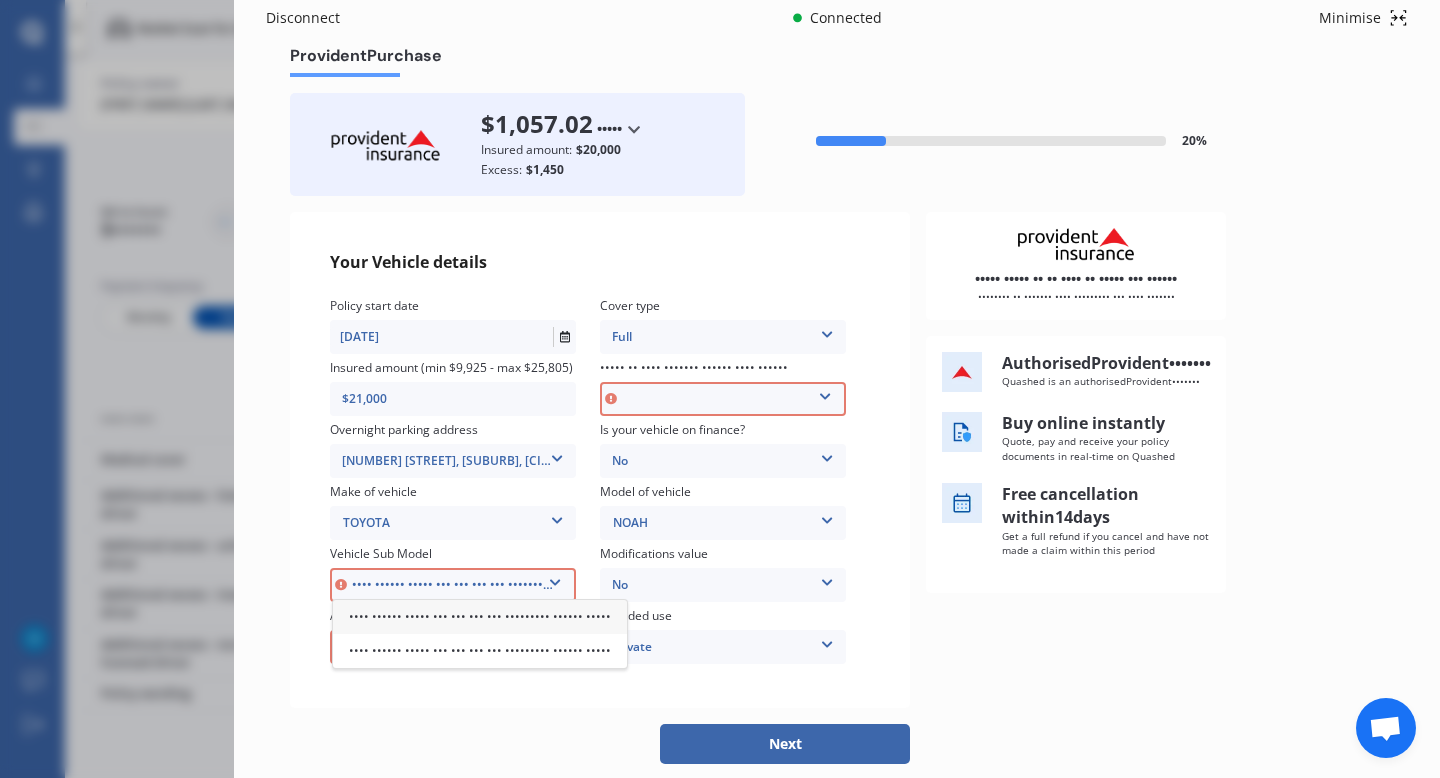click on "NOAH" at bounding box center [454, 523] 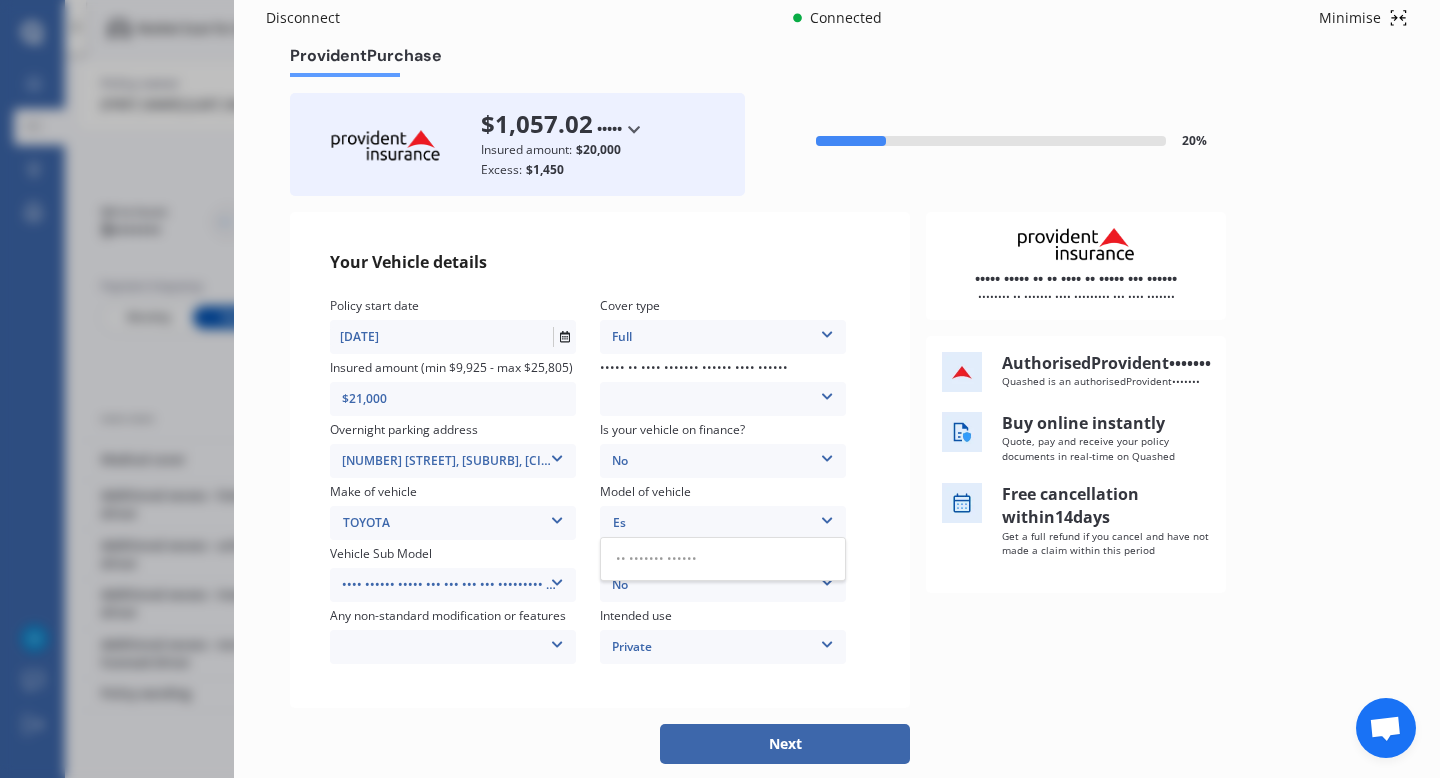 type on "Es" 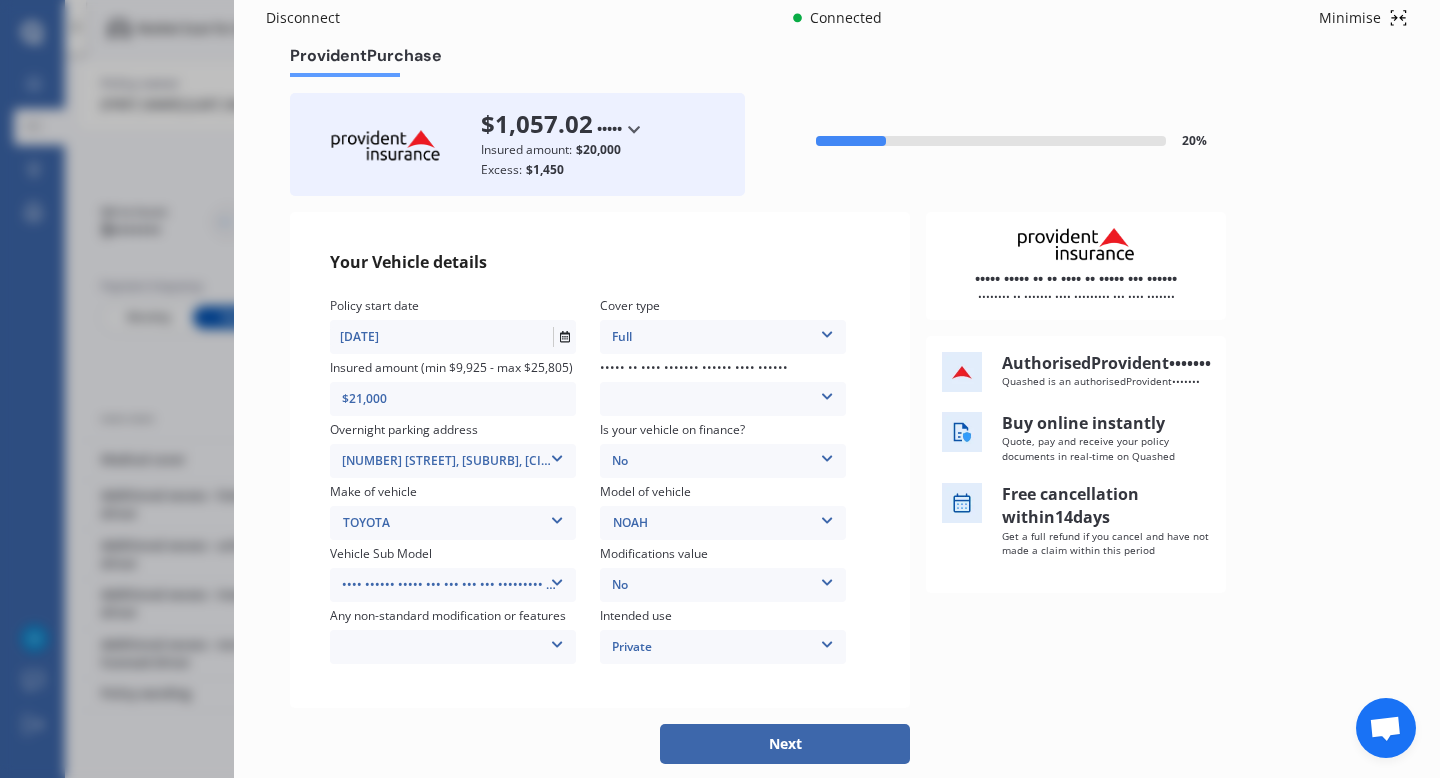 click on "$21,000" at bounding box center [453, 399] 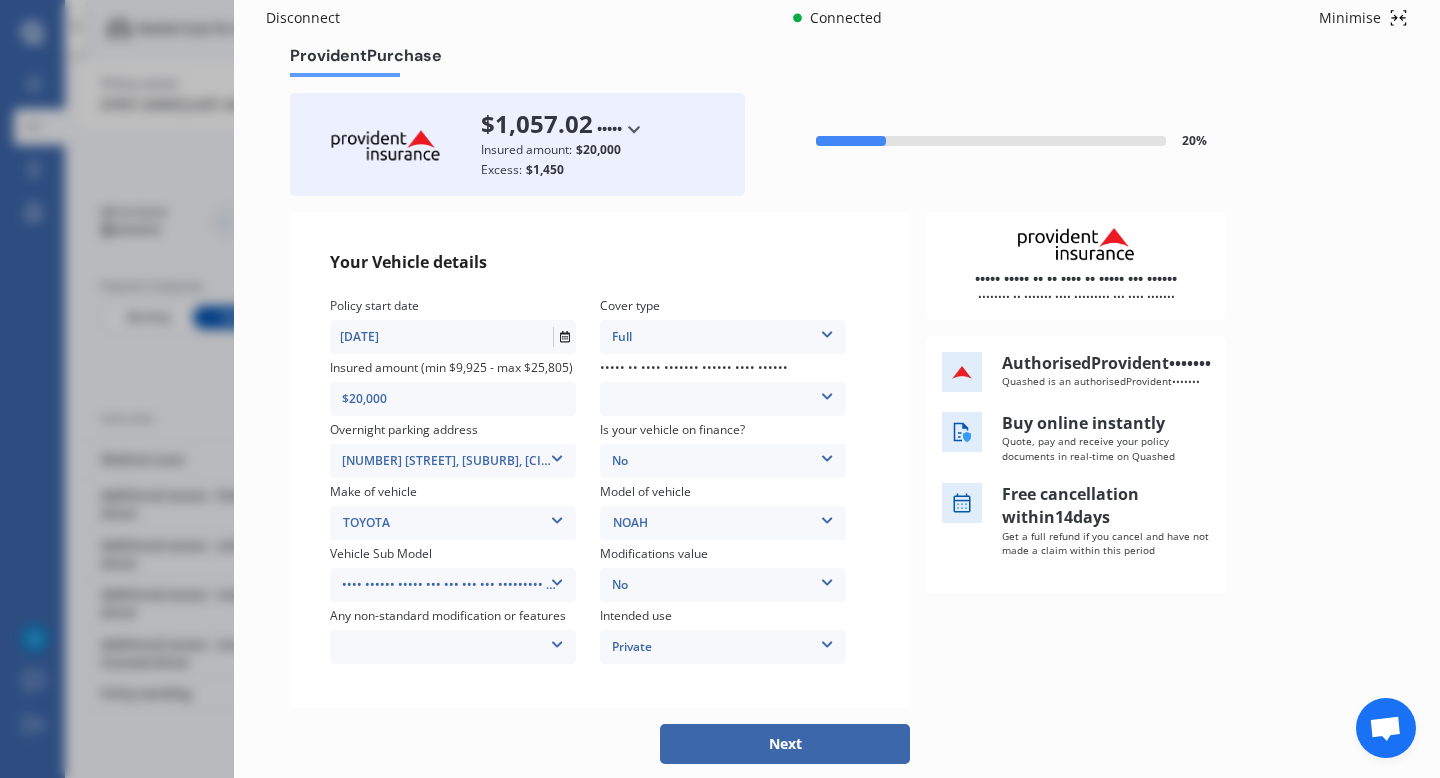 type on "$20,000" 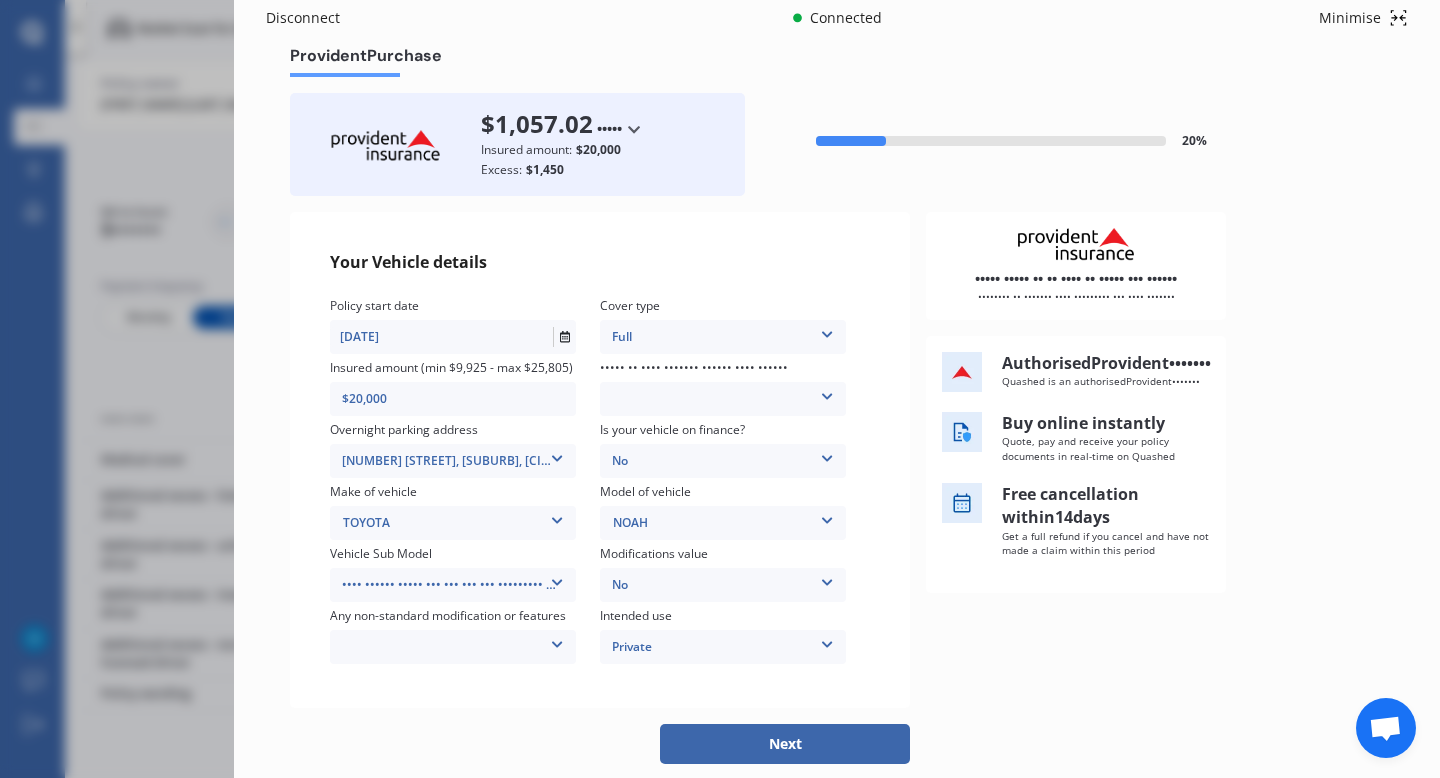 click on "NOAH" at bounding box center [454, 523] 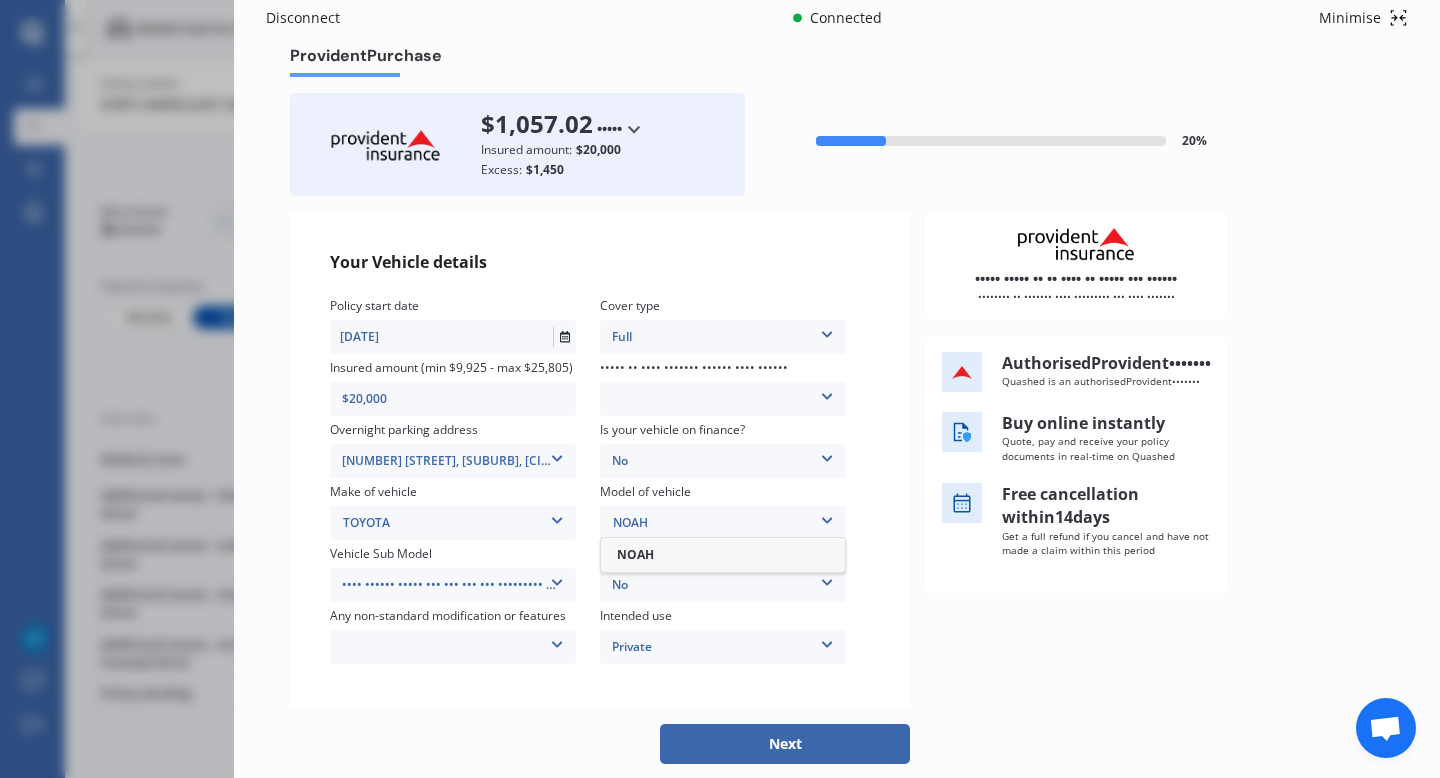 click on "•••• •••••• ••••• ••• ••• ••• ••• ••••••••• •••••• •••••" at bounding box center [723, 337] 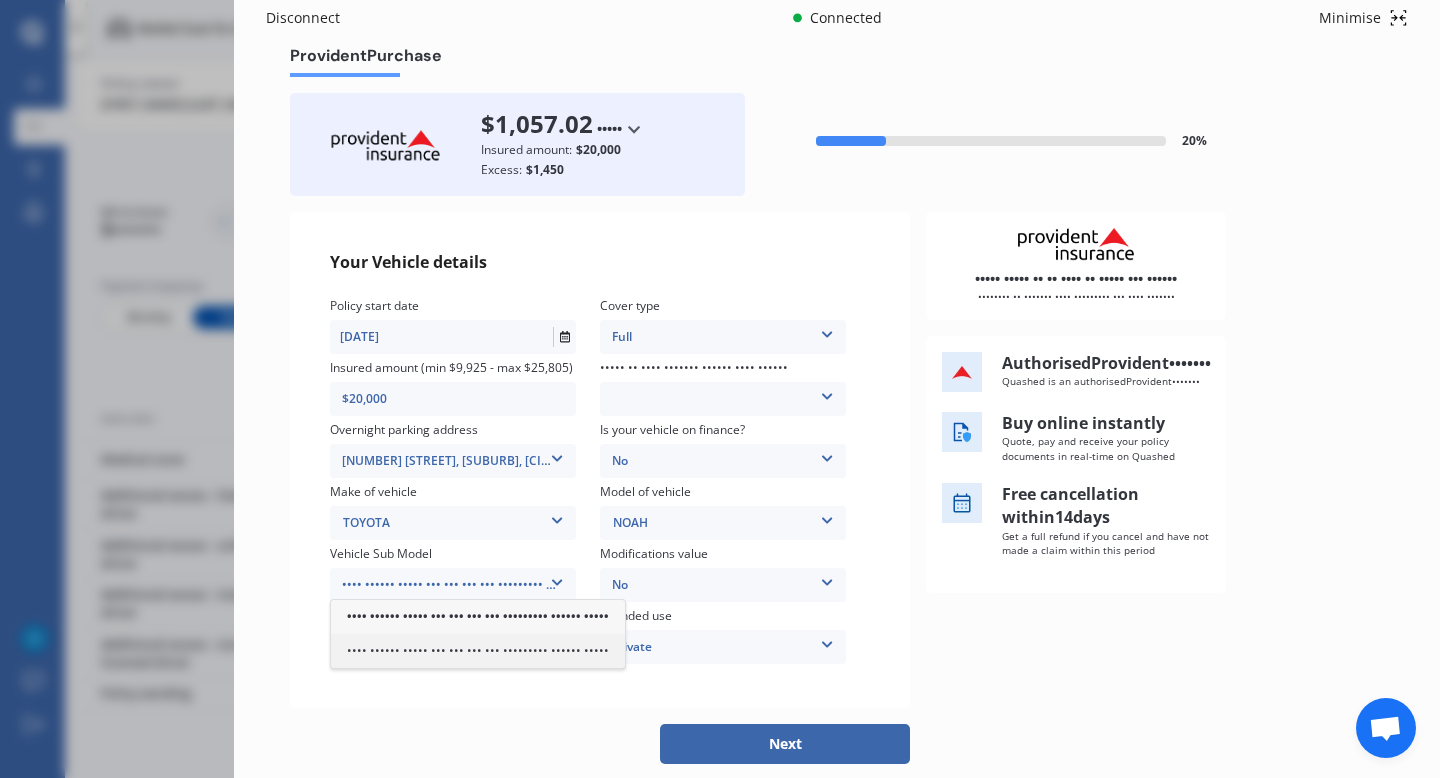 click on "•••• •••••• ••••• ••• ••• ••• ••• ••••••••• •••••• •••••" at bounding box center (478, 616) 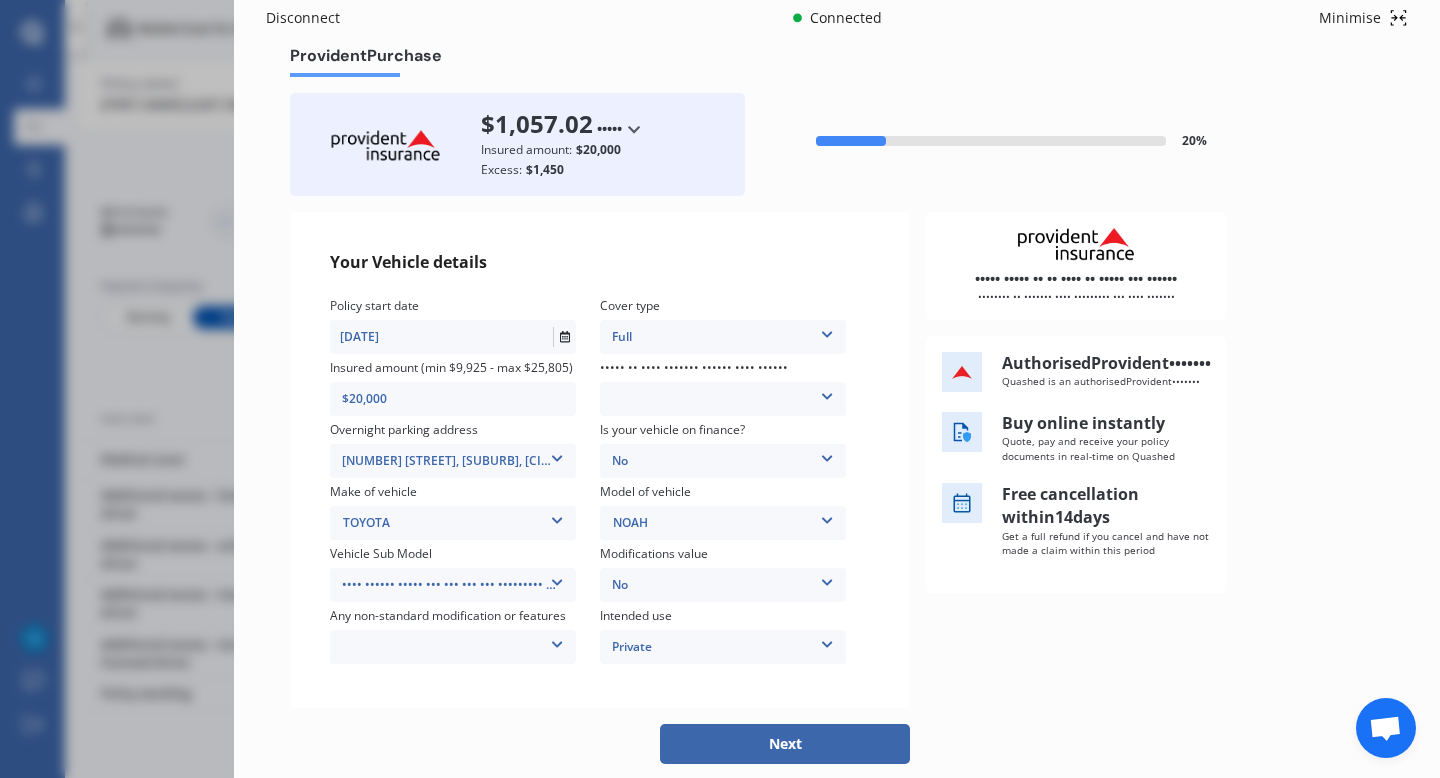 click on "NOAH" at bounding box center (454, 523) 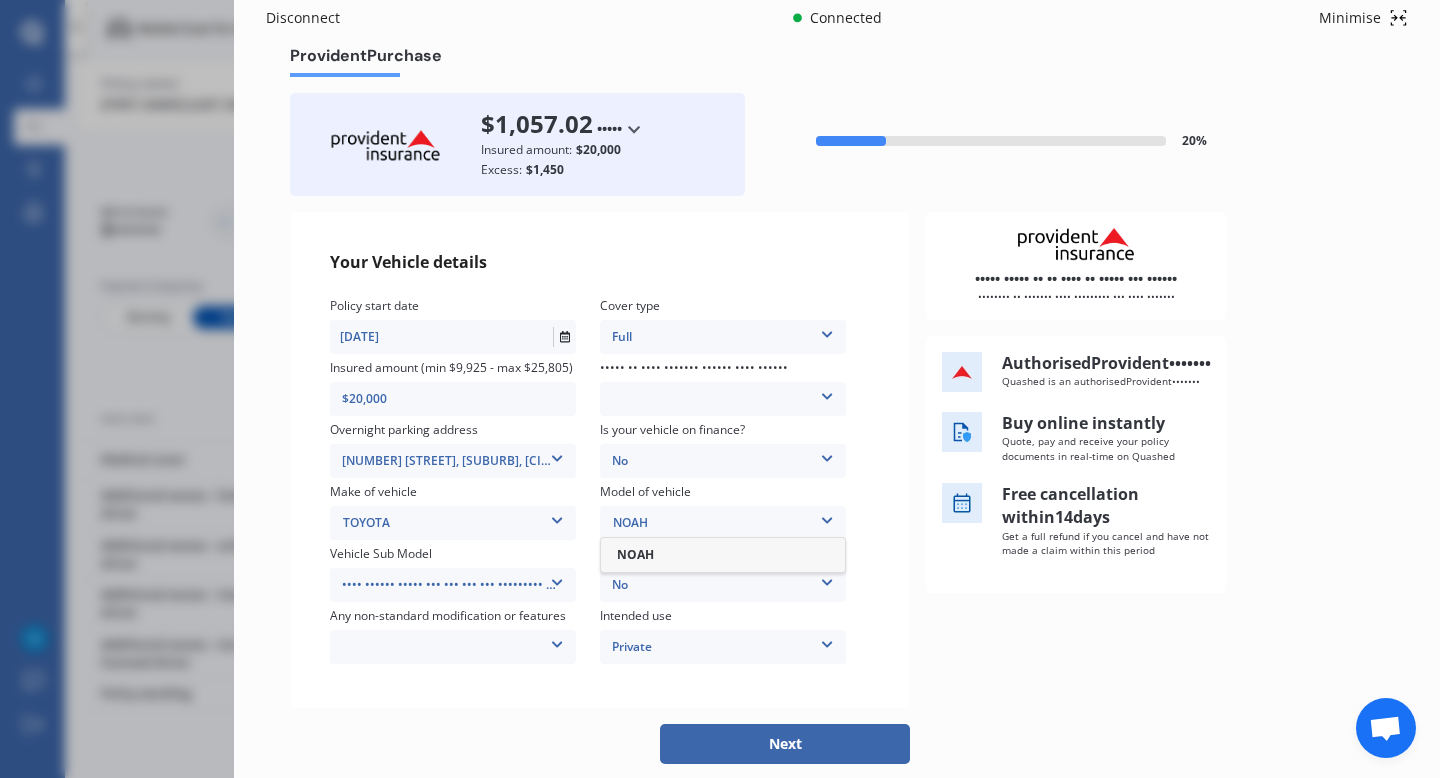 click on "•••• •••••• ••••• ••• ••• ••• ••• ••••••••• •••••• •••••" at bounding box center [723, 337] 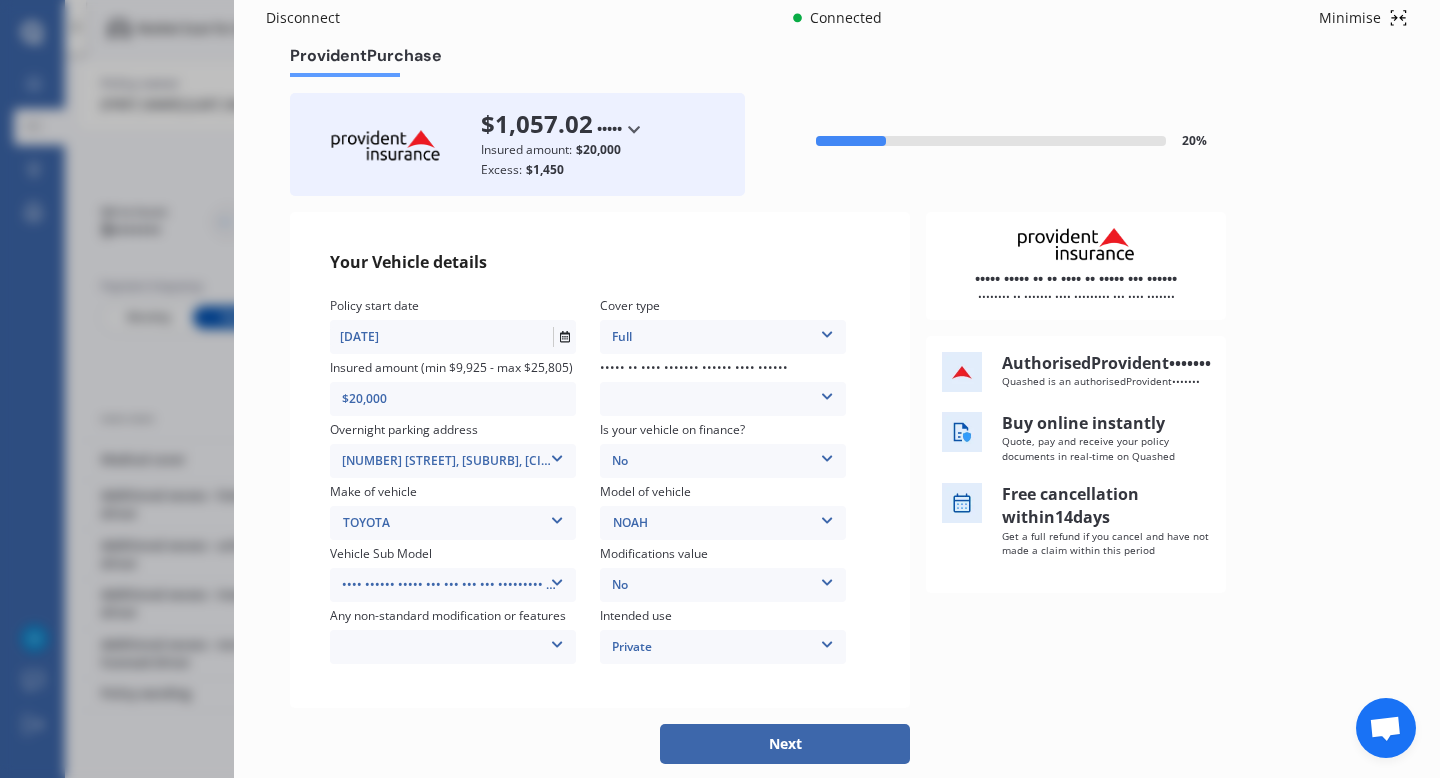 click on "TOYOTA" at bounding box center [454, 523] 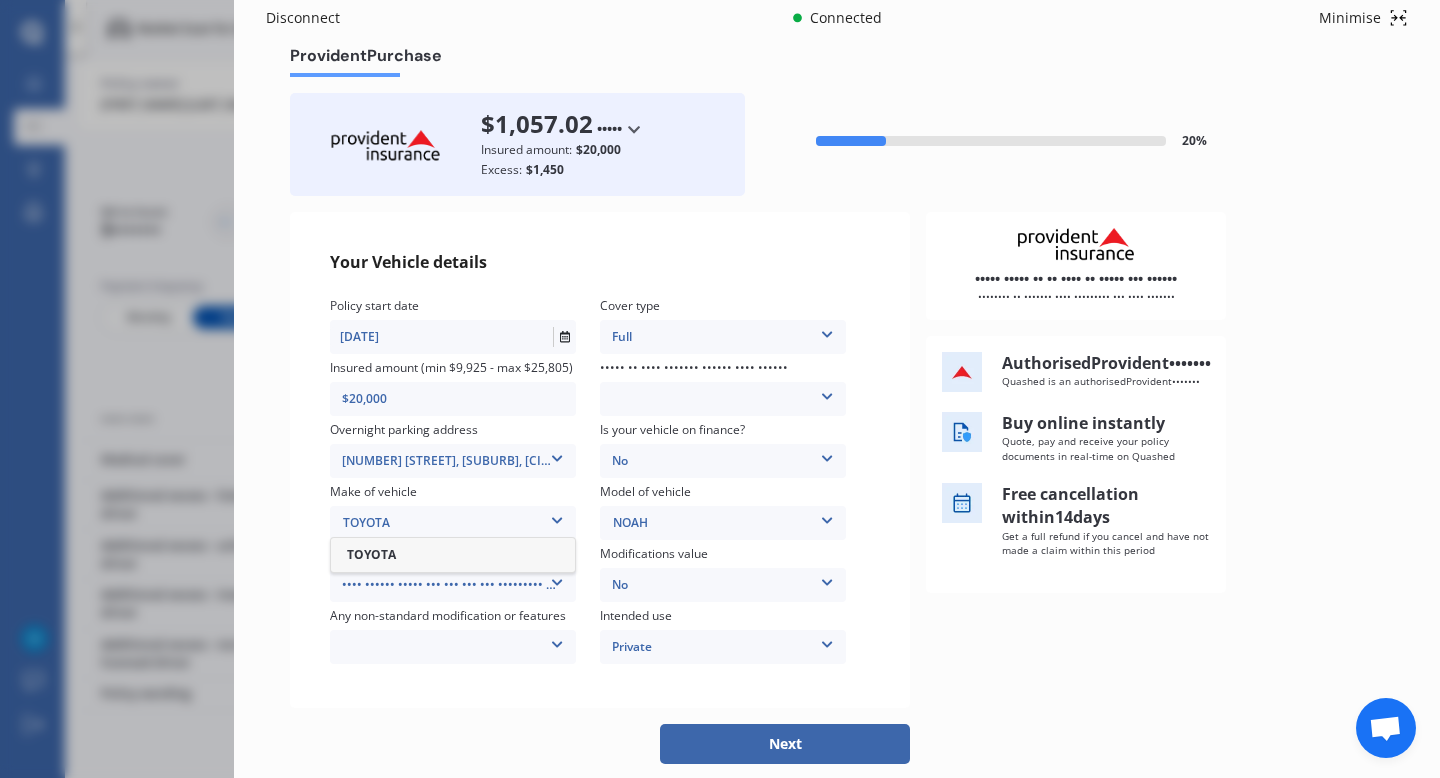 click on "Your Vehicle details Policy start date [DATE] [MONTH] [YEAR]   Today Mo Tu We Th Fr Sa Su 30 01 02 03 04 05 06 07 08 09 10 11 12 13 14 15 16 17 18 19 20 21 22 23 24 25 26 27 28 29 30 31 01 02 03 Cover type Full Full Insured amount (min $[AMOUNT] - max $[AMOUNT]) $[AMOUNT] Where is your vehicle parked over night? Garage (fully enclosed) Off Street Parking Other Overnight parking address [NUMBER] [STREET], [SUBURB], [CITY] [POSTAL_CODE] [NUMBER] [STREET], [SUBURB], [CITY] [POSTAL_CODE] Is your vehicle on finance? No No Yes Make of vehicle [BRAND] [BRAND] Model of vehicle [MODEL] [MODEL] Vehicle Sub Model [MODEL] [MODEL] [MODEL] Modifications value No No Up to $[AMOUNT] Up to $[AMOUNT] Greater than $[AMOUNT] Any non-standard modification or features None Nitrous Oxide System(NOS) Roll Cage Full Racing Harness Intended use Private Private Private & Business We're proud to be 100% NZ owned and driven Provident" at bounding box center [837, 460] 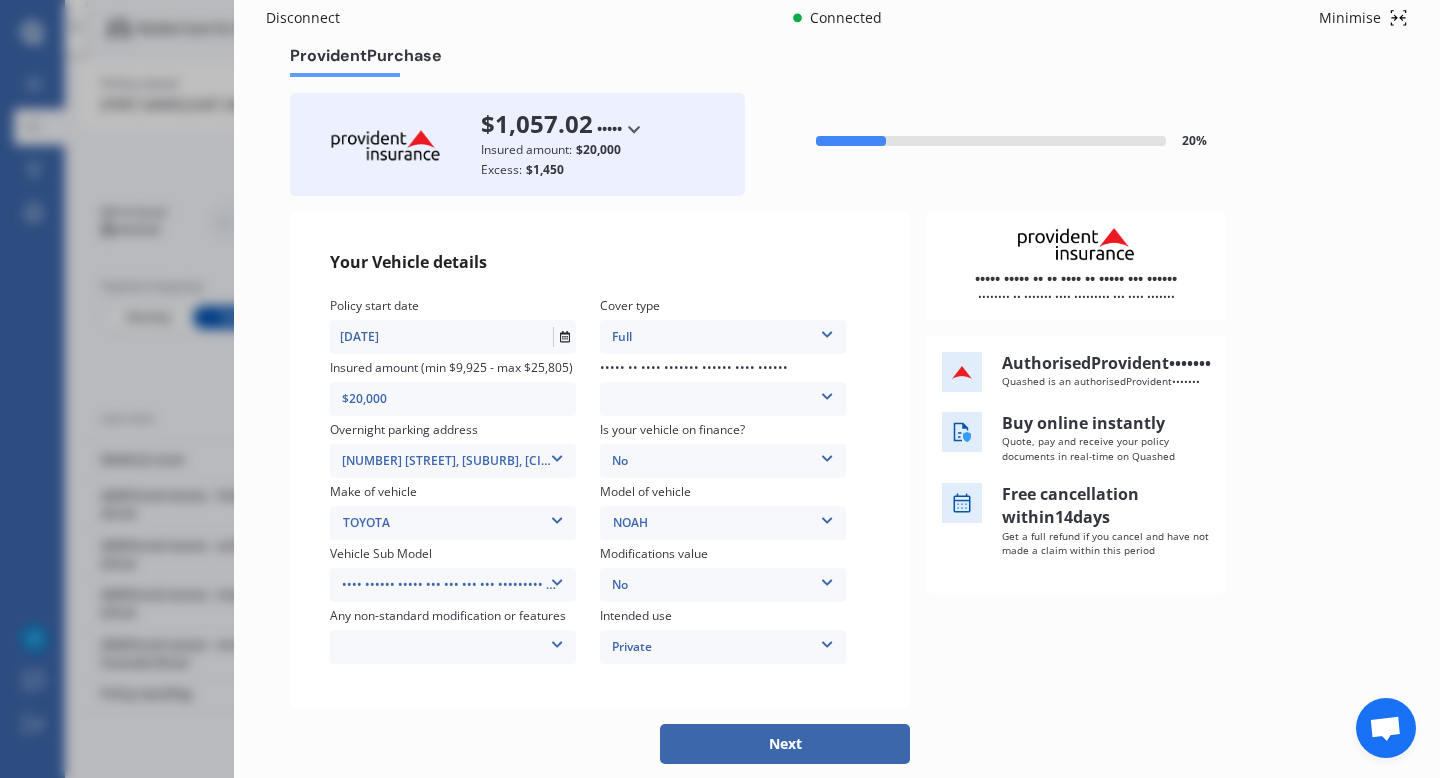 scroll, scrollTop: 0, scrollLeft: 0, axis: both 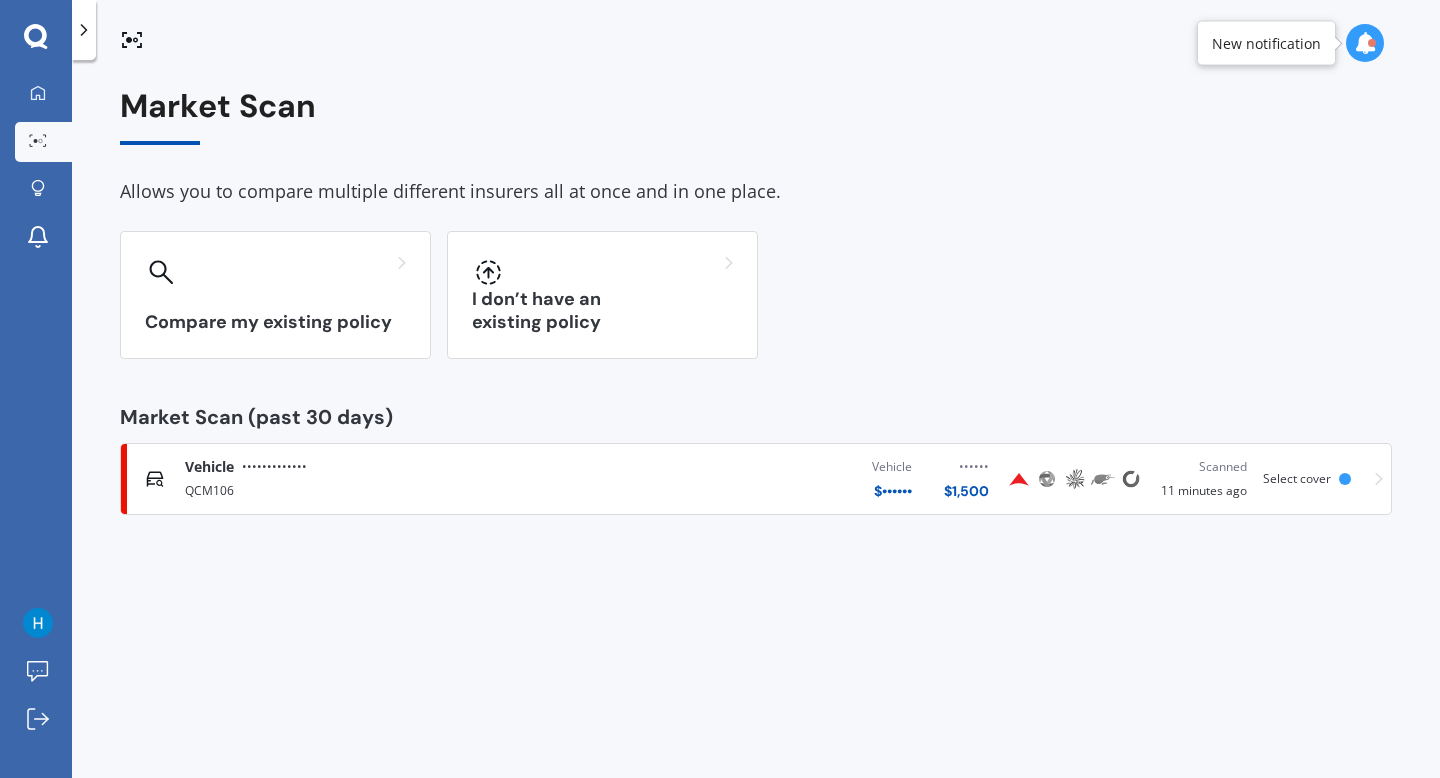 click on "QCM106" at bounding box center [380, 489] 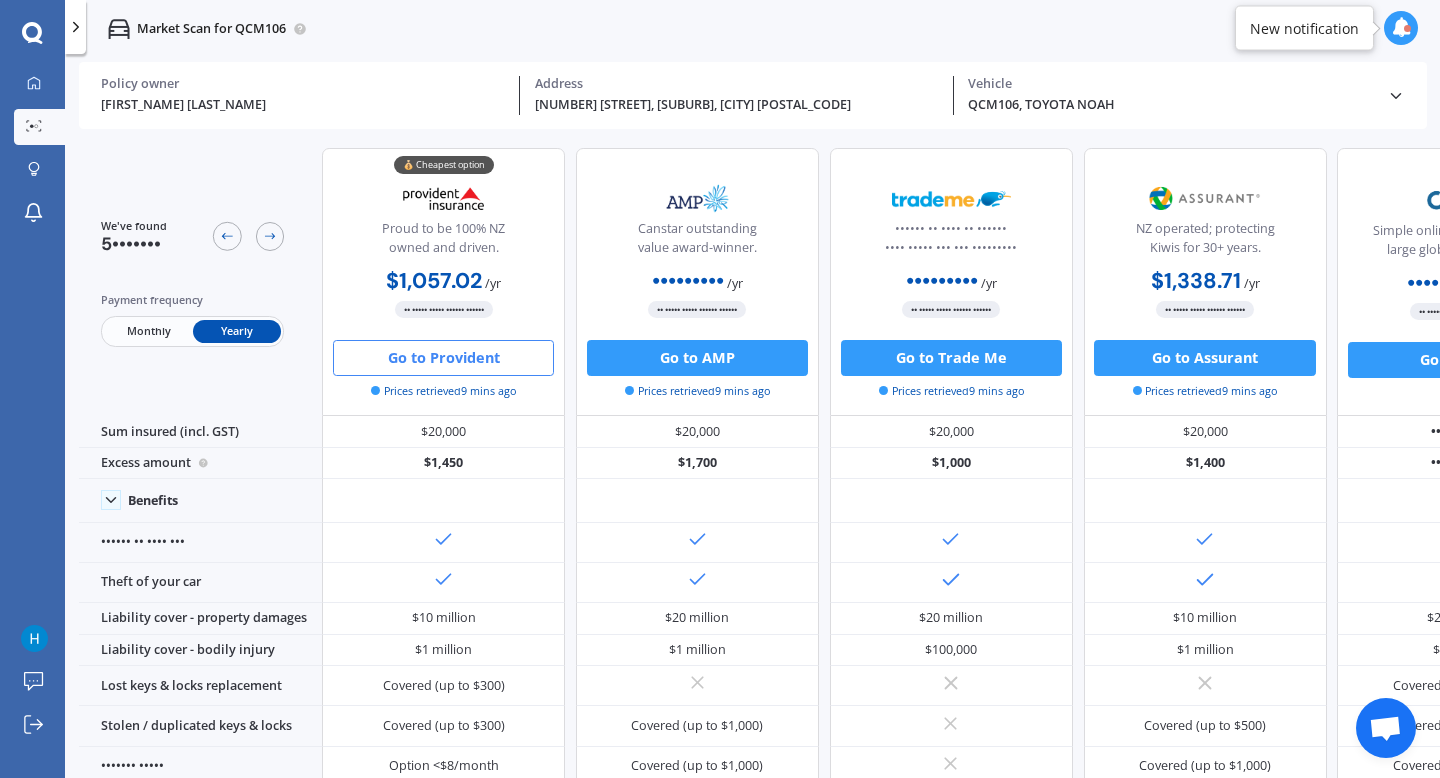 click on "Vehicle" at bounding box center [303, 84] 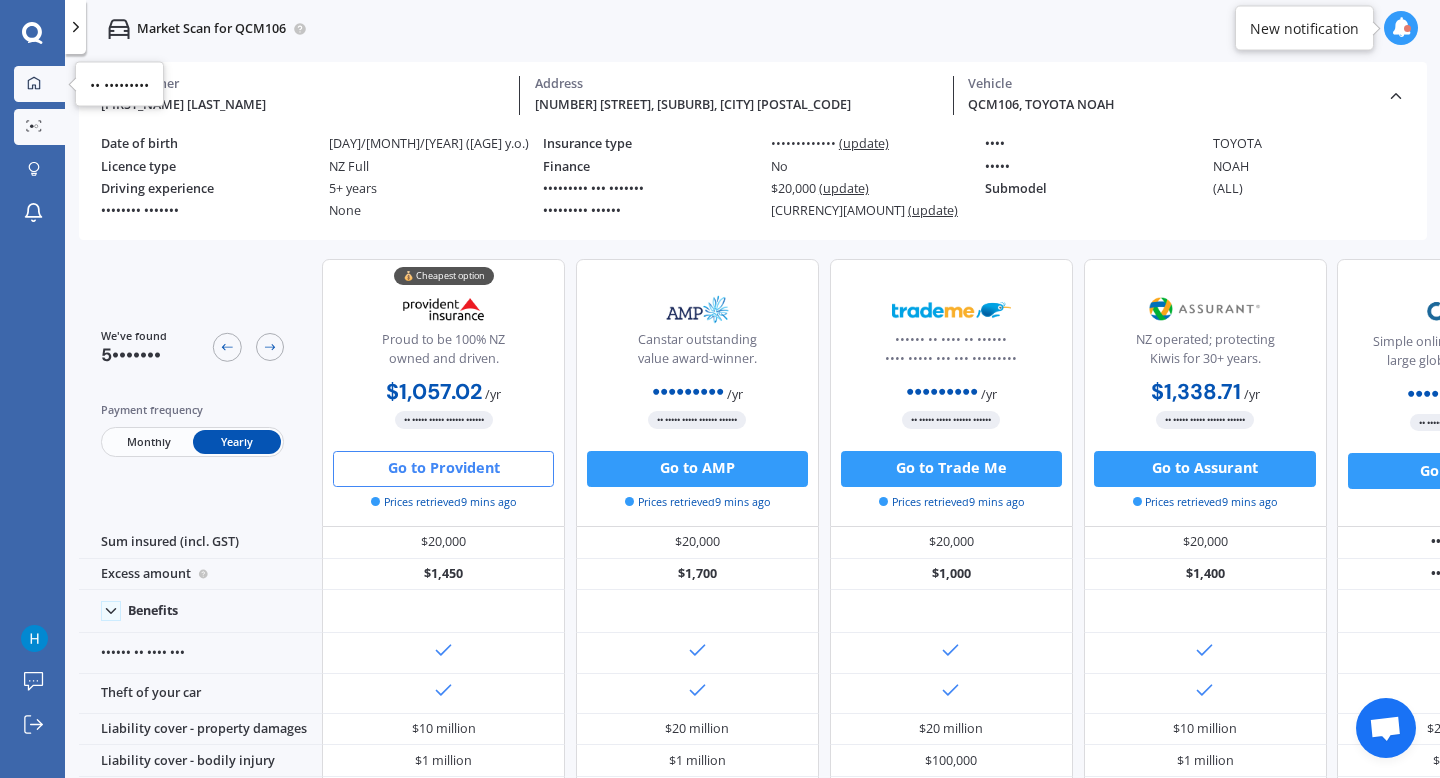 click at bounding box center [34, 84] 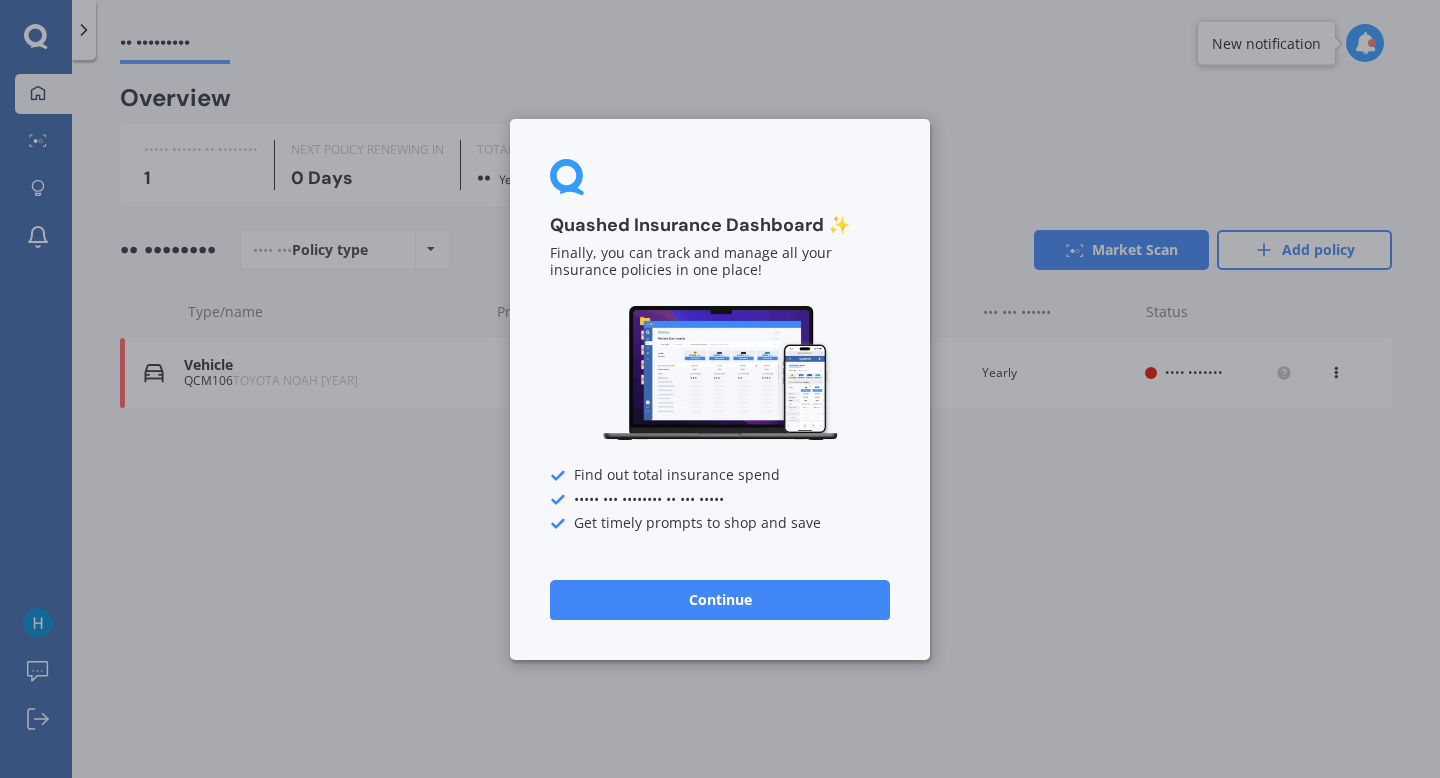 click on "Continue" at bounding box center (720, 599) 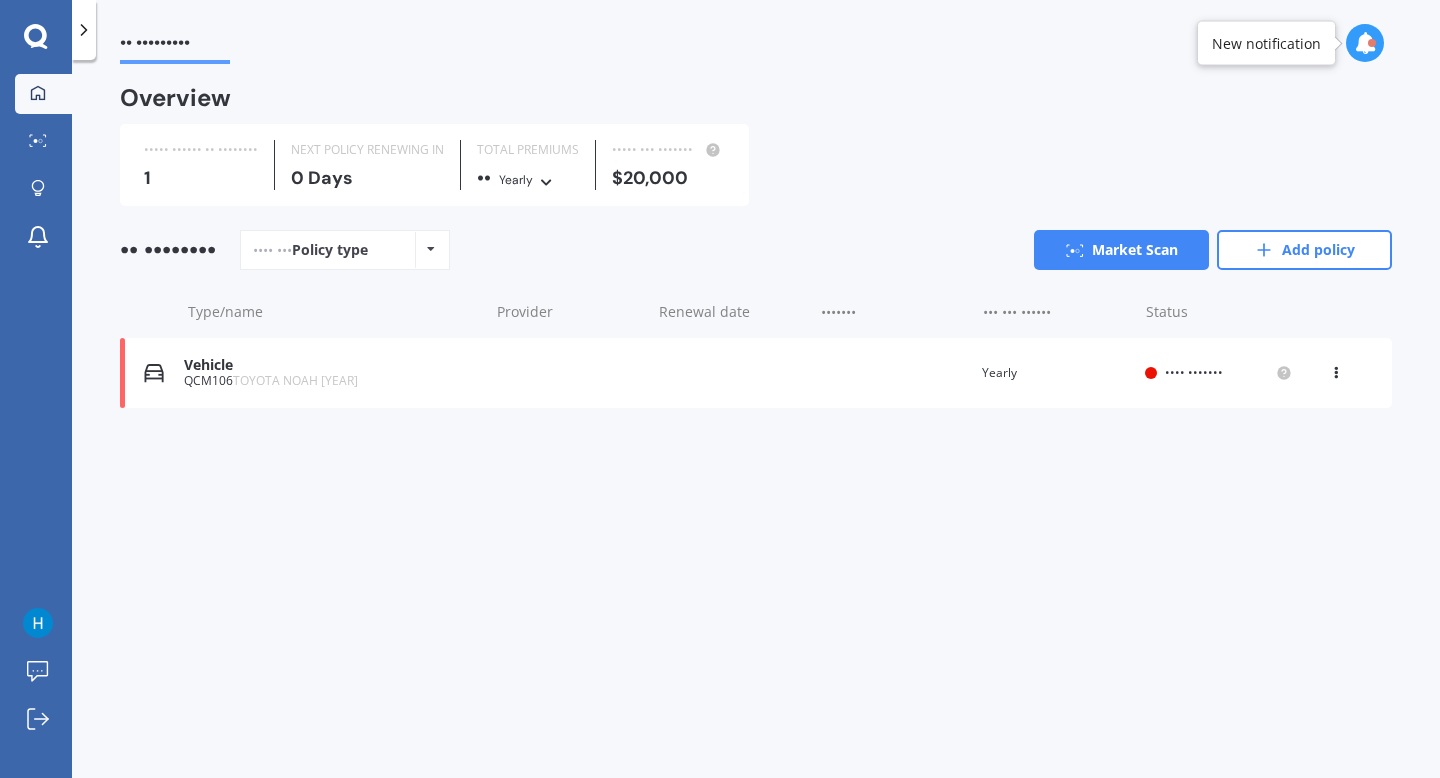 click on "Vehicle QCM106  [BRAND] [MODEL] [YEAR] Renewal date Premium You are paying Yearly Status Info missing View option View policy Delete" at bounding box center [756, 373] 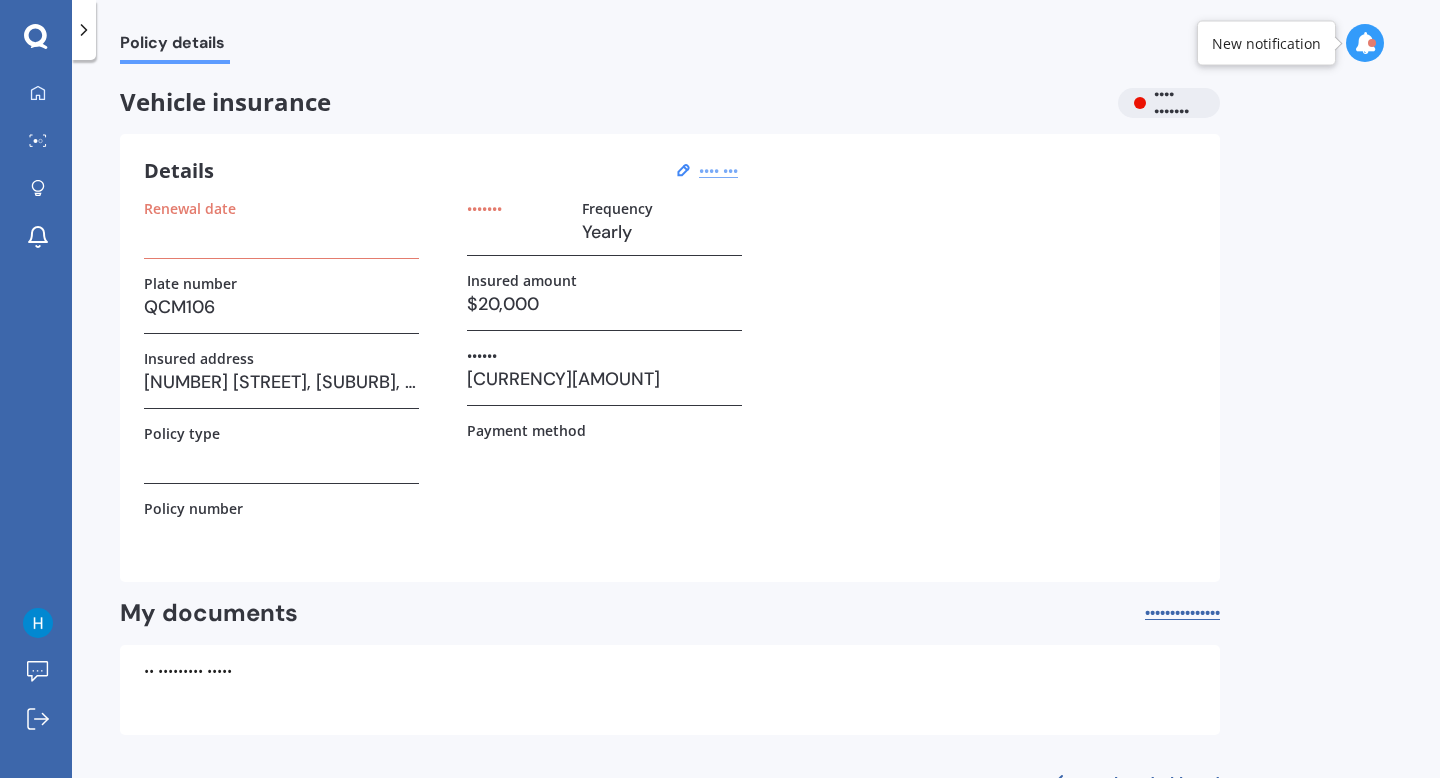 click on "•••• •••" at bounding box center [718, 170] 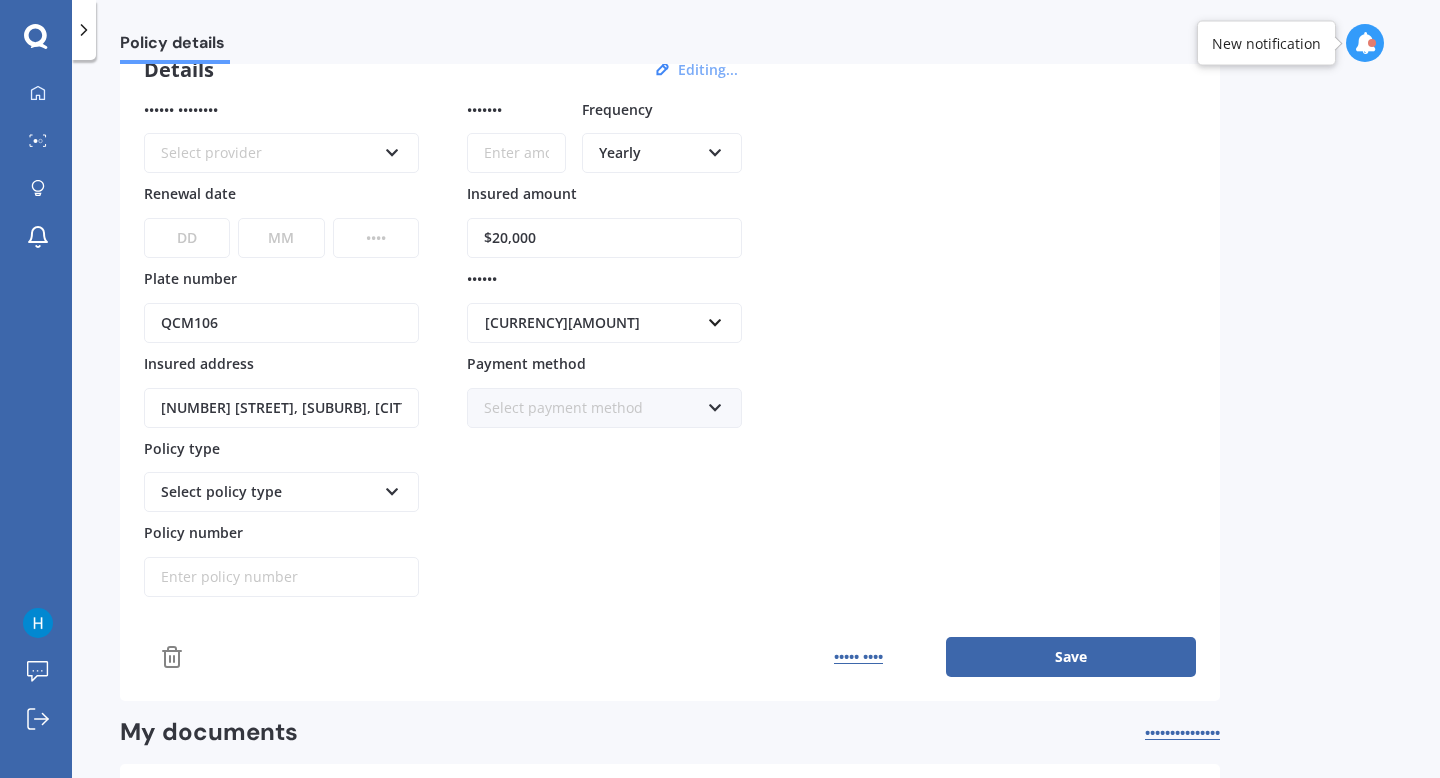 scroll, scrollTop: 81, scrollLeft: 0, axis: vertical 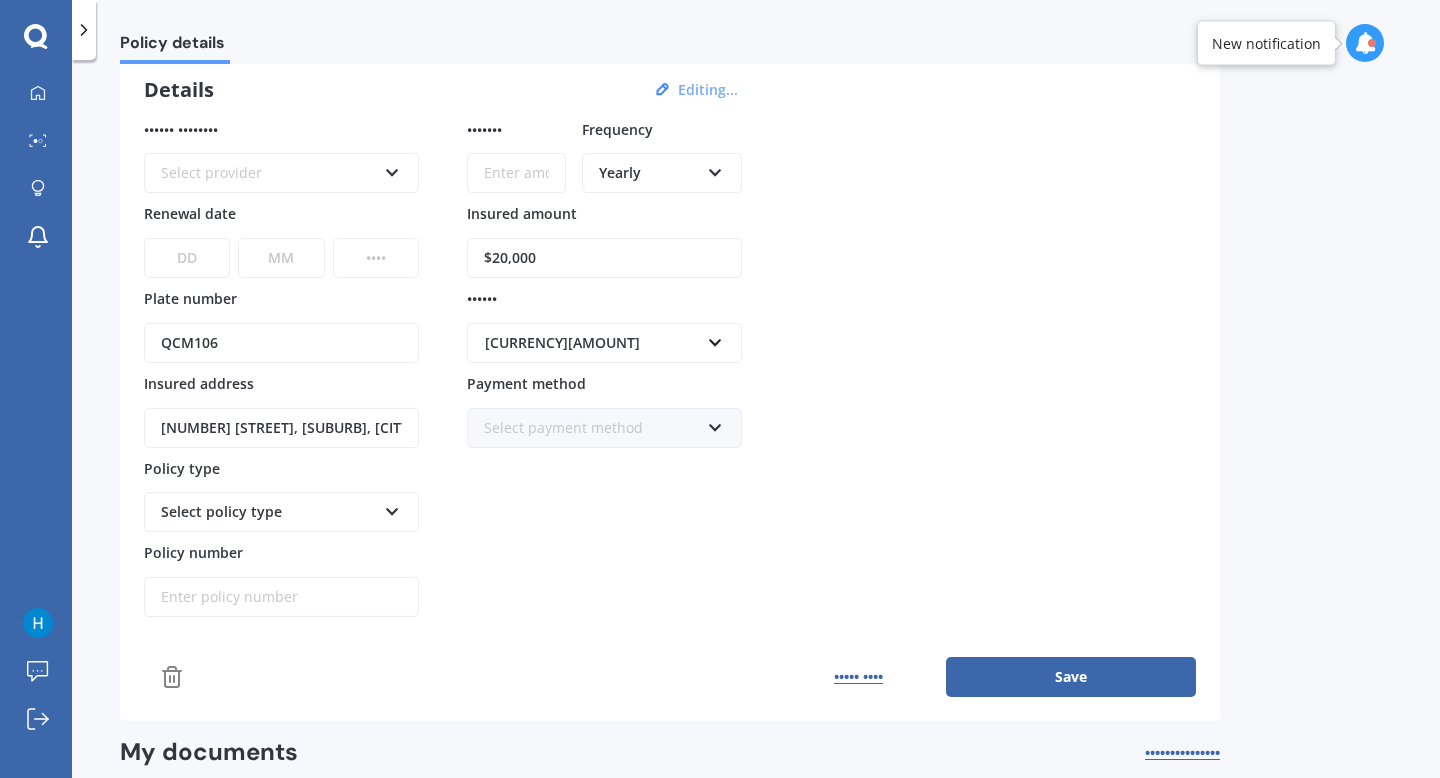 click on "Select policy type" at bounding box center [268, 512] 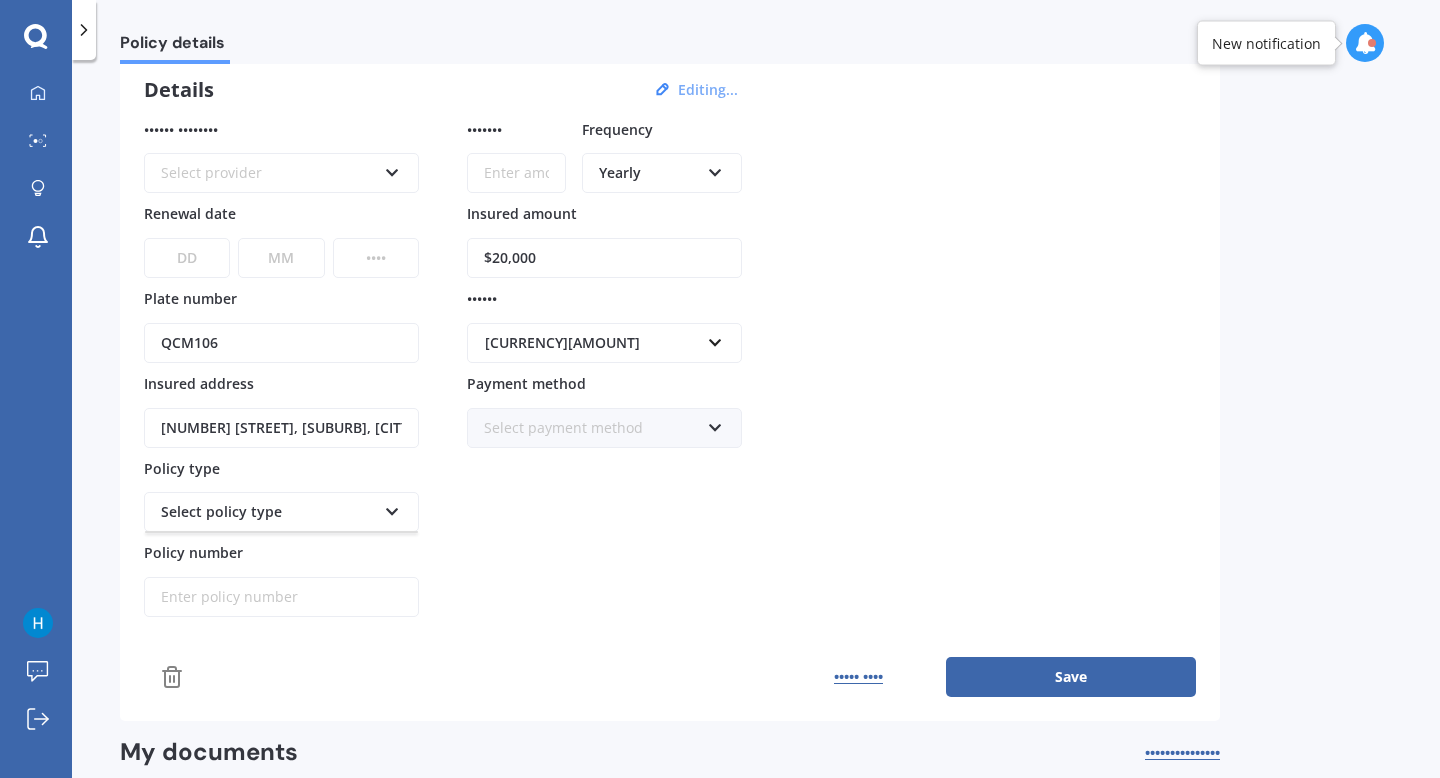 click on "Select policy type" at bounding box center (268, 512) 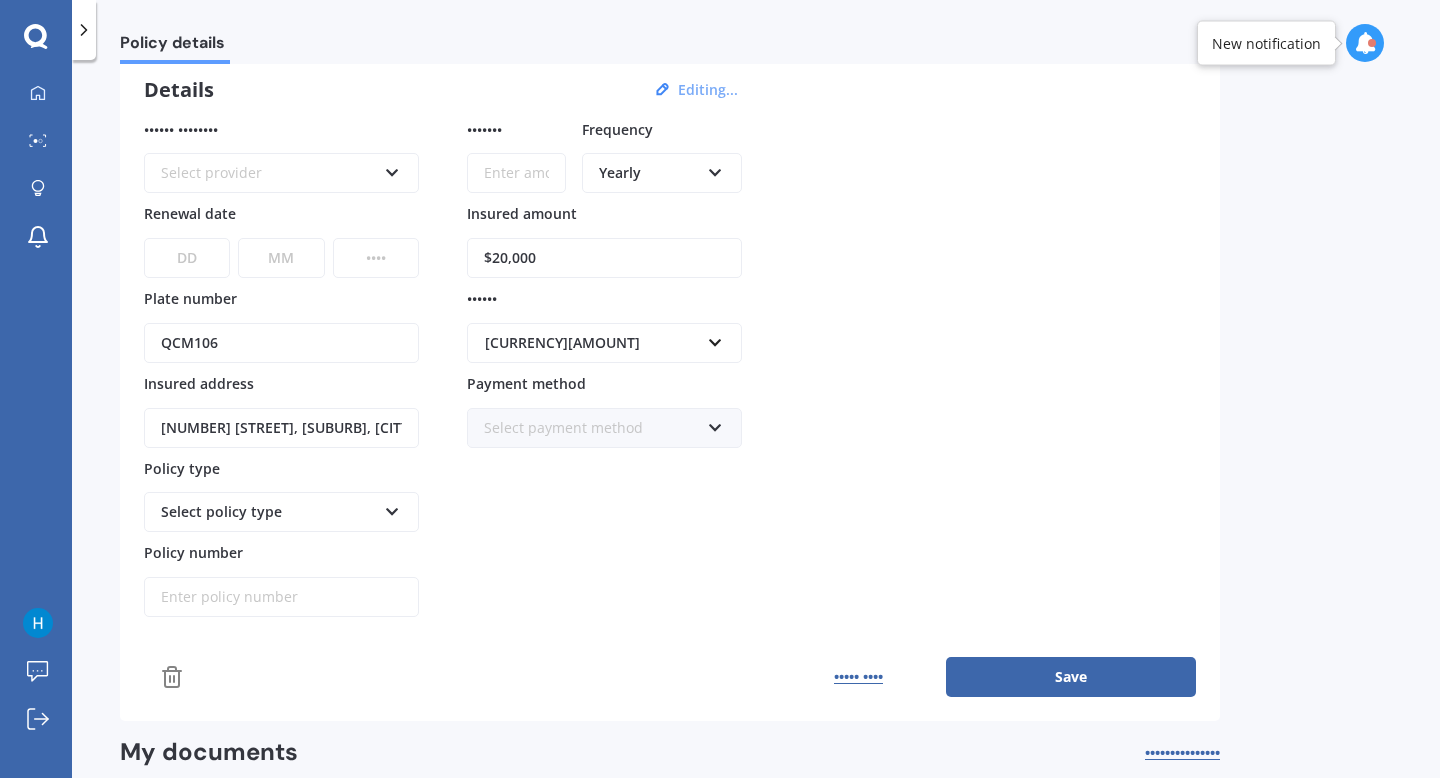 click on "Premium Frequency Yearly Yearly Six-Monthly Quarterly Monthly Fortnightly Weekly Insured amount $20,000 Excess $1,500 $100 $400 $500 $750 $1,000 $1,500 $2,000 Payment method Select payment method Direct debit - bank account Direct debit - credit/debit card Online payment Internet banking transfer Cheque" at bounding box center [604, 368] 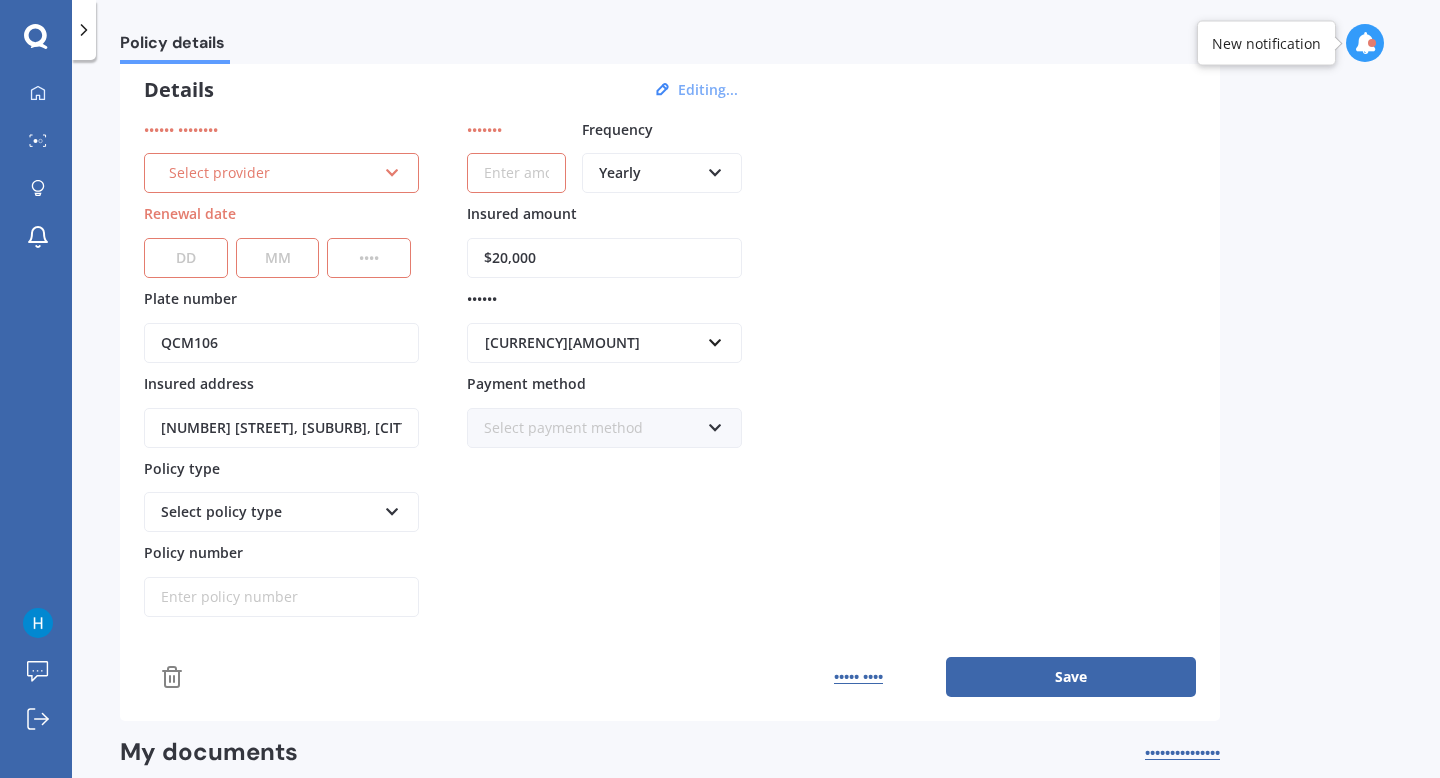 click on "Select provider" at bounding box center [272, 173] 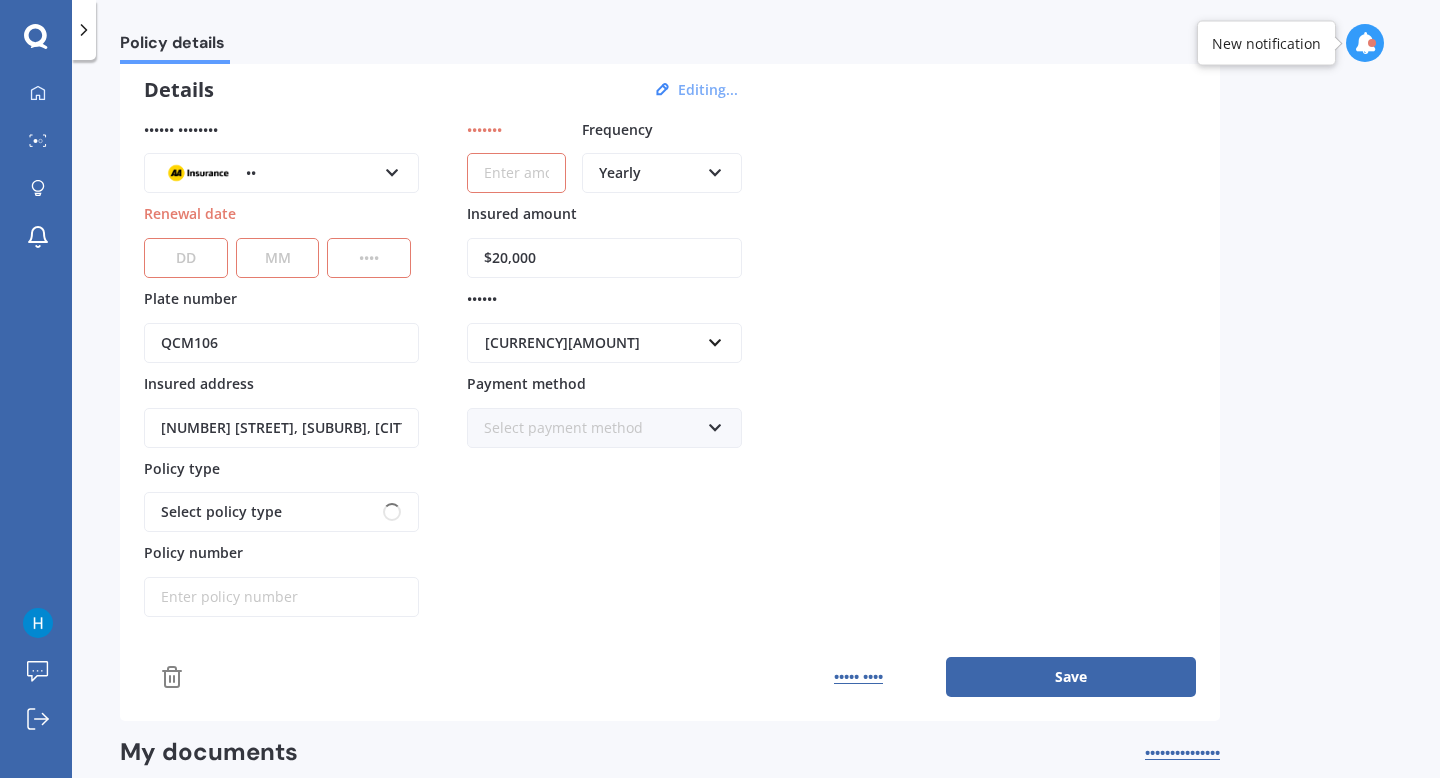 click on "Policy provider AA AMI AMP ANZ ASB Aioi Nissay Dowa Ando Assurant BNZ Co-Operative Bank Cove FMG Initio Kiwibank Lantern Lumley MAS NAC NZI Other Provident SBS Star Insure State Swann TSB Tower Trade Me Insurance Vero Westpac YOUI Renewal date DD [DD] [MM] [YYYY] QCM106 Insured address [NUMBER] [STREET], [SUBURB], [CITY] [POSTAL_CODE] Policy type Select policy type Policy number Premium $100" at bounding box center (670, 368) 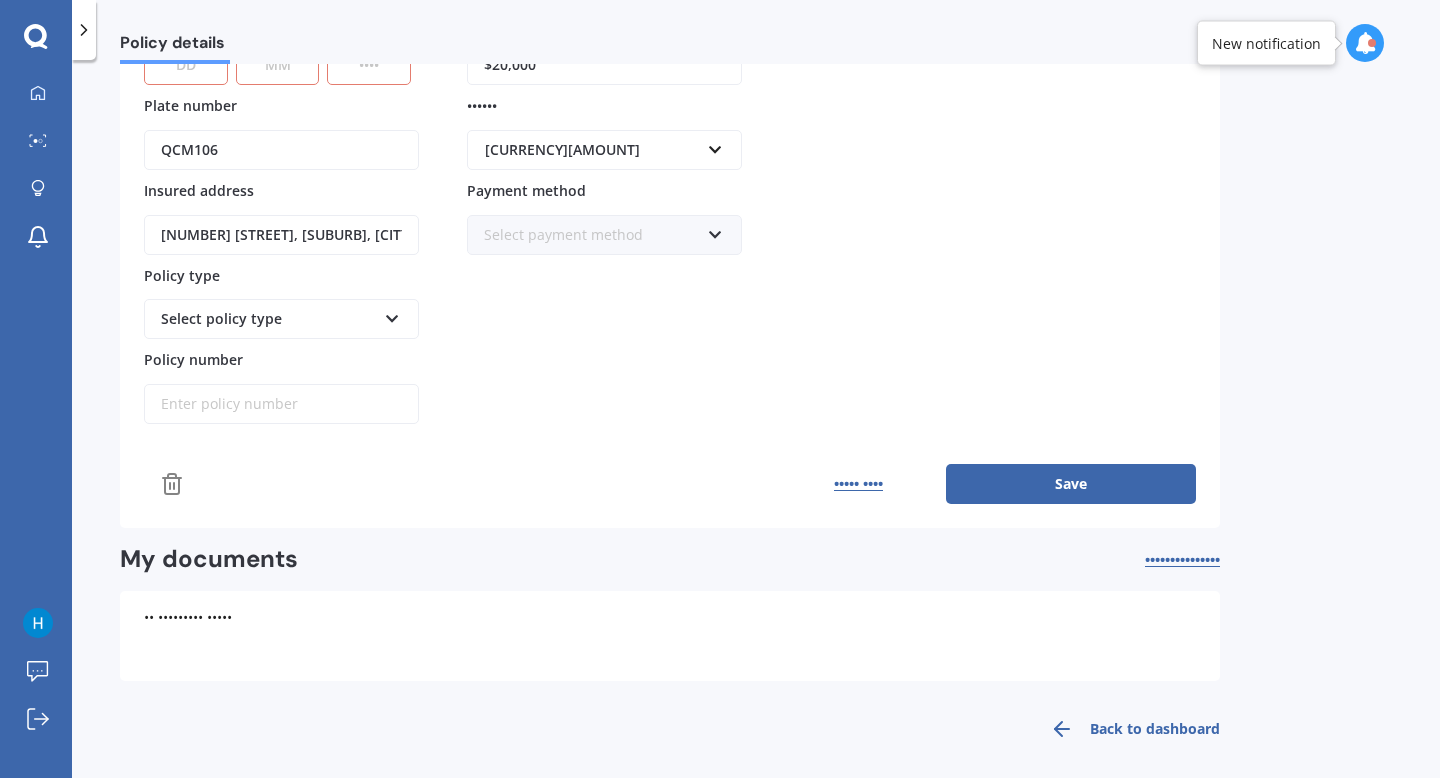 click on "••••• ••••" at bounding box center (858, 484) 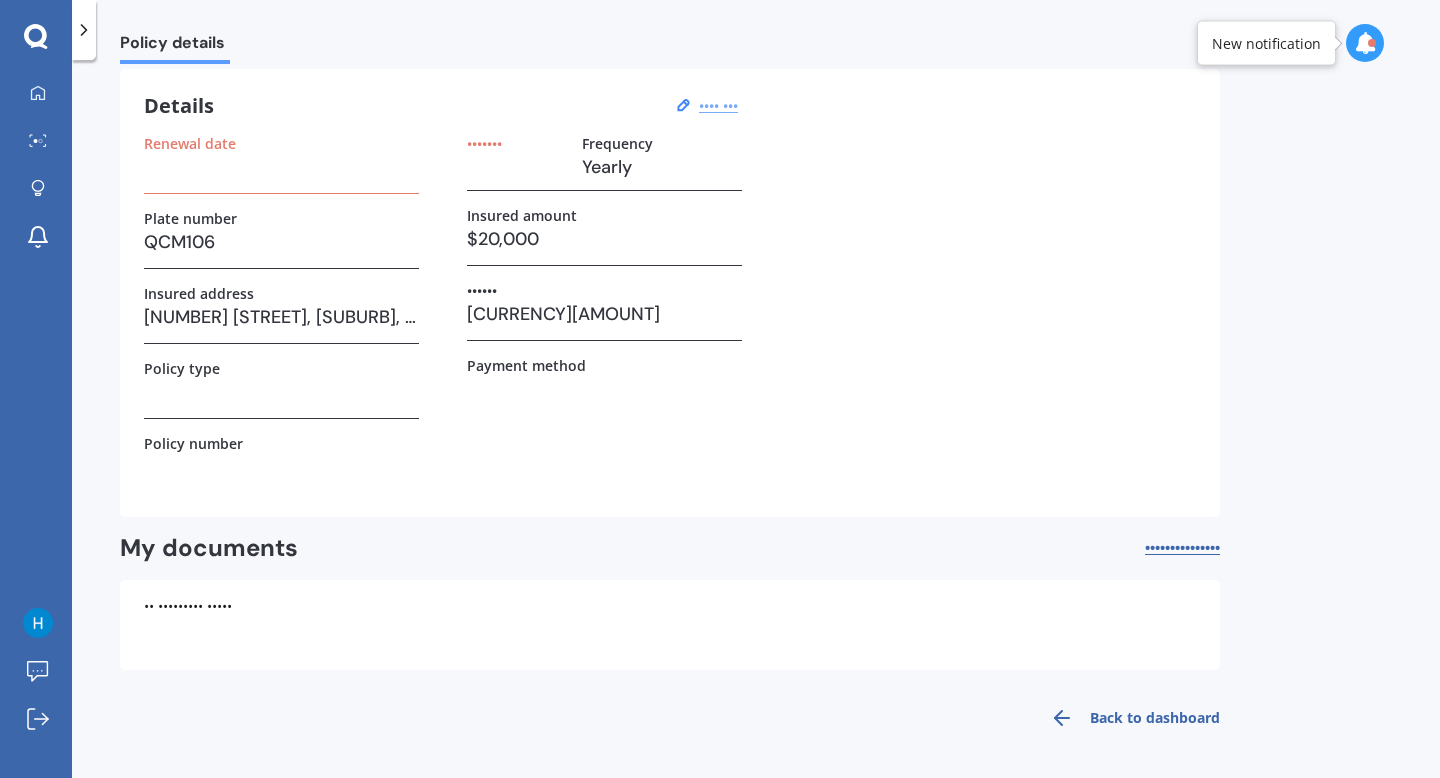 scroll, scrollTop: 64, scrollLeft: 0, axis: vertical 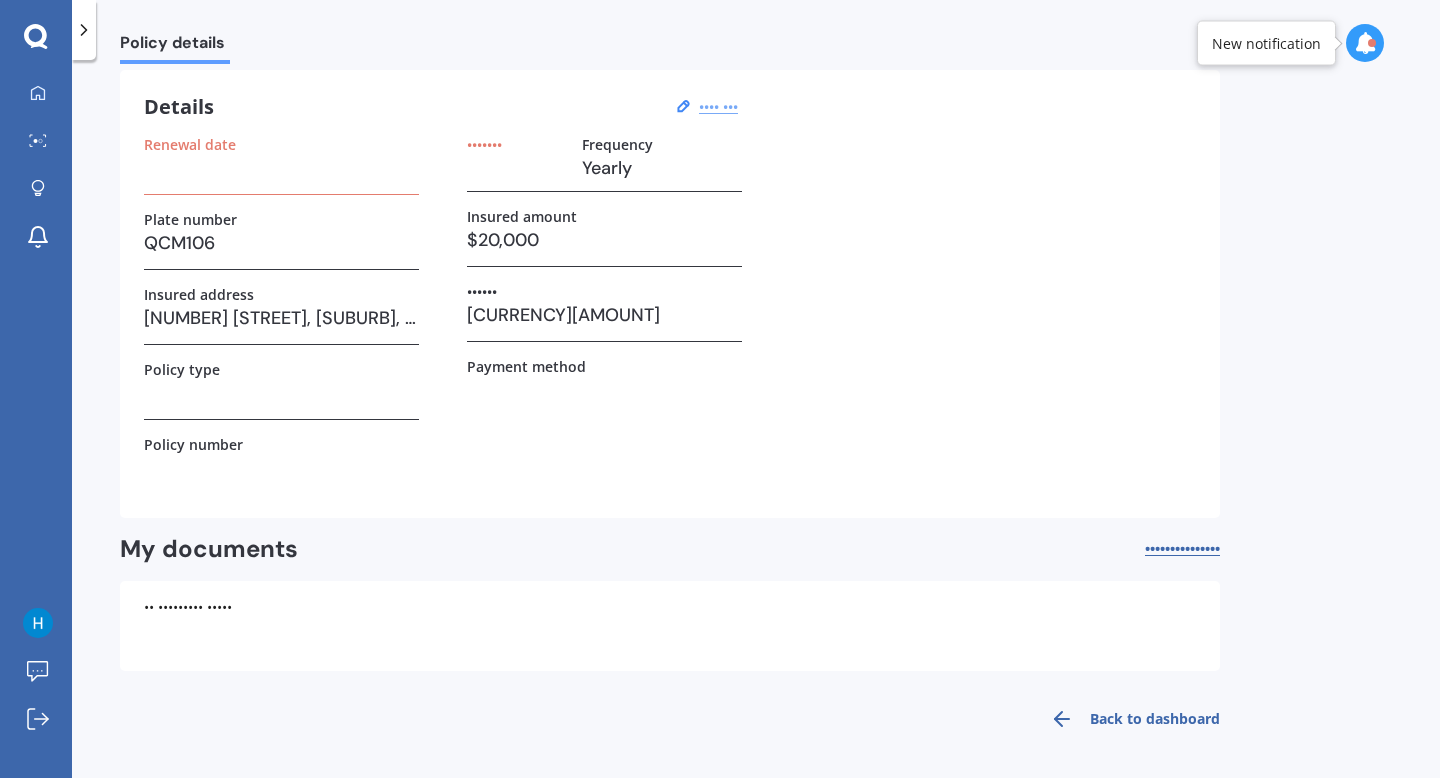 click on "Back to dashboard" at bounding box center (1129, 719) 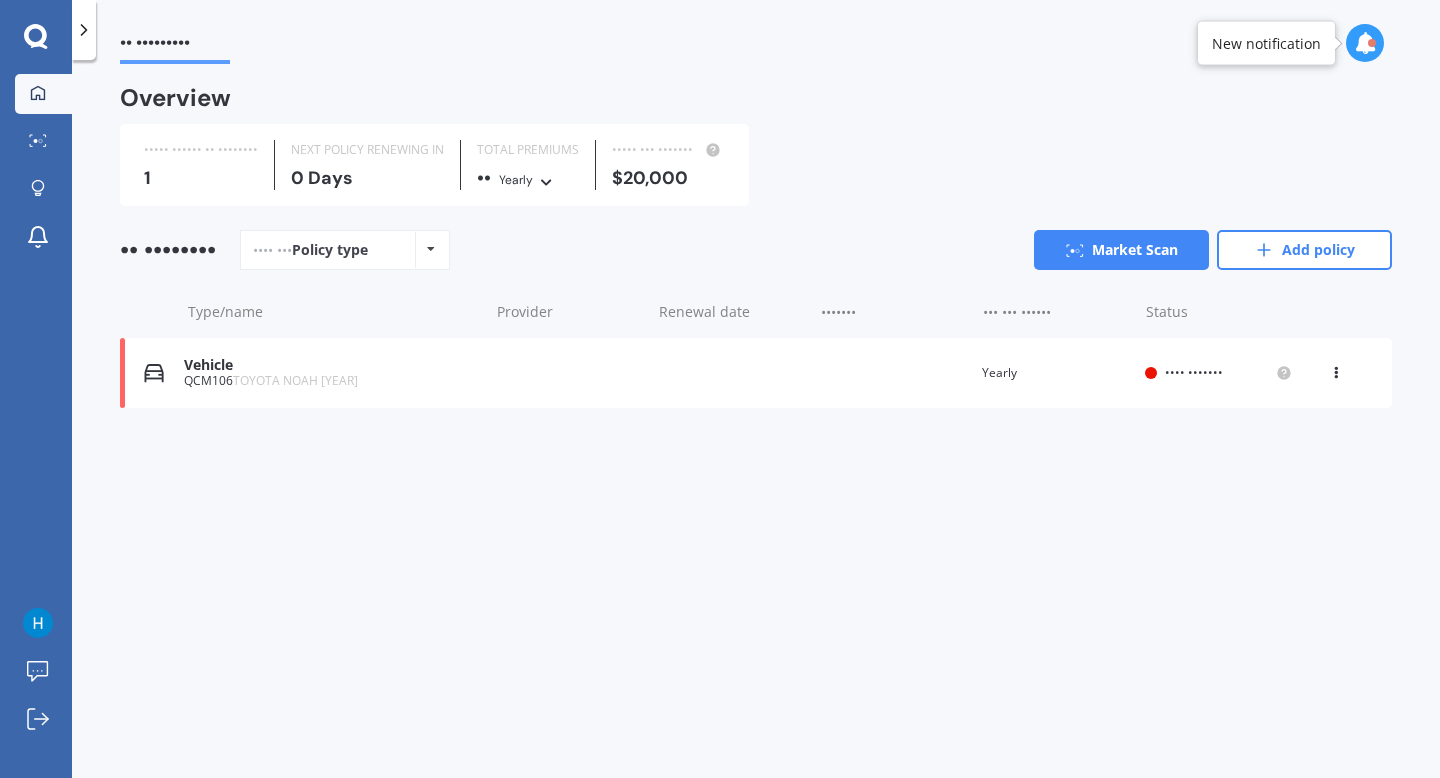 scroll, scrollTop: 0, scrollLeft: 0, axis: both 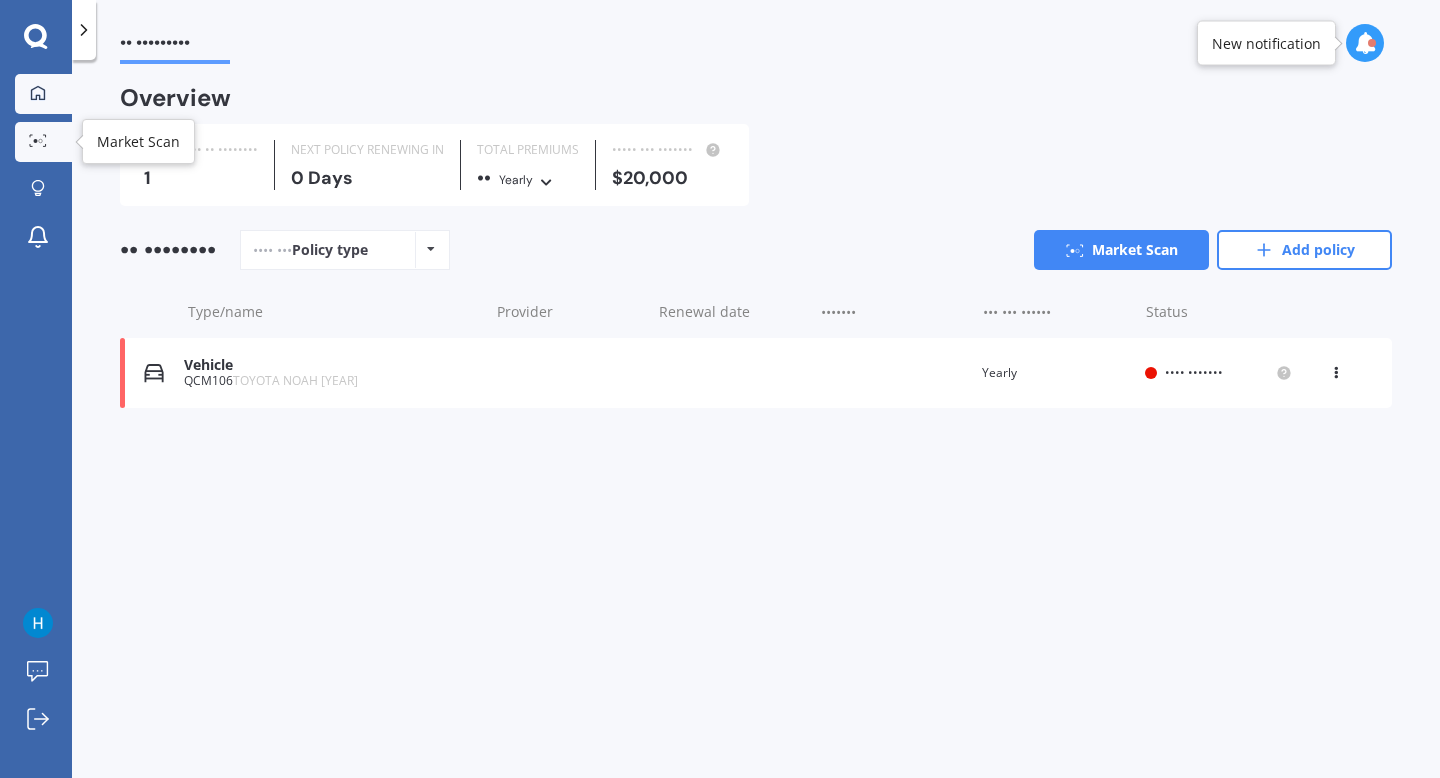 click at bounding box center [38, 140] 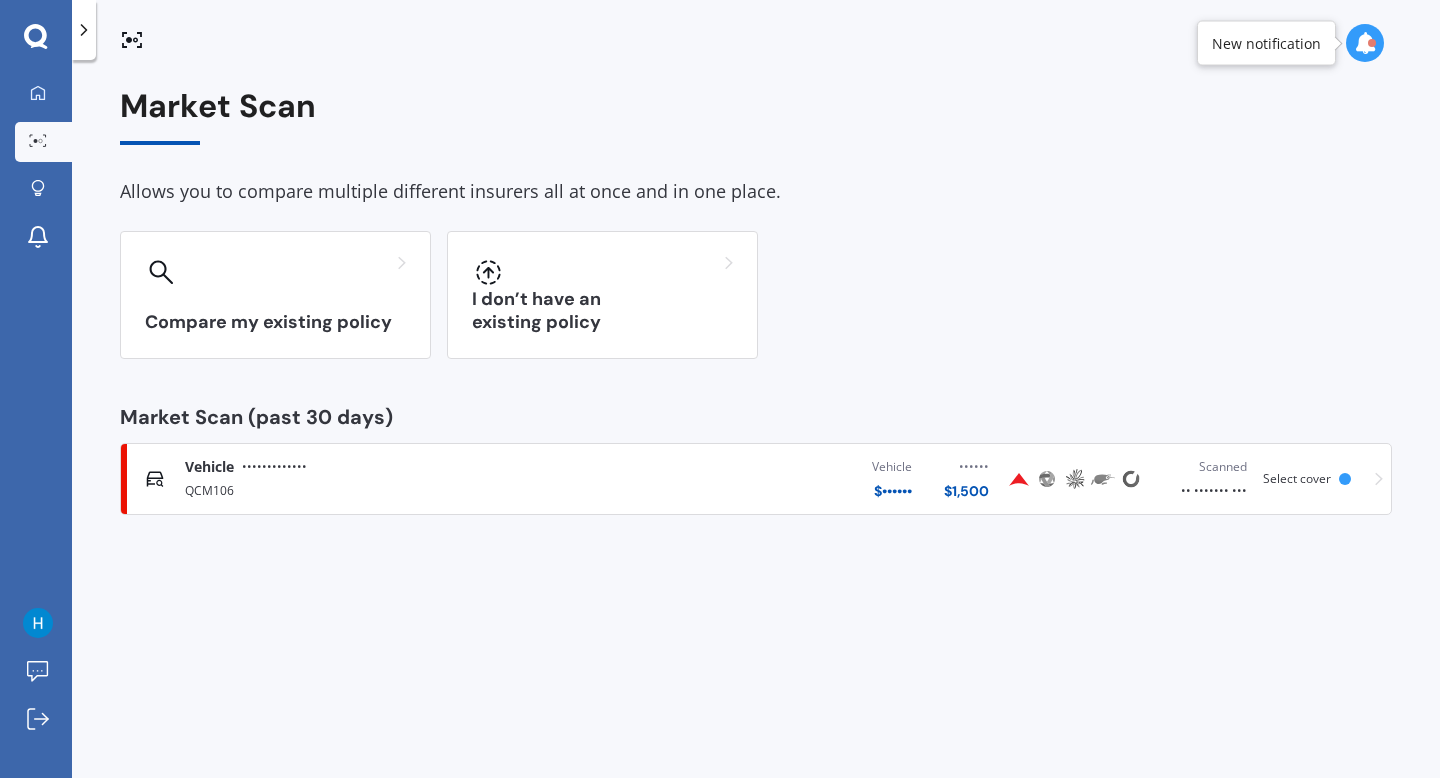 click at bounding box center (36, 37) 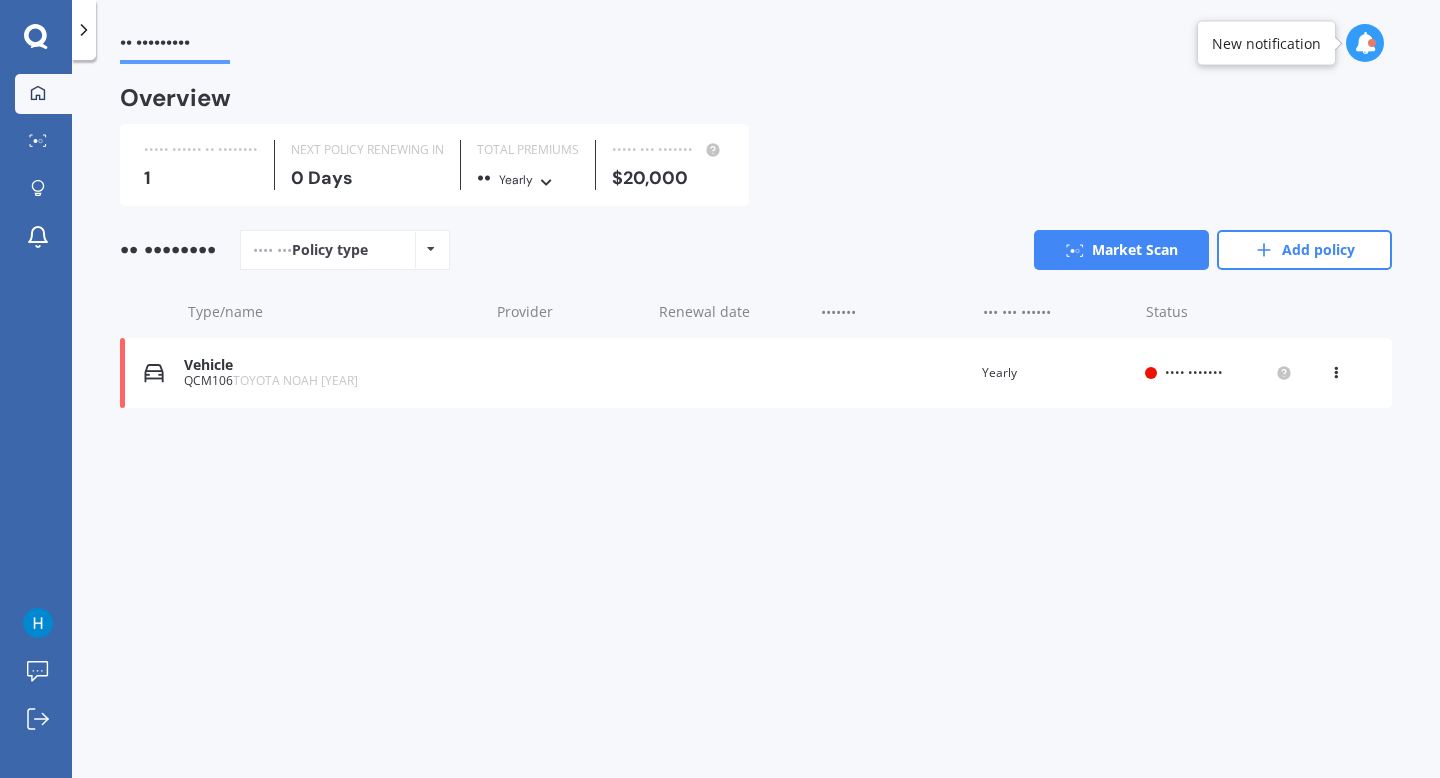 click at bounding box center (36, 37) 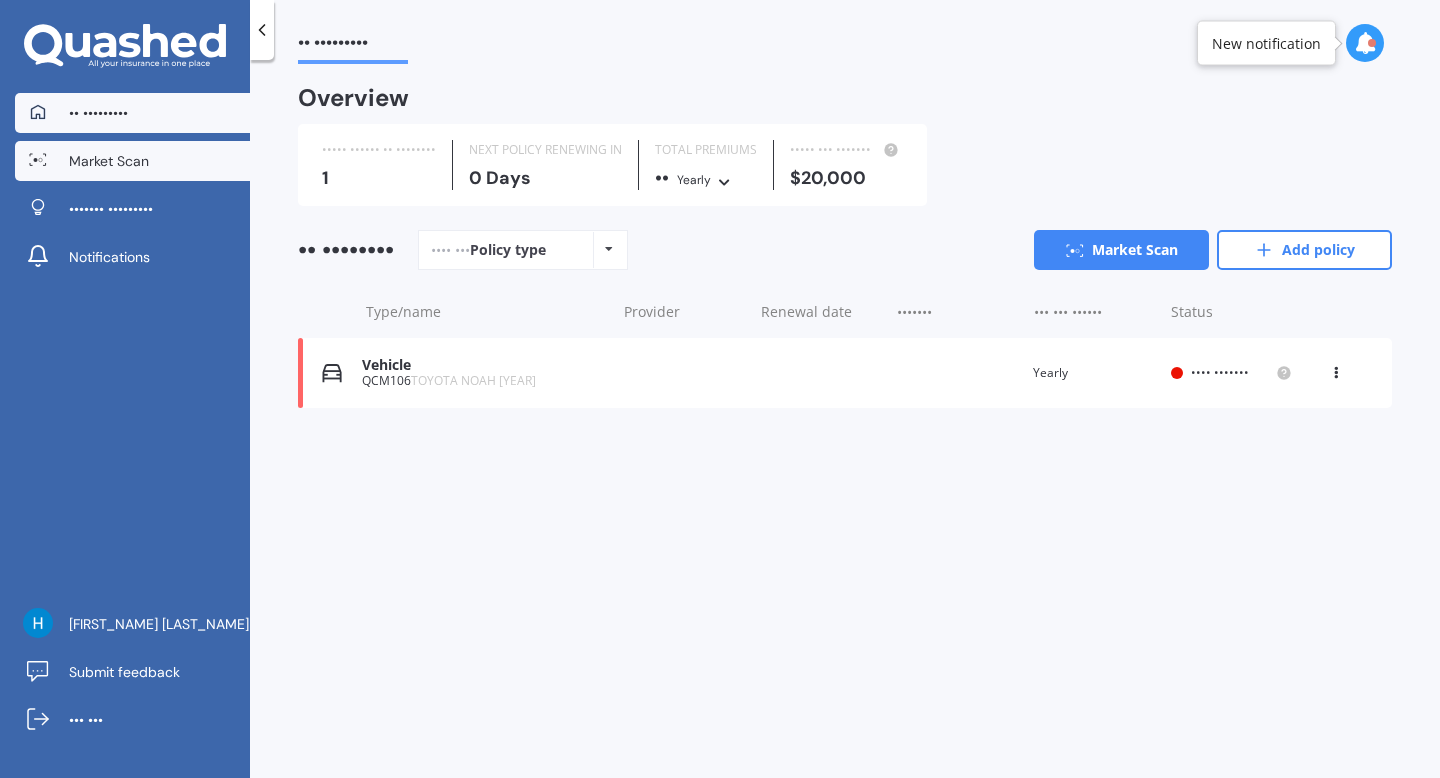 click on "Market Scan" at bounding box center [132, 161] 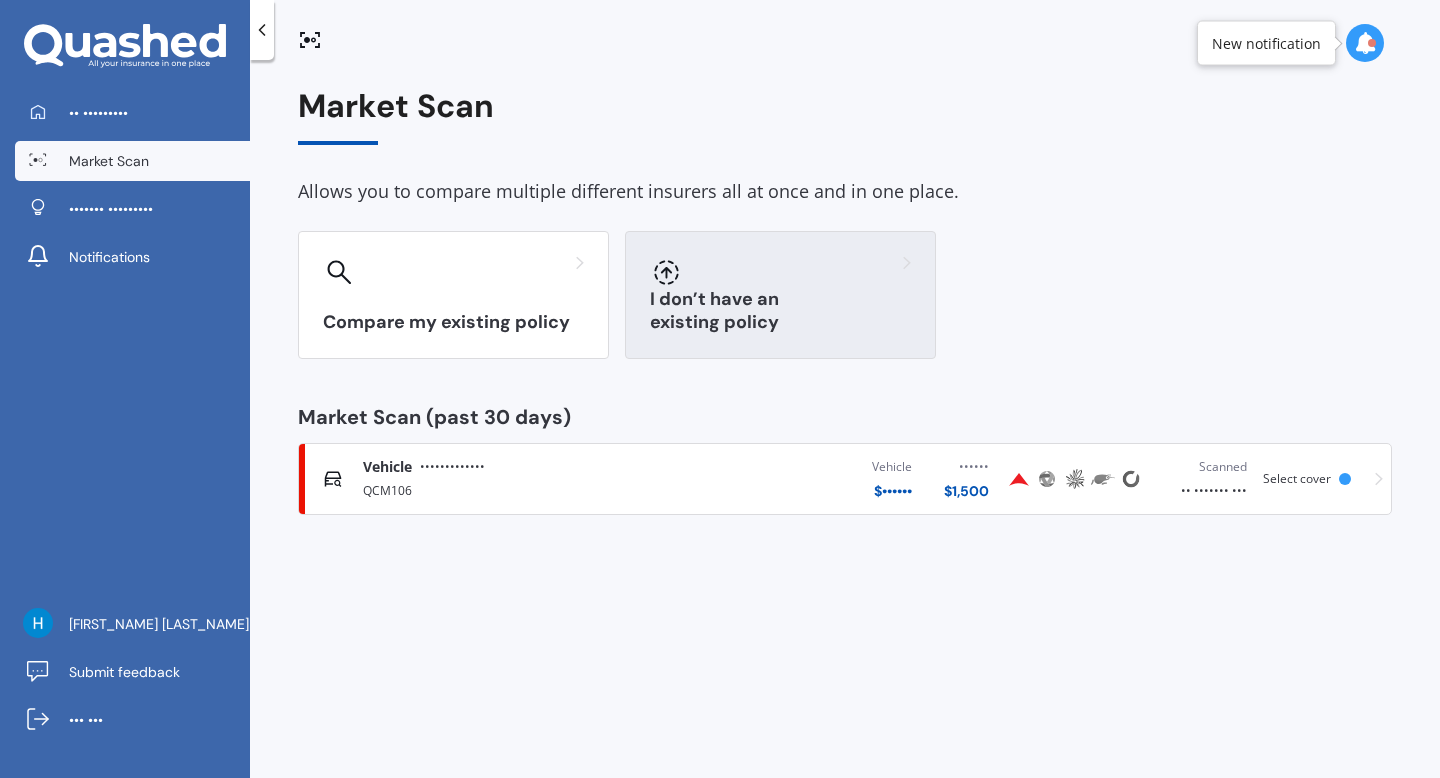 click on "I don’t have an existing policy" at bounding box center [453, 322] 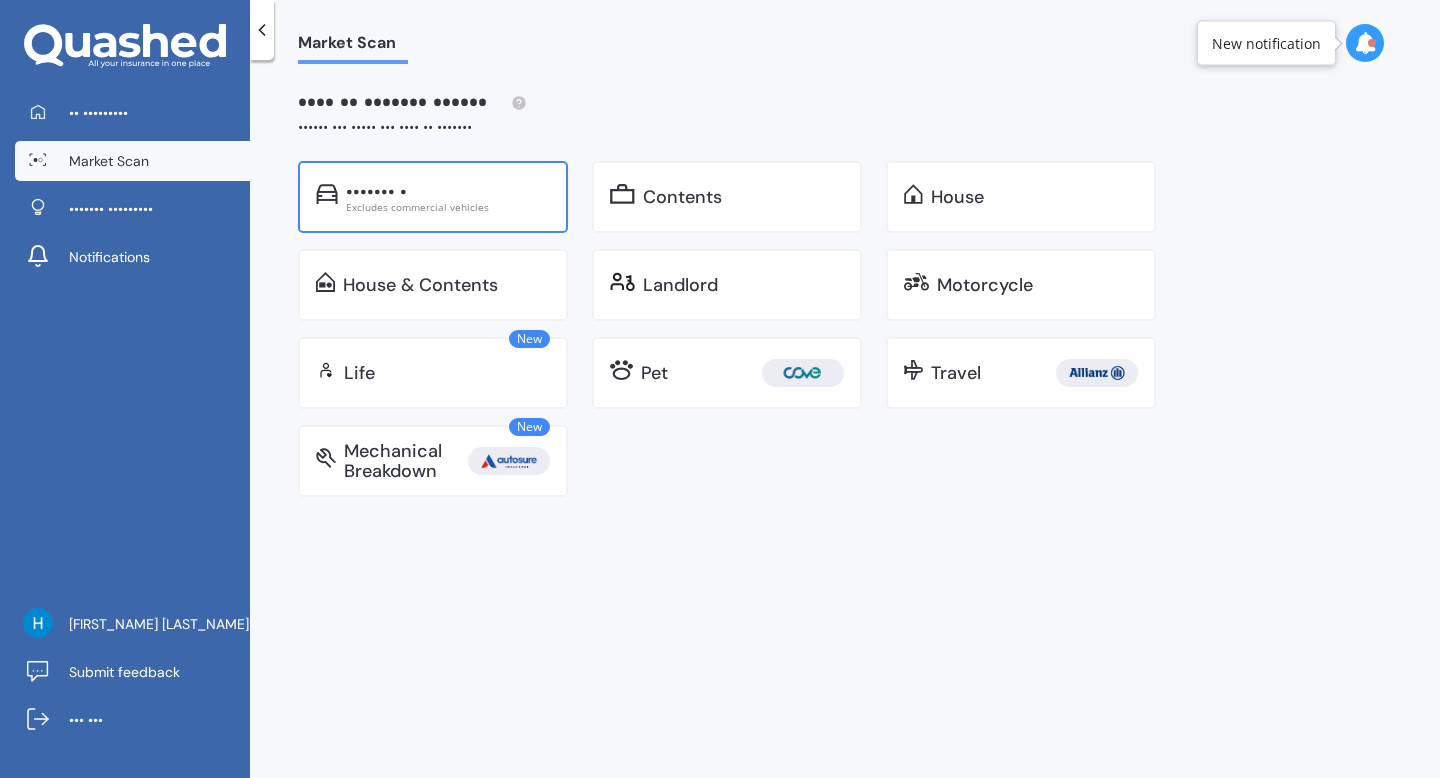 click on "Excludes commercial vehicles" at bounding box center [448, 207] 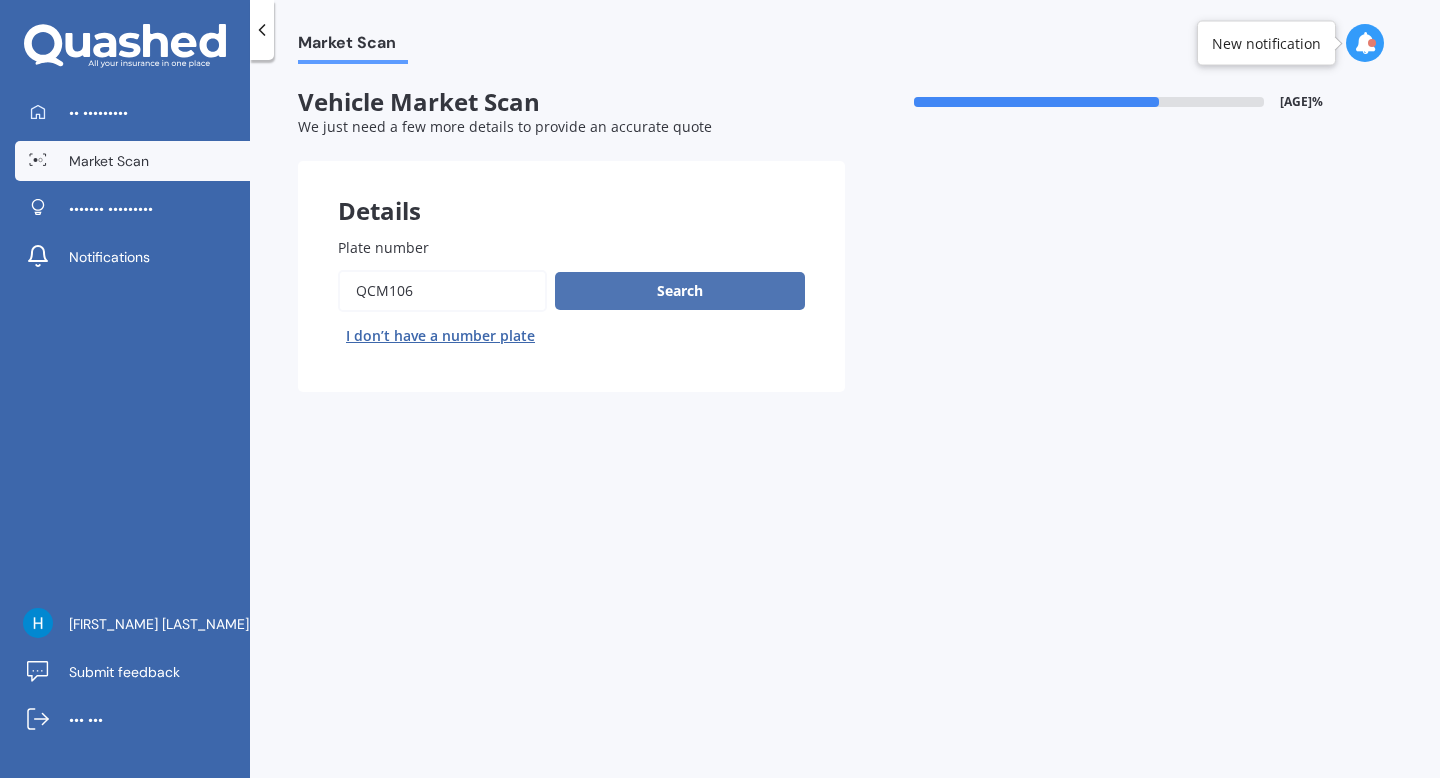 click on "Search" at bounding box center [680, 291] 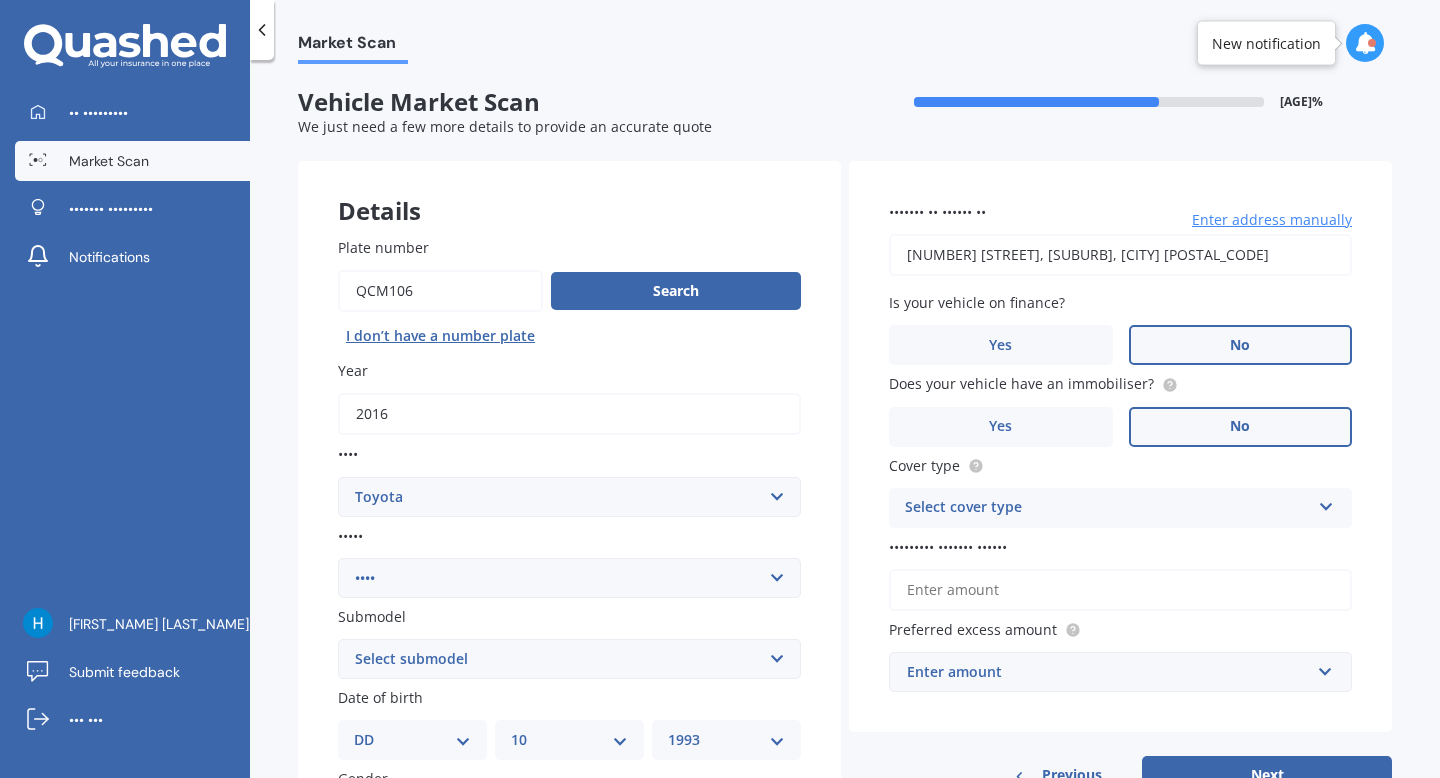 scroll, scrollTop: 95, scrollLeft: 0, axis: vertical 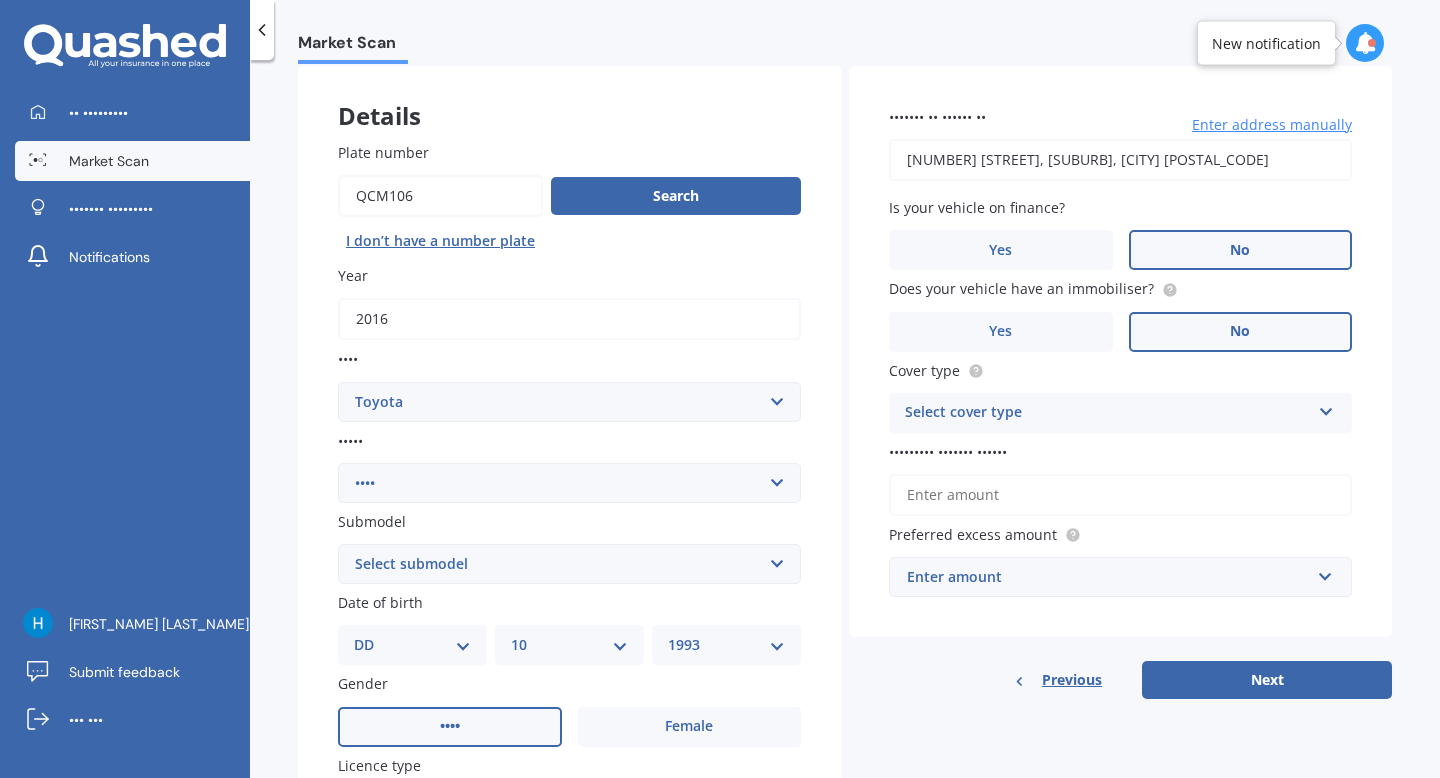 click on "•••••• ••••• • •••••• •• ••••• •••••• ••••••• ••••••• •••• •••••• •••••• ••••• •••••• ••••••• •••• •• ••••• ••••• •••••••• ••• •••••• ••••••• ••• •••• ••••••• •••• ••••• ••••• •••••• •••••••• •••••• ••••••• ••••••• ••••• •••••• ••••••• ••••••• •••••• ••••• •••••••• •••••• ••••• •••••• ••••• ••••••• •••• •••• •••• ••••••• •••••• •• •••••••• •••••••• •••• •••••• •••••• ••••••• ••••••• ••••• •••••••••• ••••• ••••• •• •••• ••• •••••• ••••••••••• ••••••••••• ••••• ••••• ••••••• •••••• •••• • •••• • ••••• •••• ••• ••••• •••• •••• ••• ••••• ••••• ••••• ••••• ••••• •••••• •••••• ••• ••••• •••••• ••••••• •••••• •••••• ••••• •••• ••••• •••••• ••• •••• •••• ••• ••••••• •••• •••••• •••••• •••••• ••••• •••••••• ••••••• ••••••• ••••• •••• •••• •••••• •••••• ••••••• •••••••• •••••• •••••• •••••••• •••••••• ••••••• •••••• ••••• •••• ••••• •••• •••• •••••• •••• •••••" at bounding box center (569, 483) 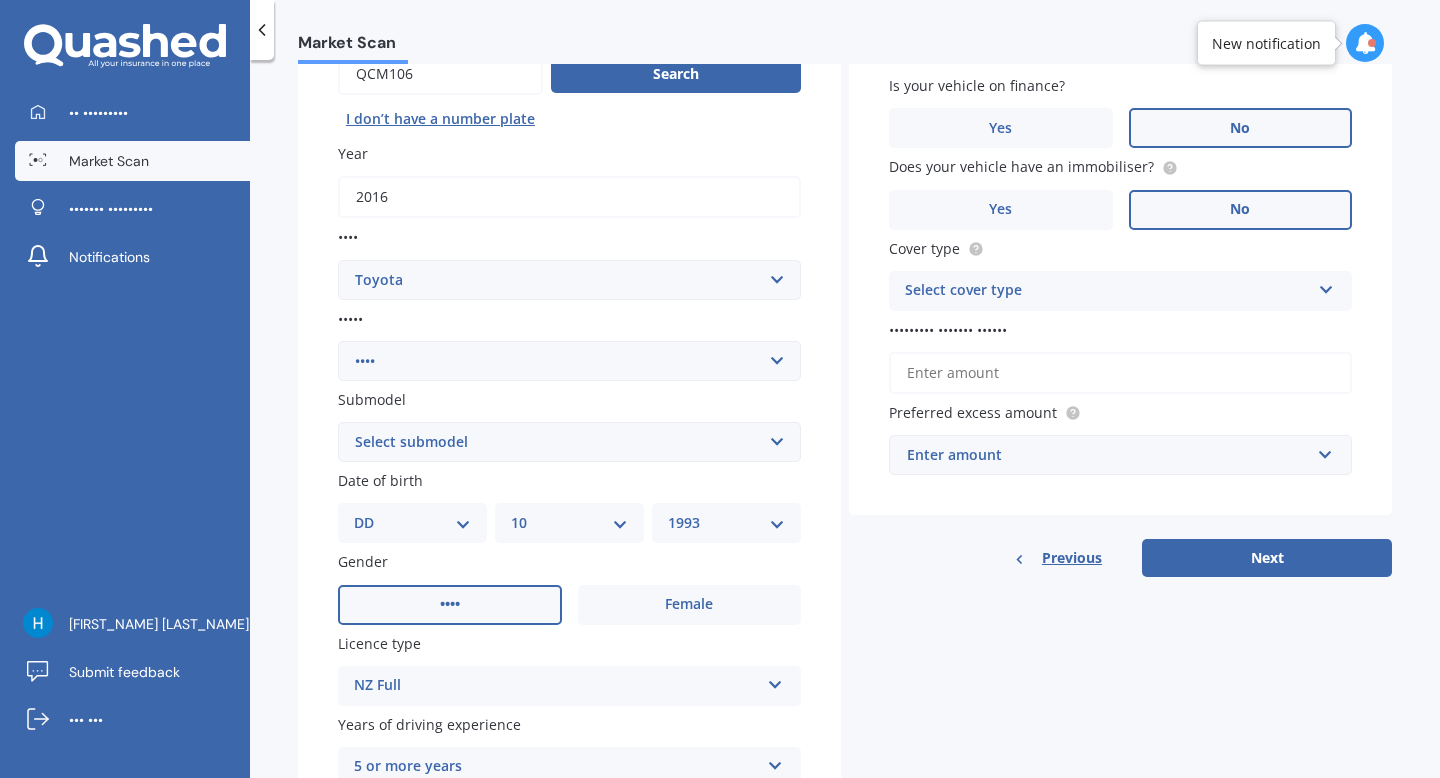 scroll, scrollTop: 222, scrollLeft: 0, axis: vertical 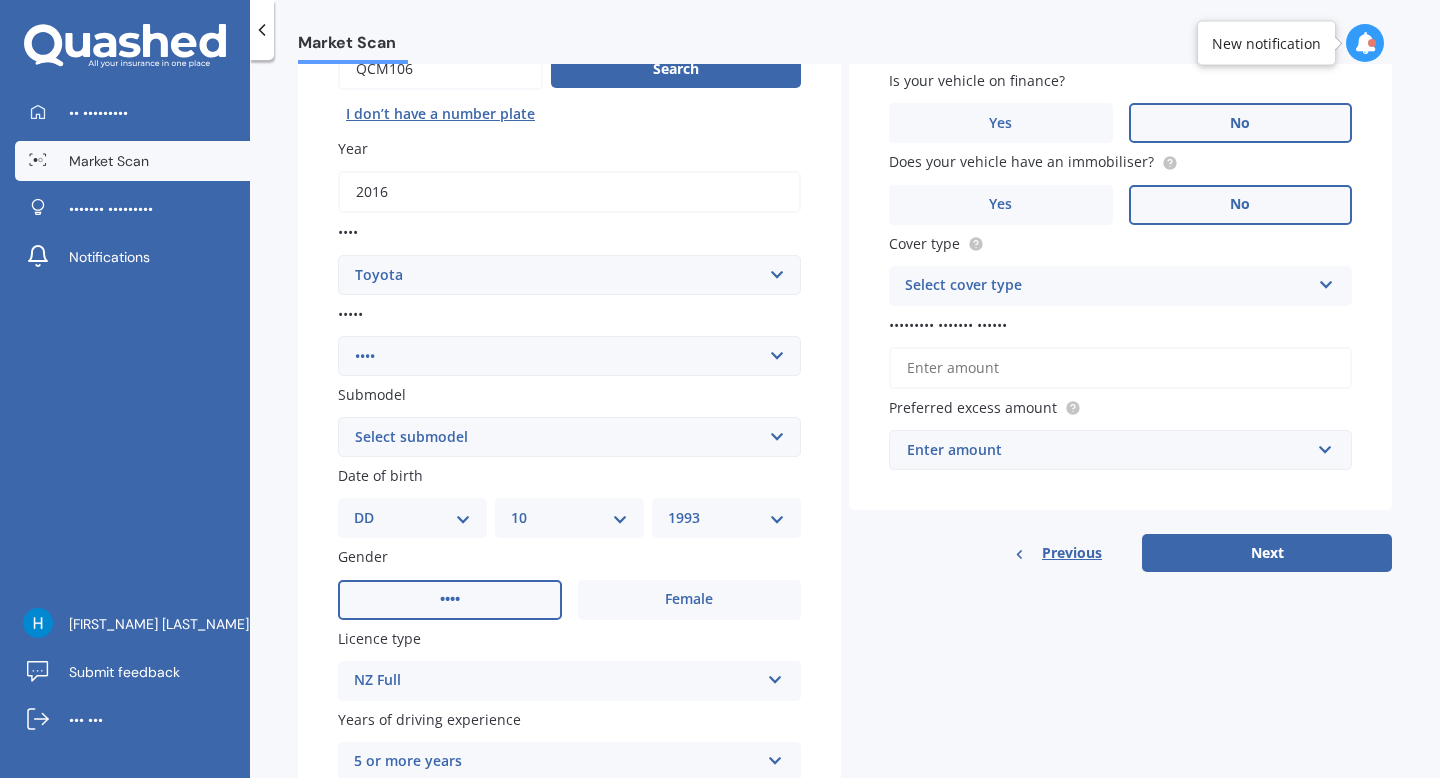 click on "•••••• •••••••• ••••••" at bounding box center (569, 437) 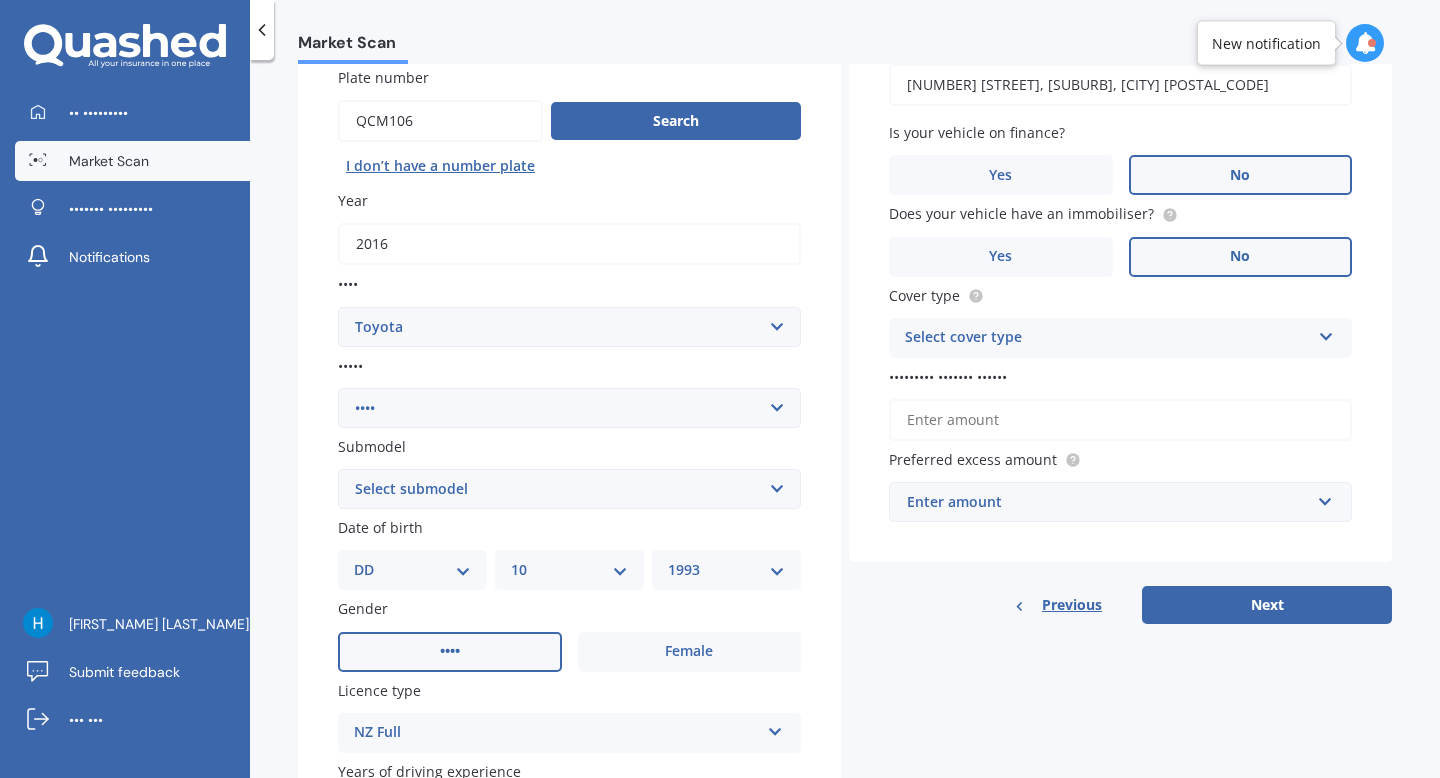 scroll, scrollTop: 169, scrollLeft: 0, axis: vertical 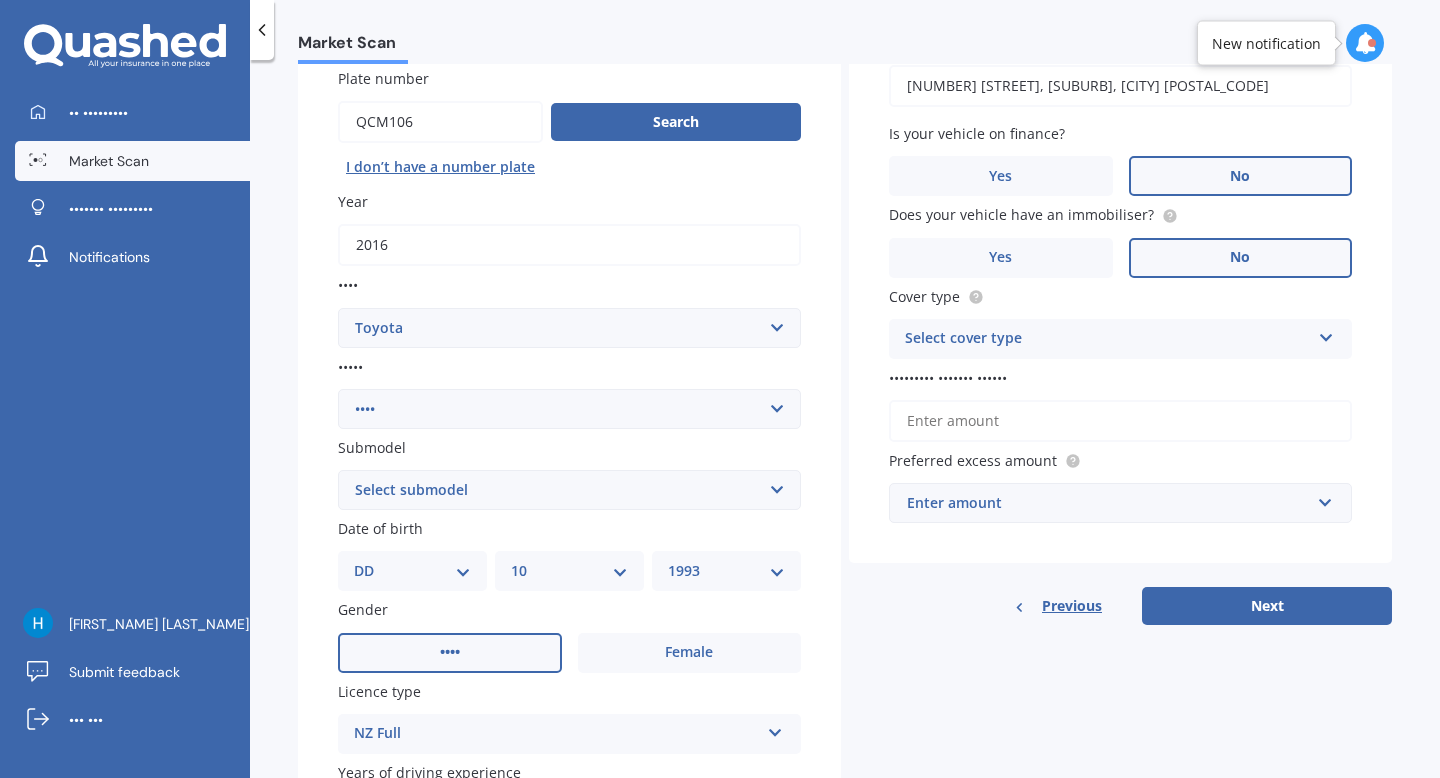 click on "••••••••• ••••••• ••••••" at bounding box center (1120, 421) 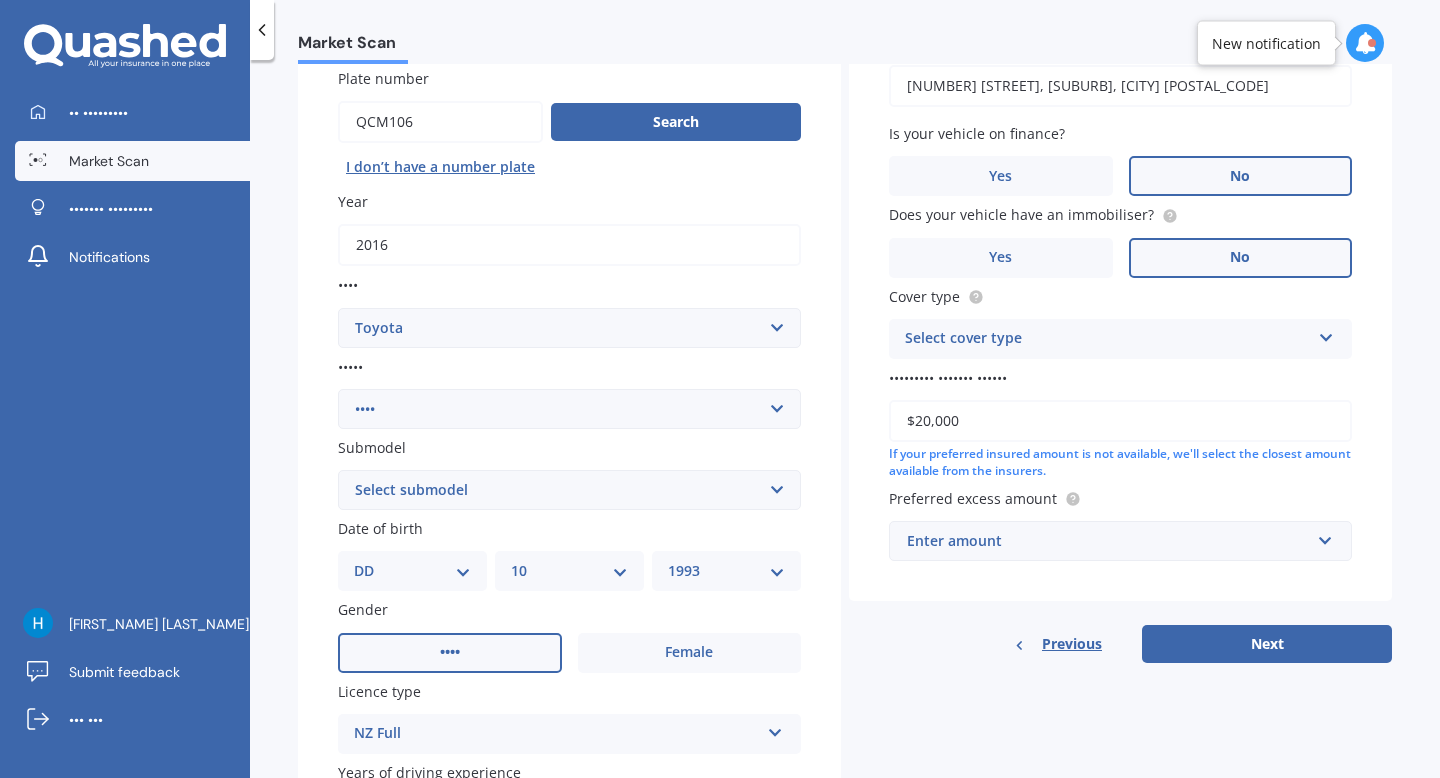 click on "Enter amount" at bounding box center (1108, 541) 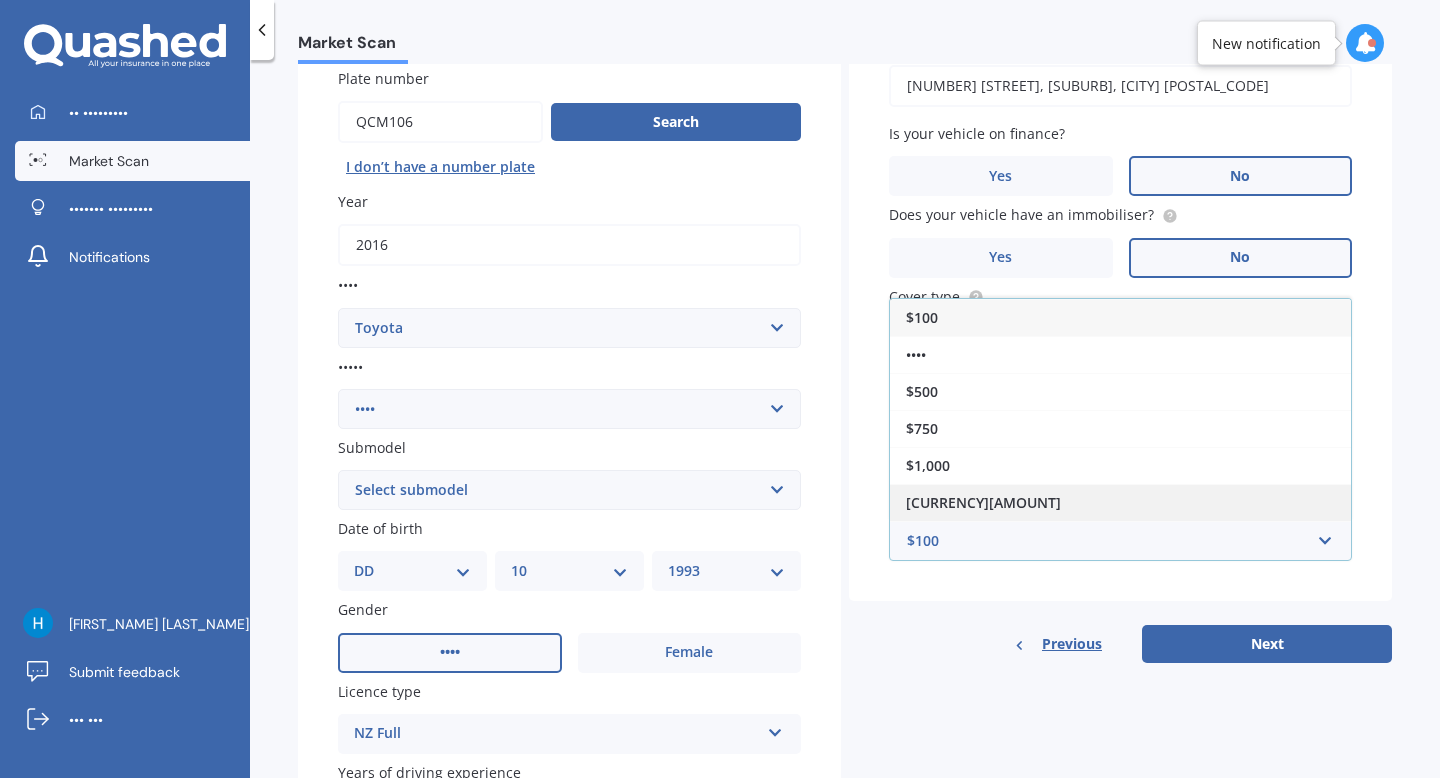 click on "[CURRENCY][AMOUNT]" at bounding box center [1120, 502] 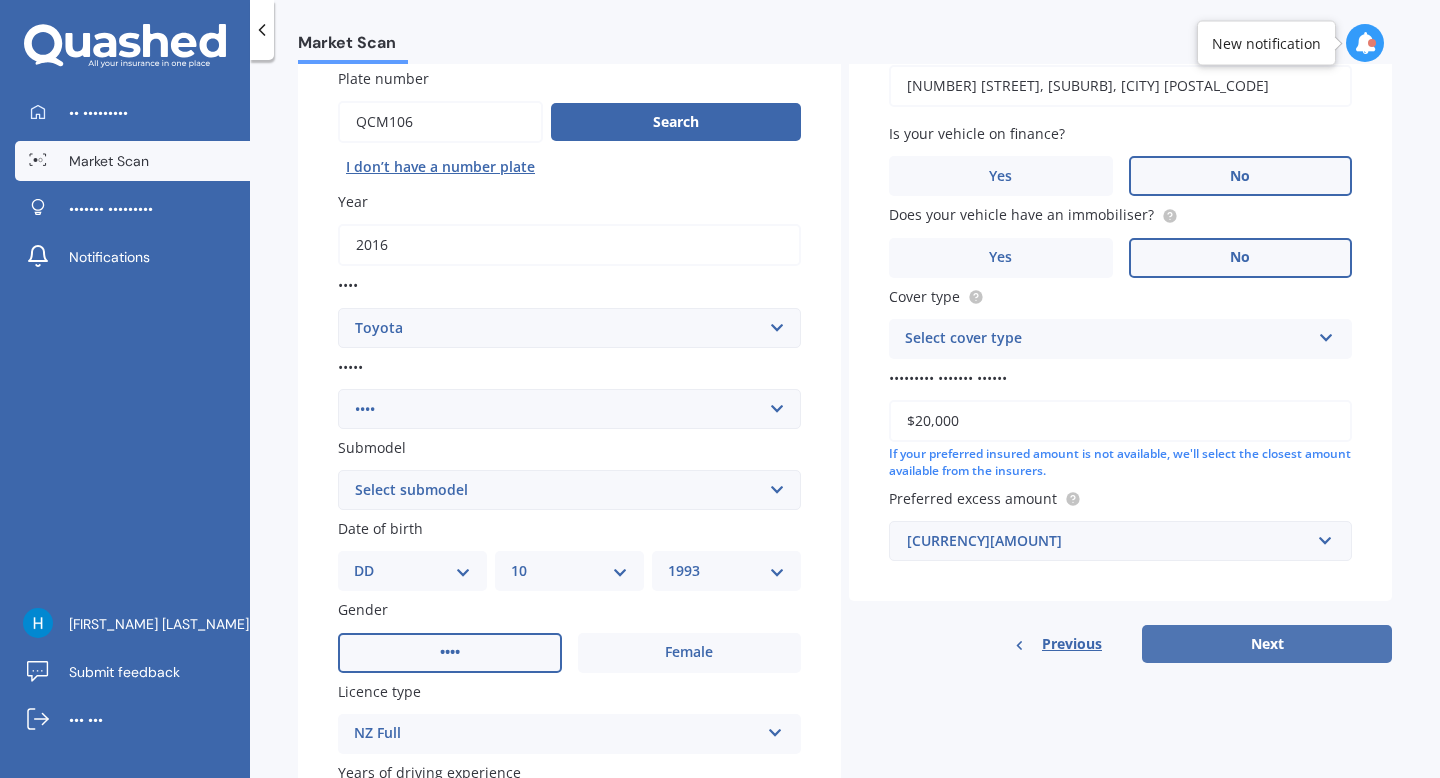 click on "Next" at bounding box center (1267, 644) 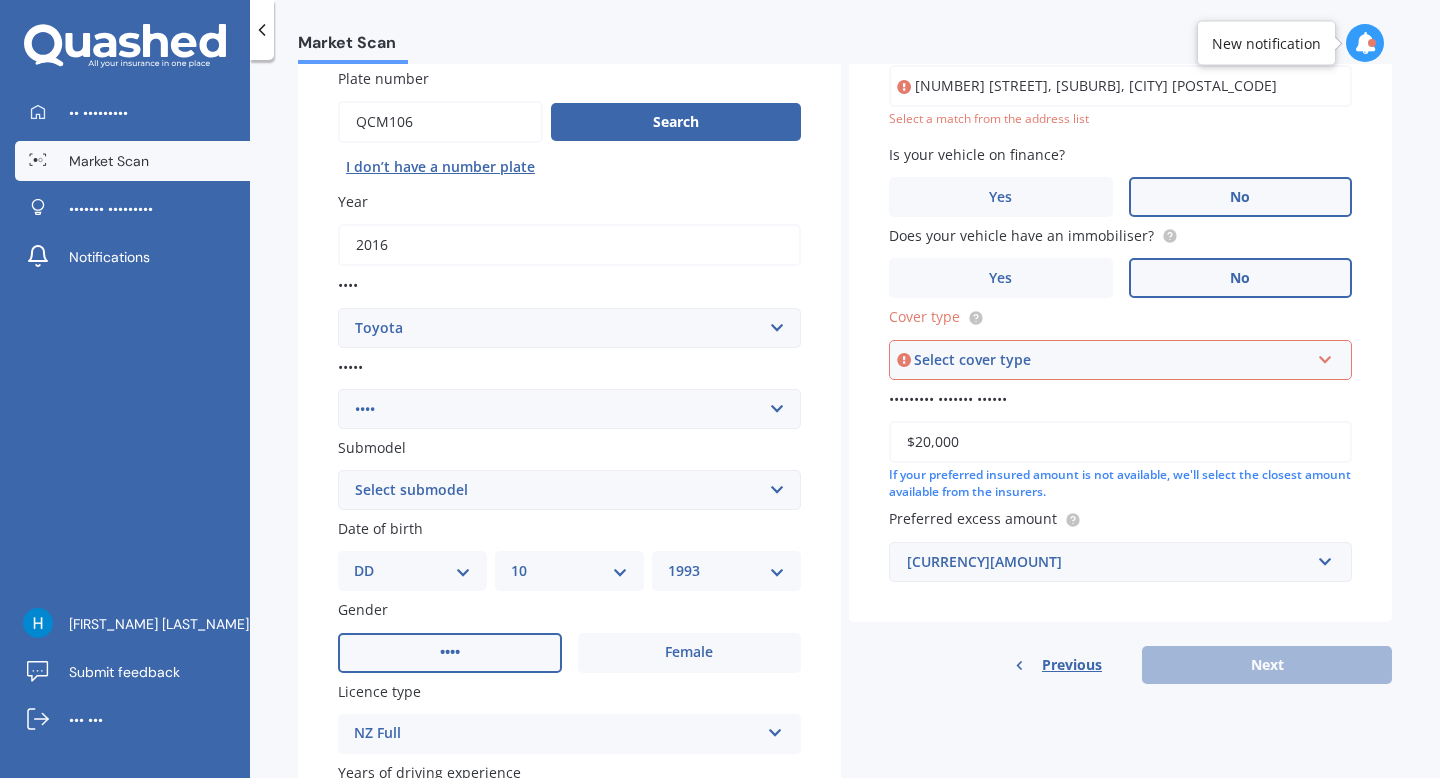 scroll, scrollTop: 137, scrollLeft: 0, axis: vertical 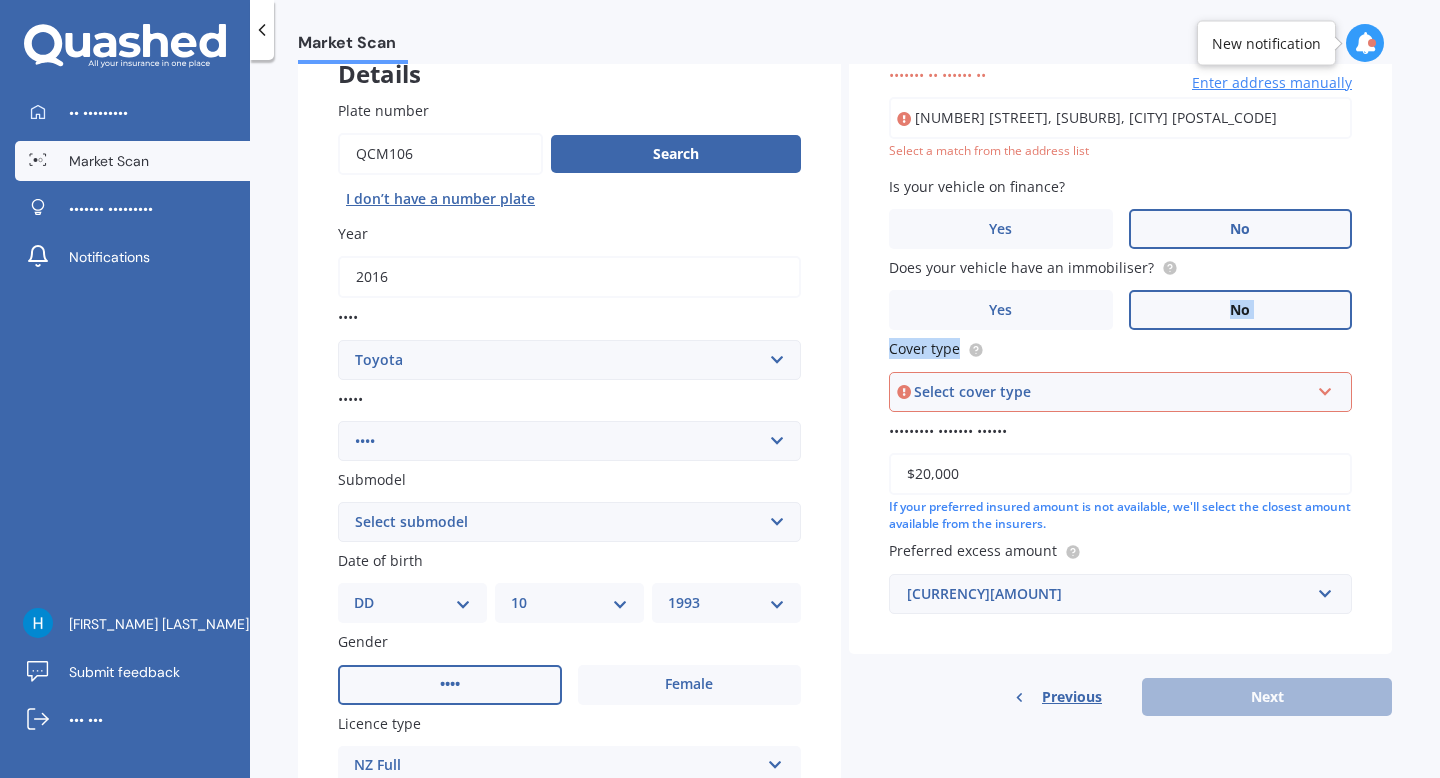 drag, startPoint x: 1126, startPoint y: 373, endPoint x: 1137, endPoint y: 292, distance: 81.7435 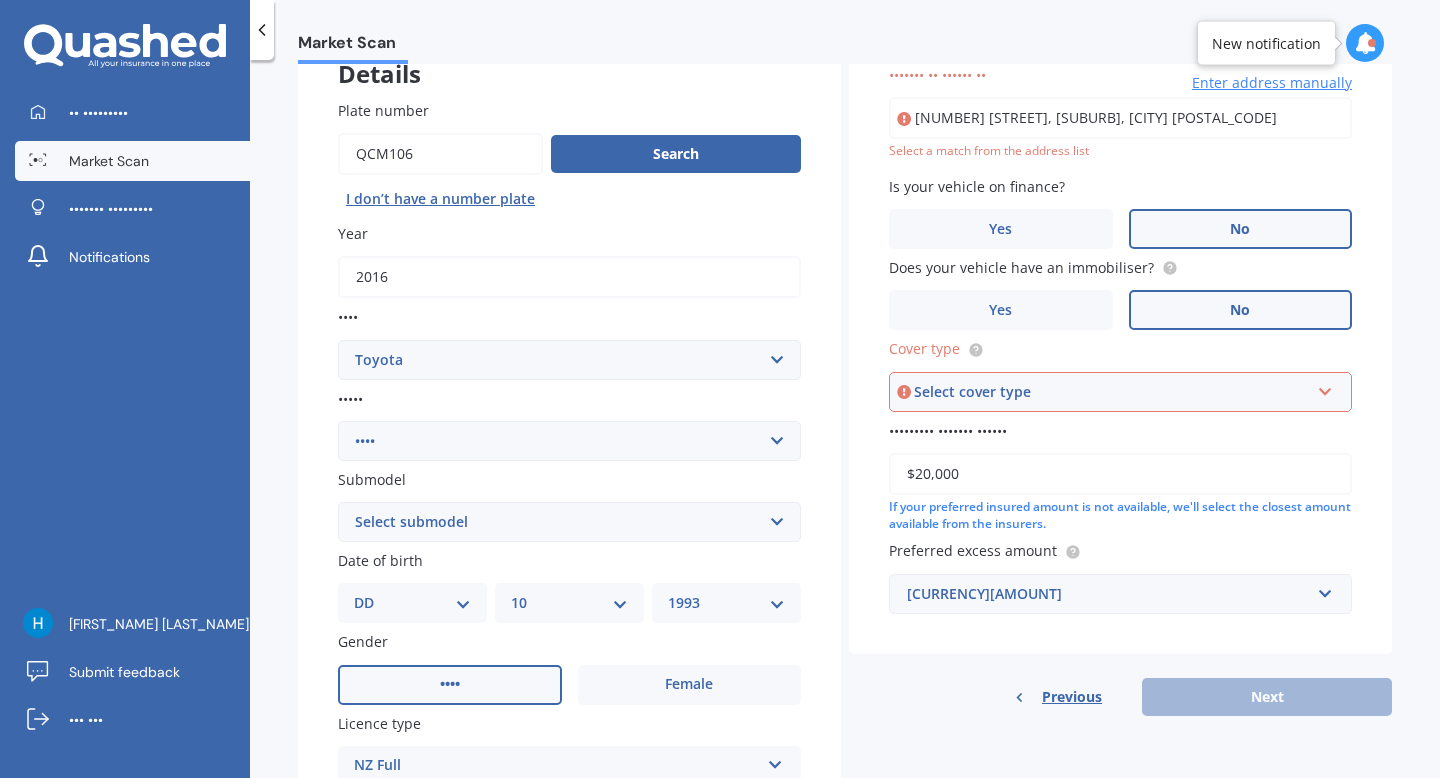 drag, startPoint x: 1217, startPoint y: 120, endPoint x: 1218, endPoint y: 93, distance: 27.018513 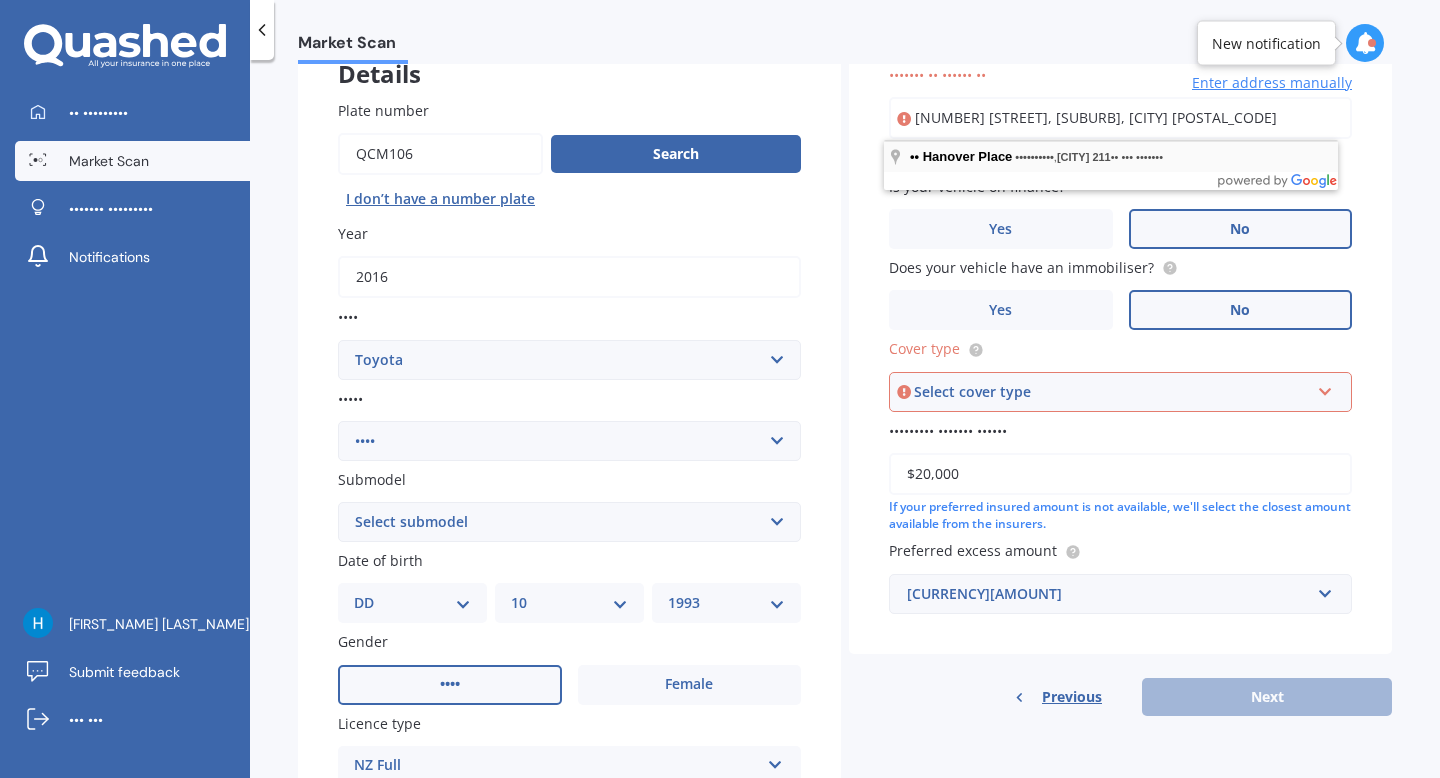 type on "[NUMBER] [STREET], [SUBURB], [CITY] [POSTAL_CODE]" 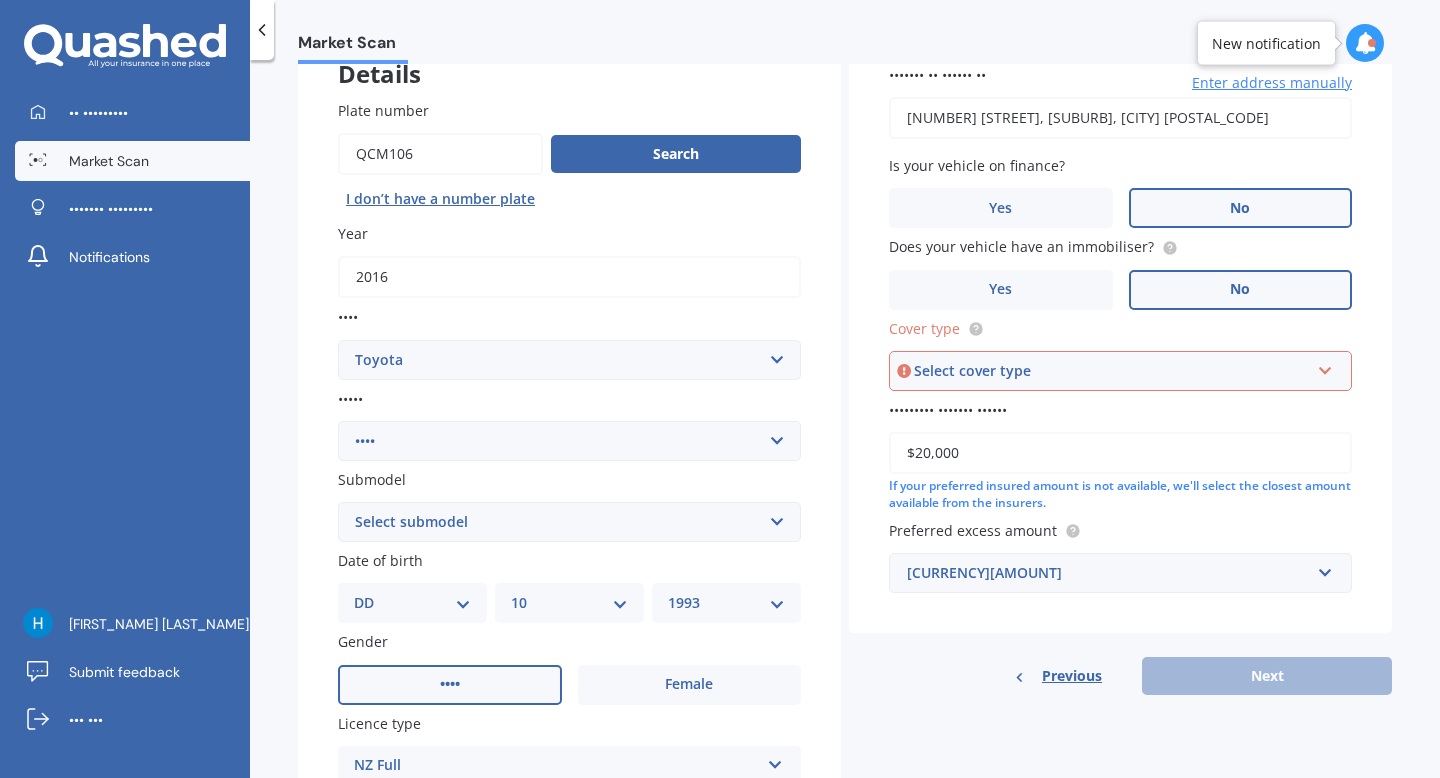 click on "Select cover type Comprehensive Third Party, Fire & Theft Third Party" at bounding box center (1120, 371) 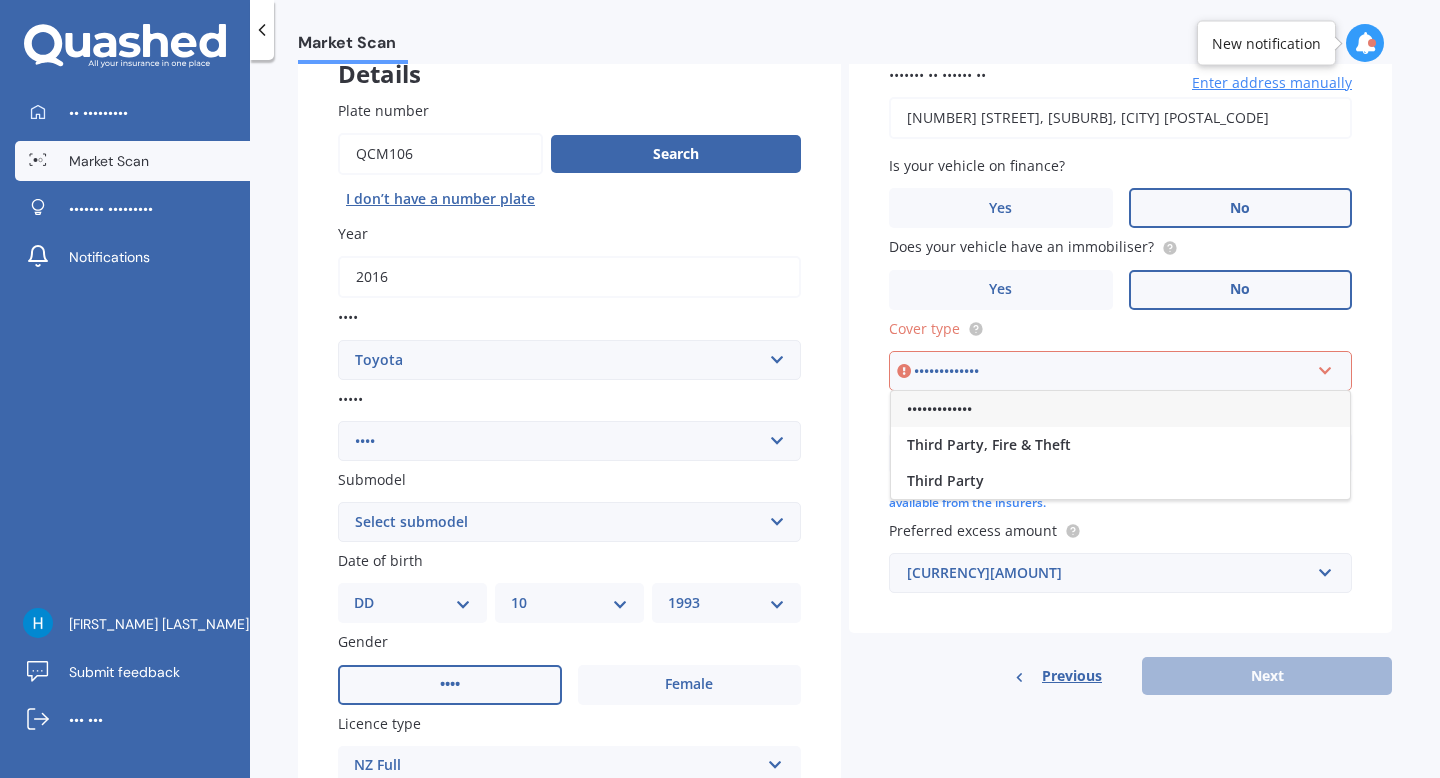 click on "•••••••••••••" at bounding box center [939, 408] 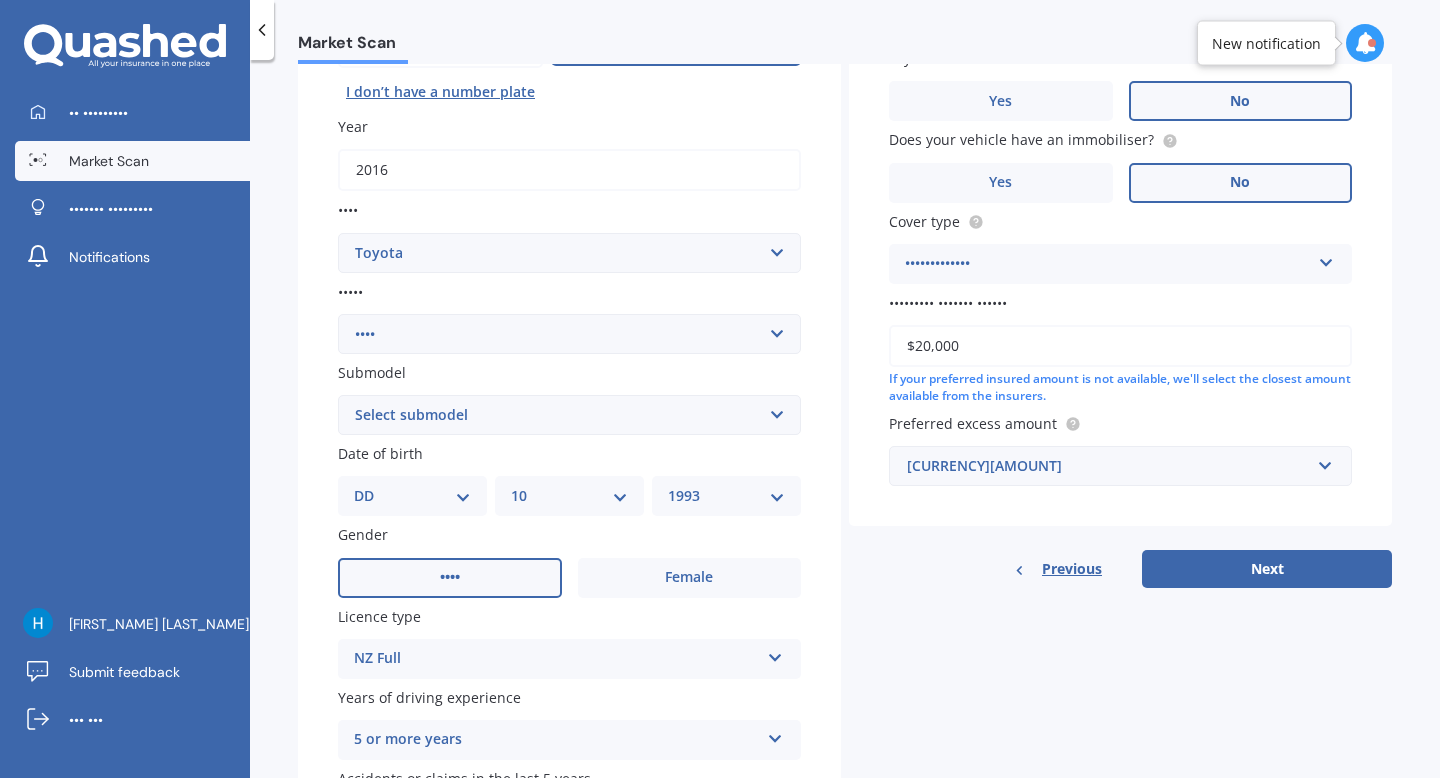 scroll, scrollTop: 276, scrollLeft: 0, axis: vertical 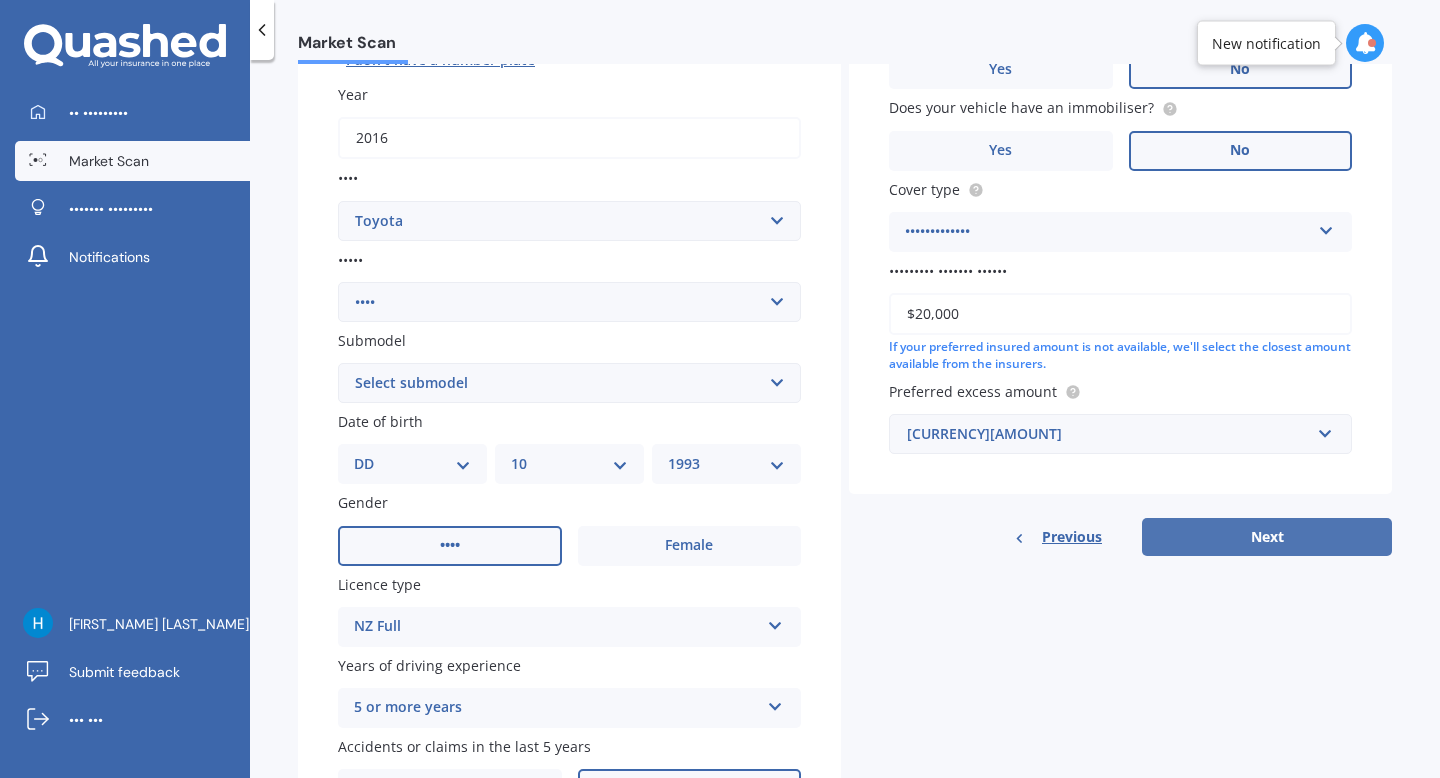 click on "Next" at bounding box center (1267, 537) 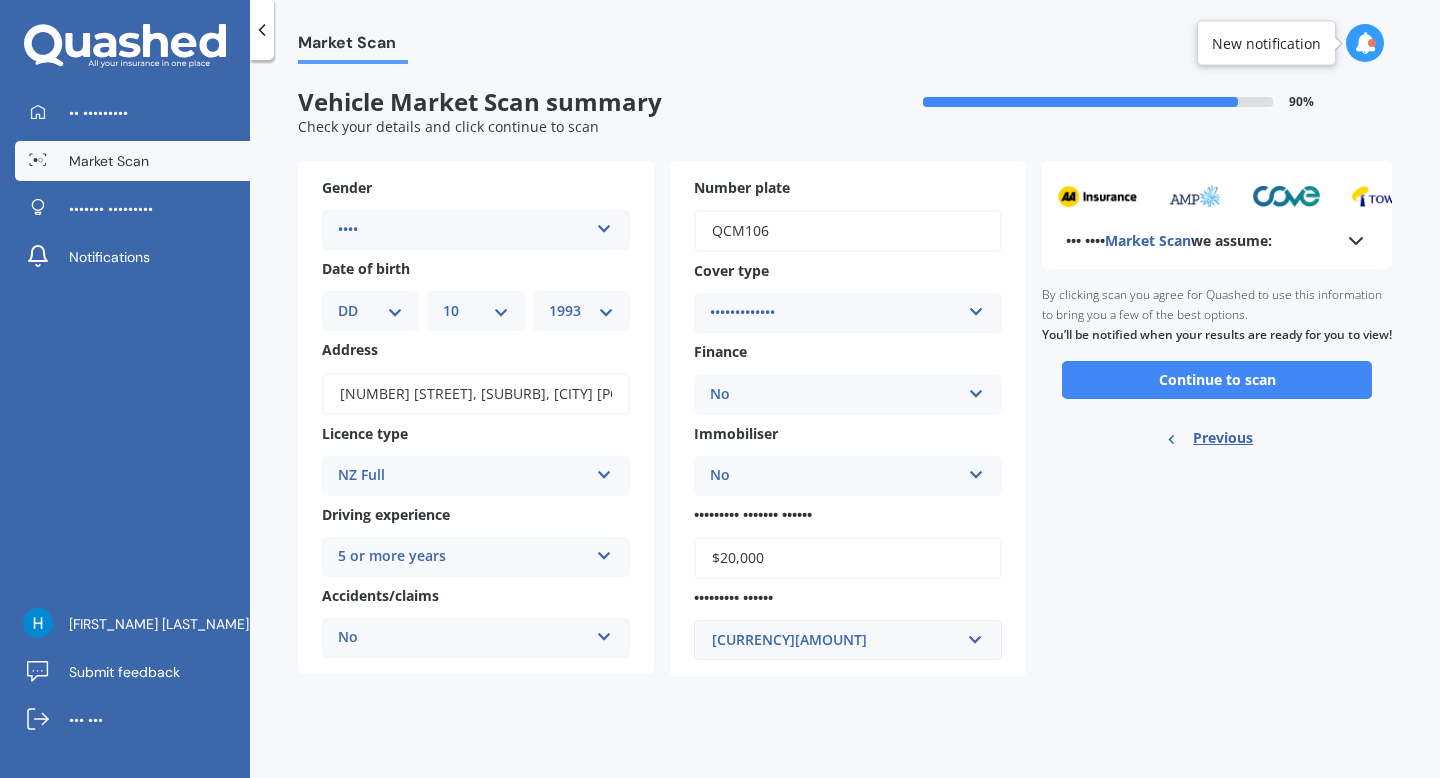 scroll, scrollTop: 0, scrollLeft: 0, axis: both 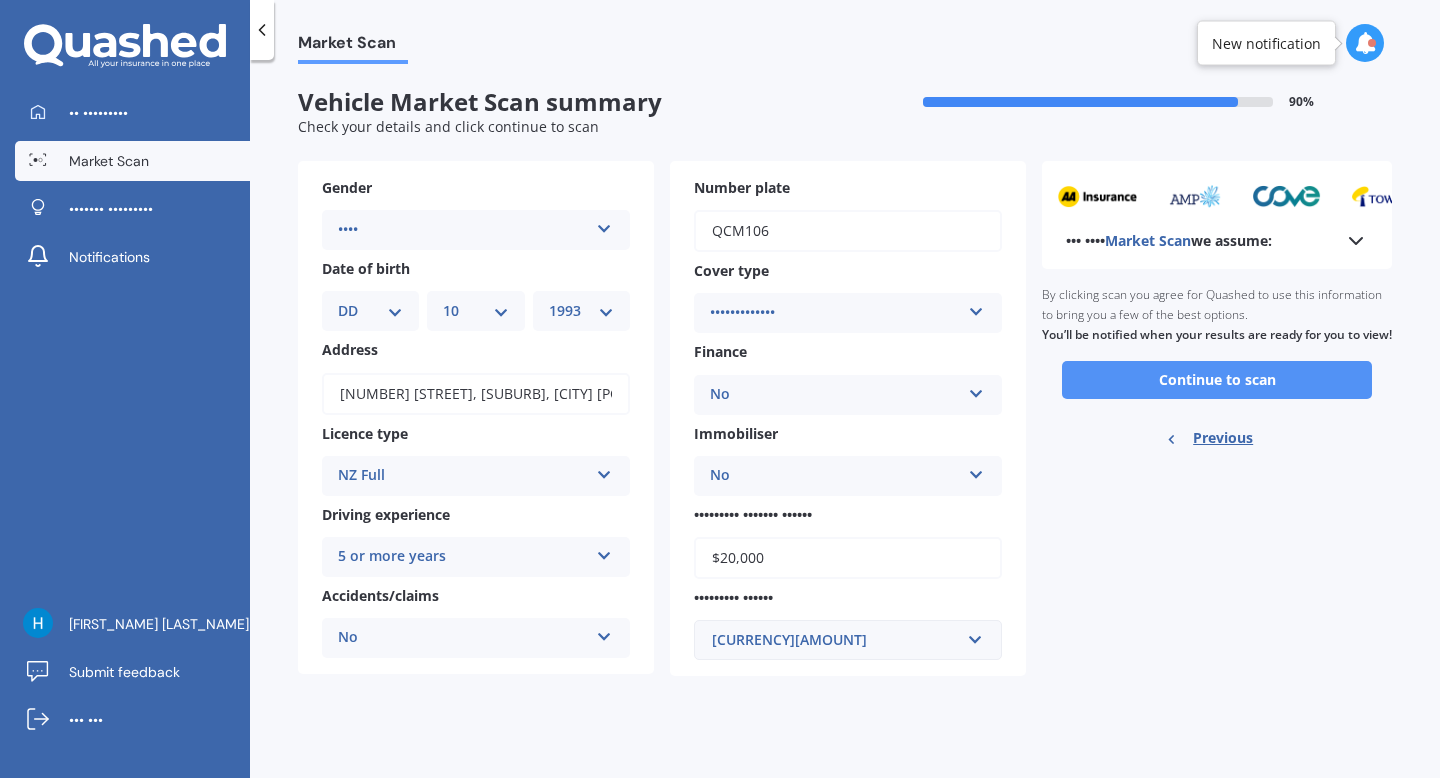 click on "Continue to scan" at bounding box center (1217, 380) 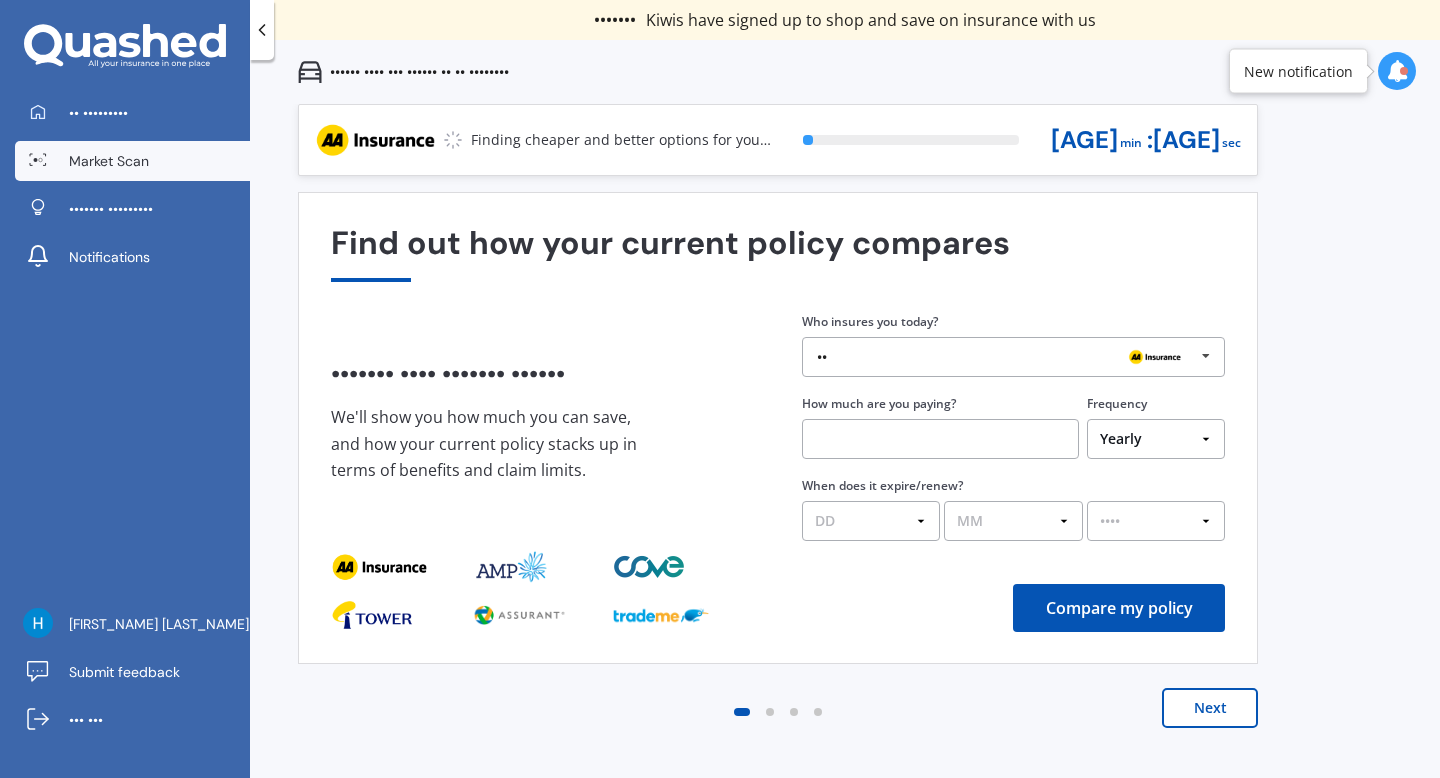 click on "Next" at bounding box center [1210, 708] 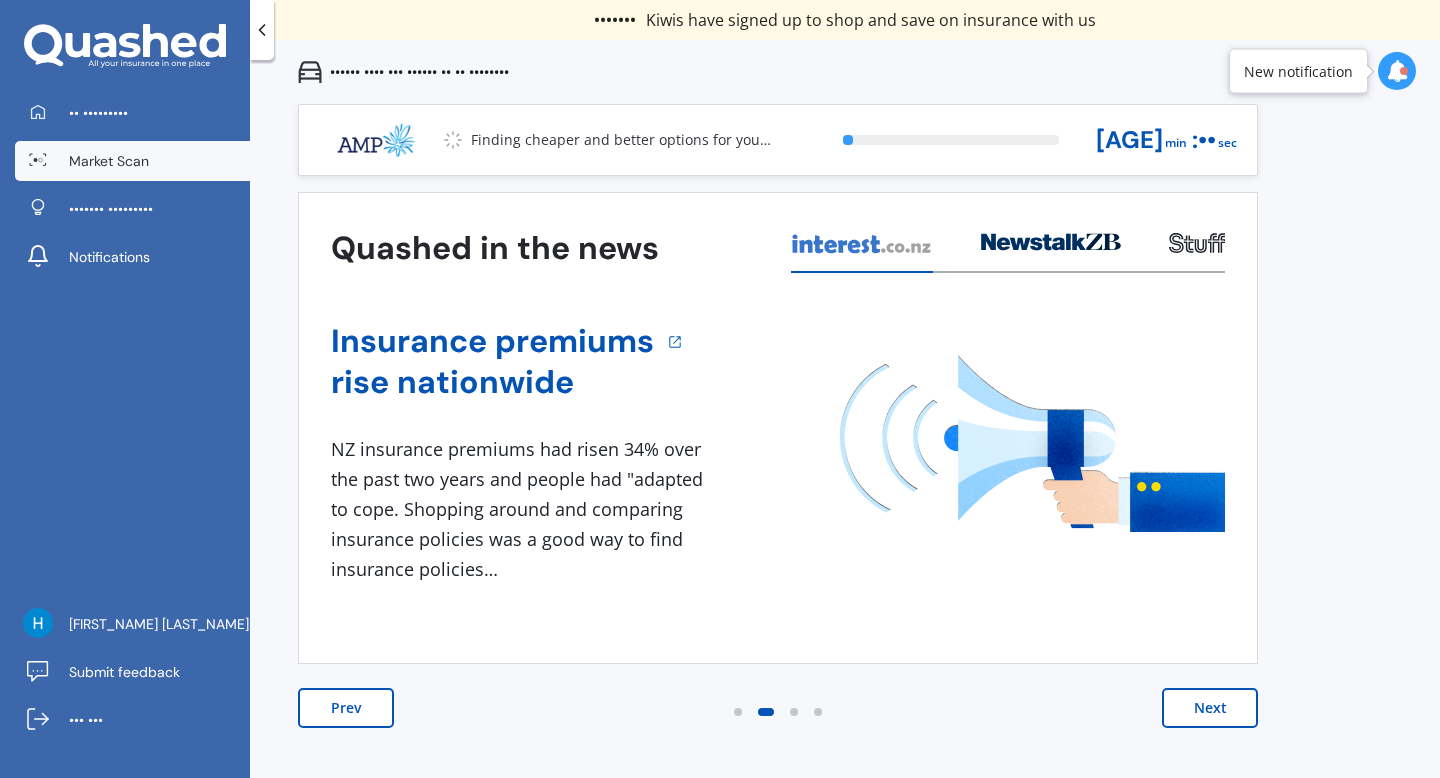 click on "Next" at bounding box center [1210, 708] 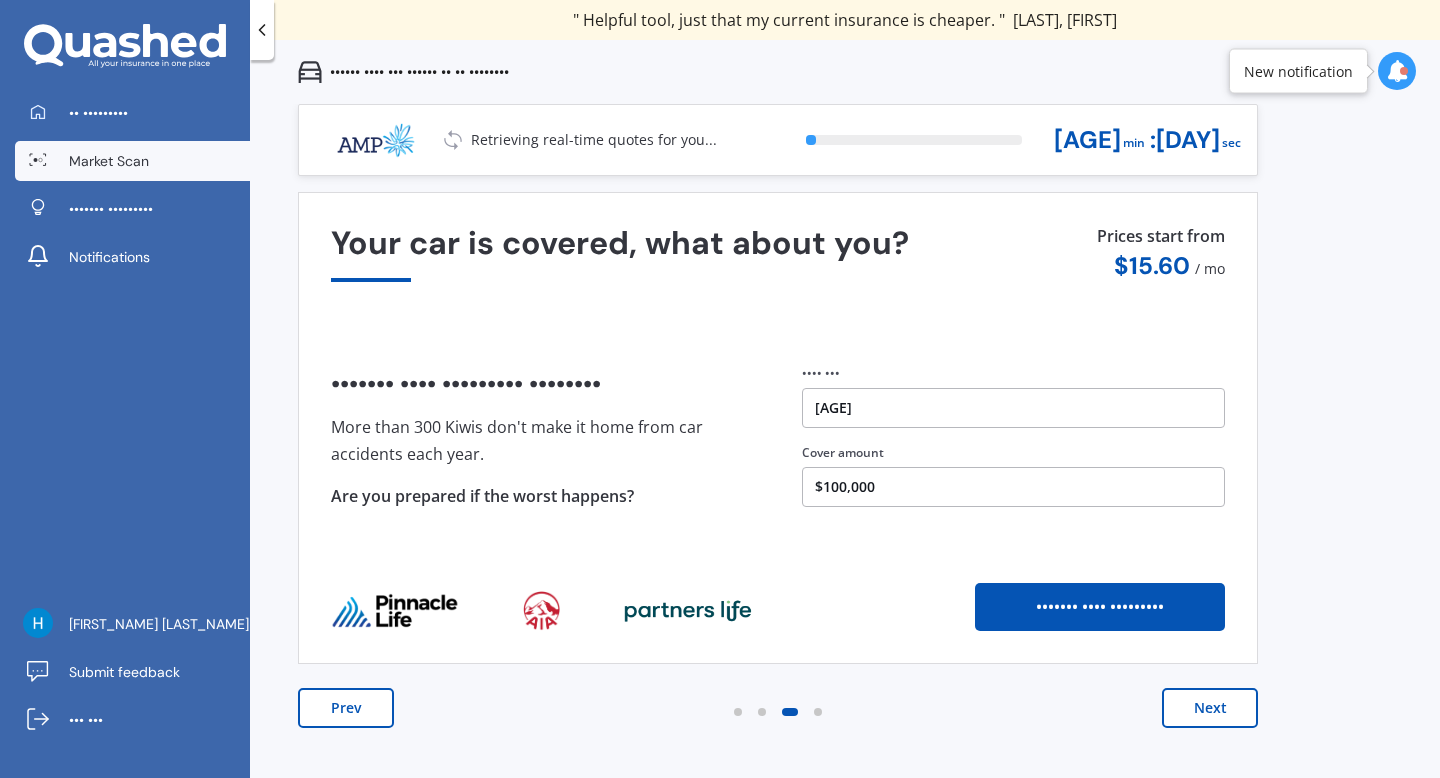 click on "Next" at bounding box center (1210, 708) 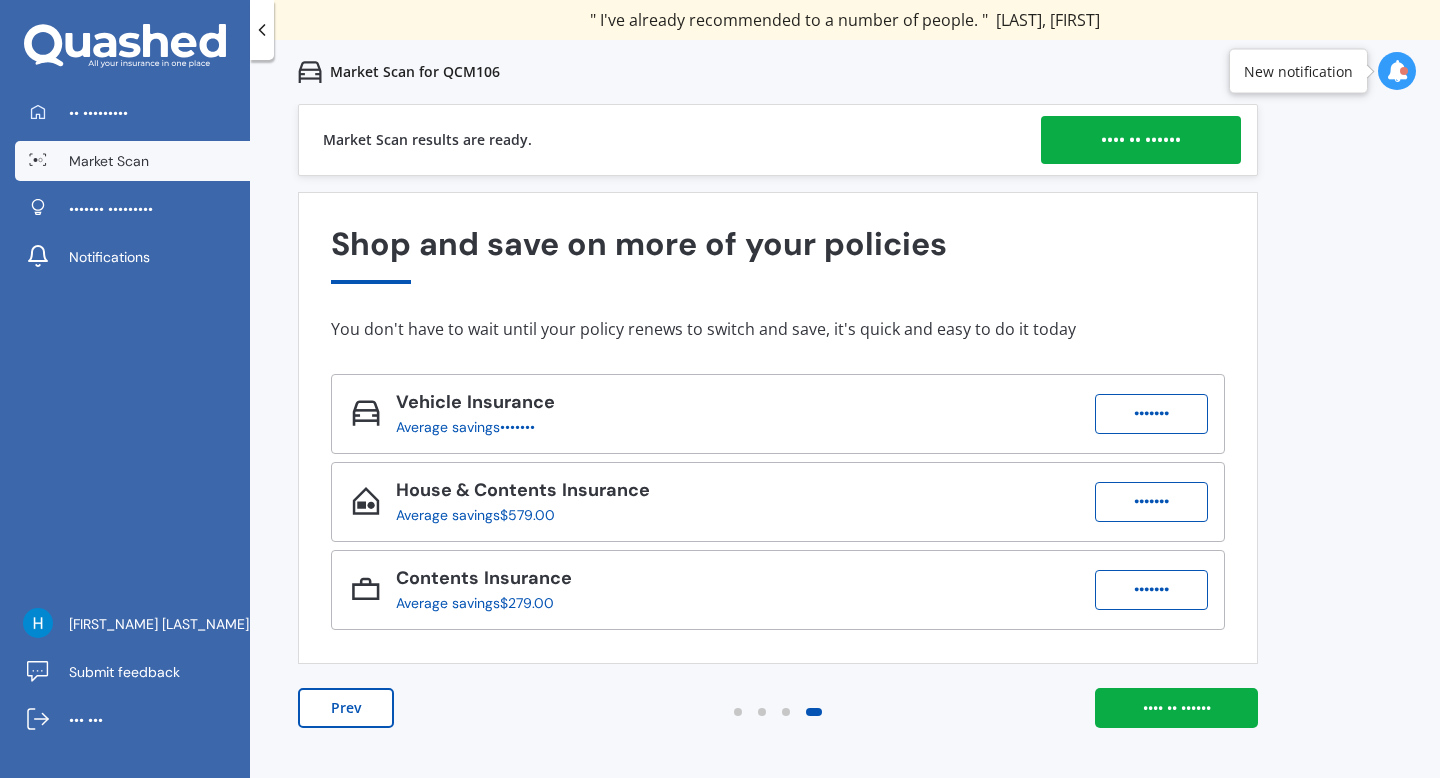 click on "•••• •• ••••••" at bounding box center (1141, 140) 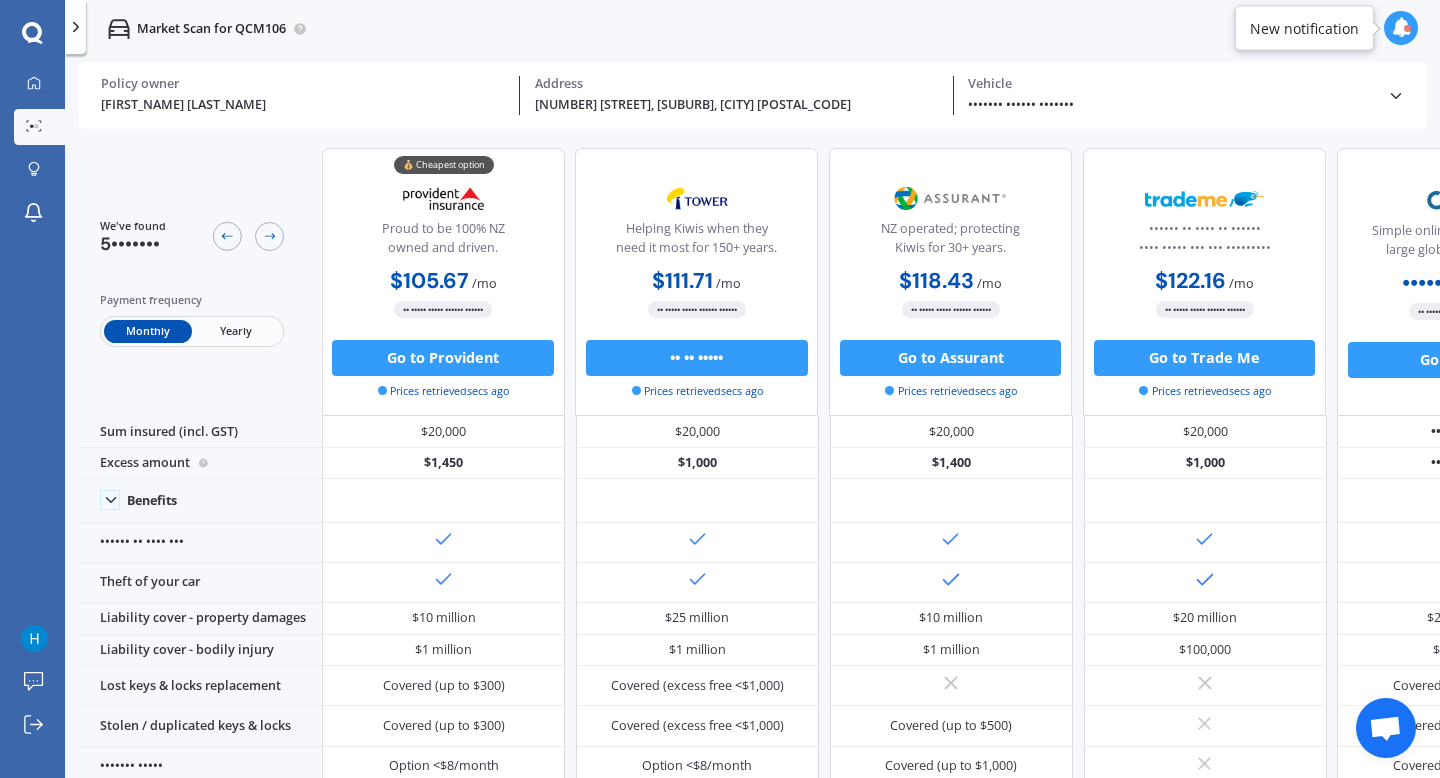 click on "Yearly" at bounding box center (237, 331) 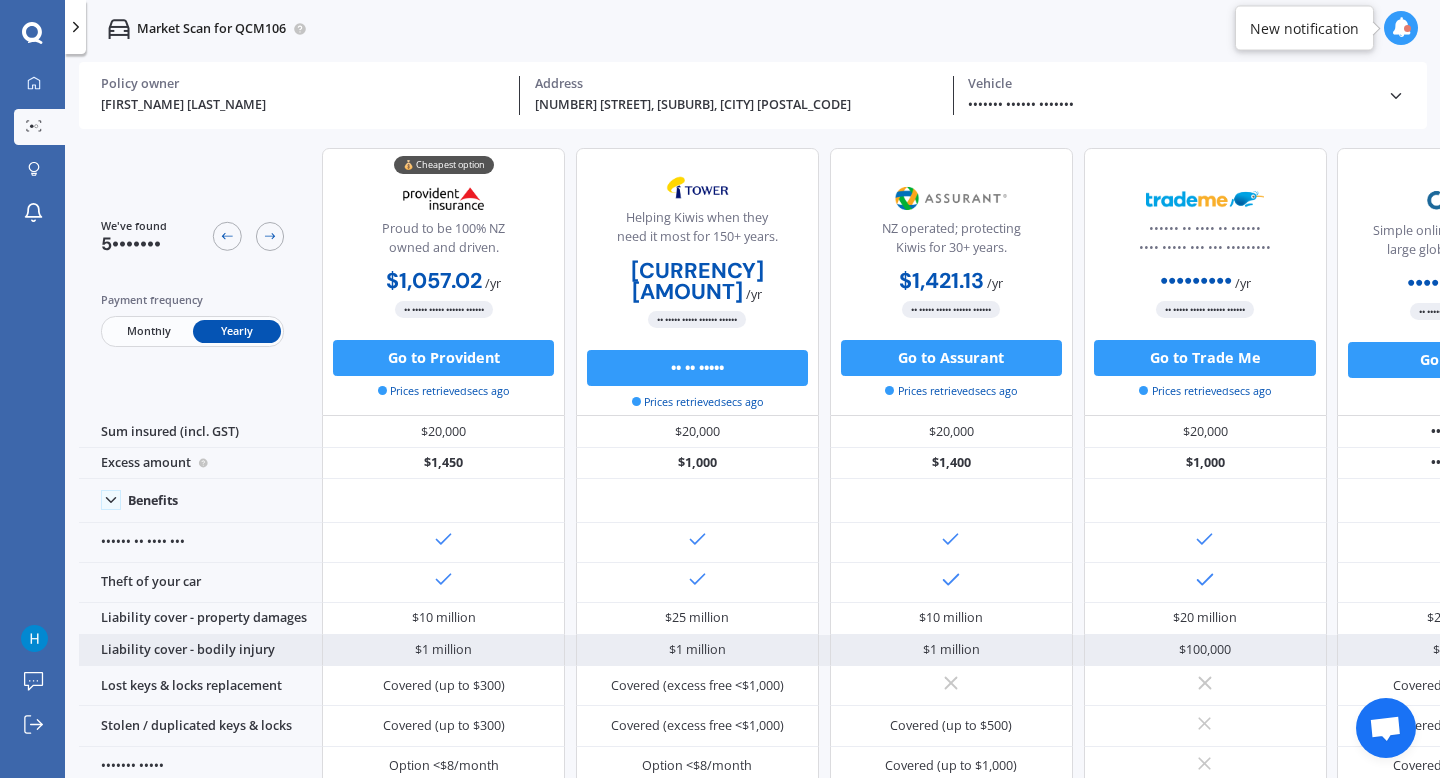 click on "Liability cover - bodily injury" at bounding box center [200, 619] 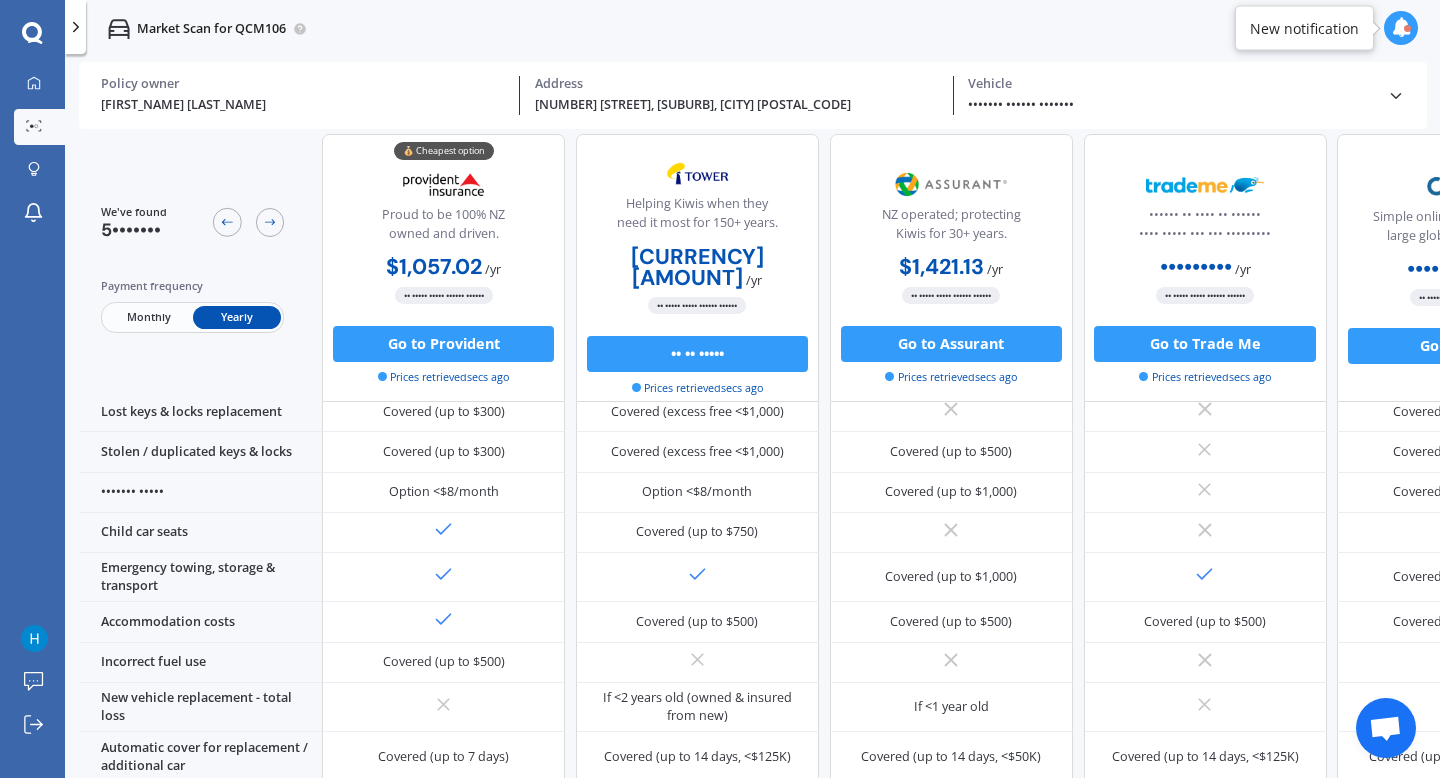 scroll, scrollTop: 302, scrollLeft: 0, axis: vertical 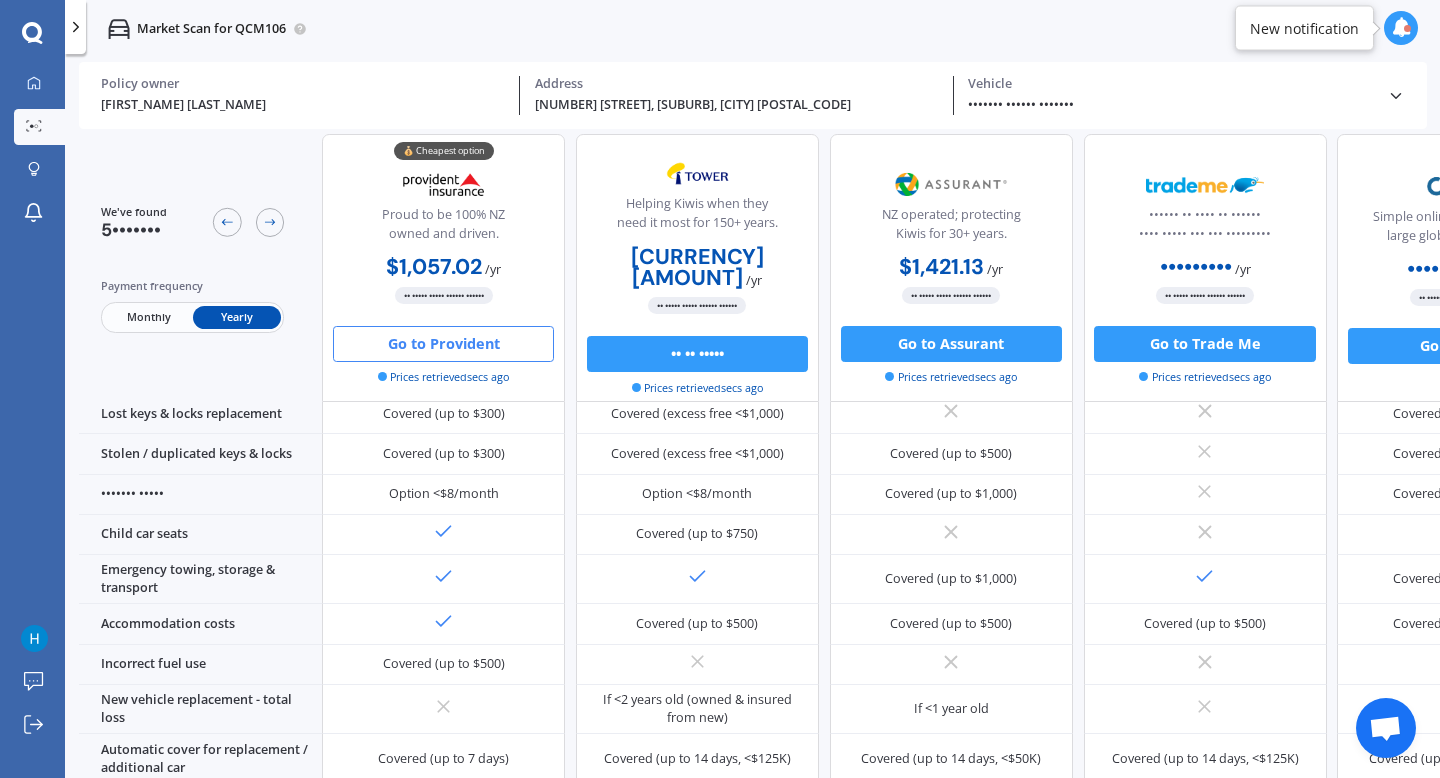click on "Go to Provident" at bounding box center (443, 343) 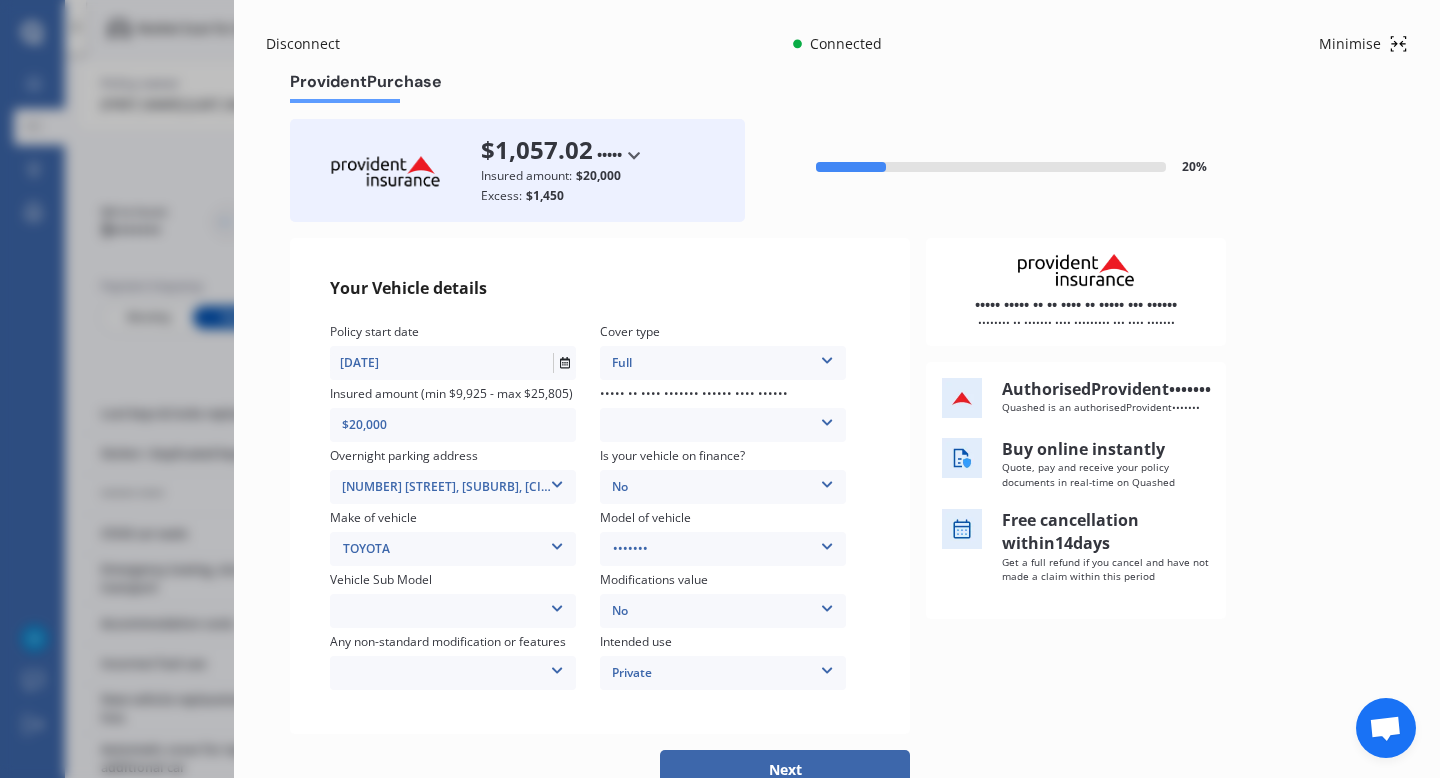 scroll, scrollTop: 92, scrollLeft: 0, axis: vertical 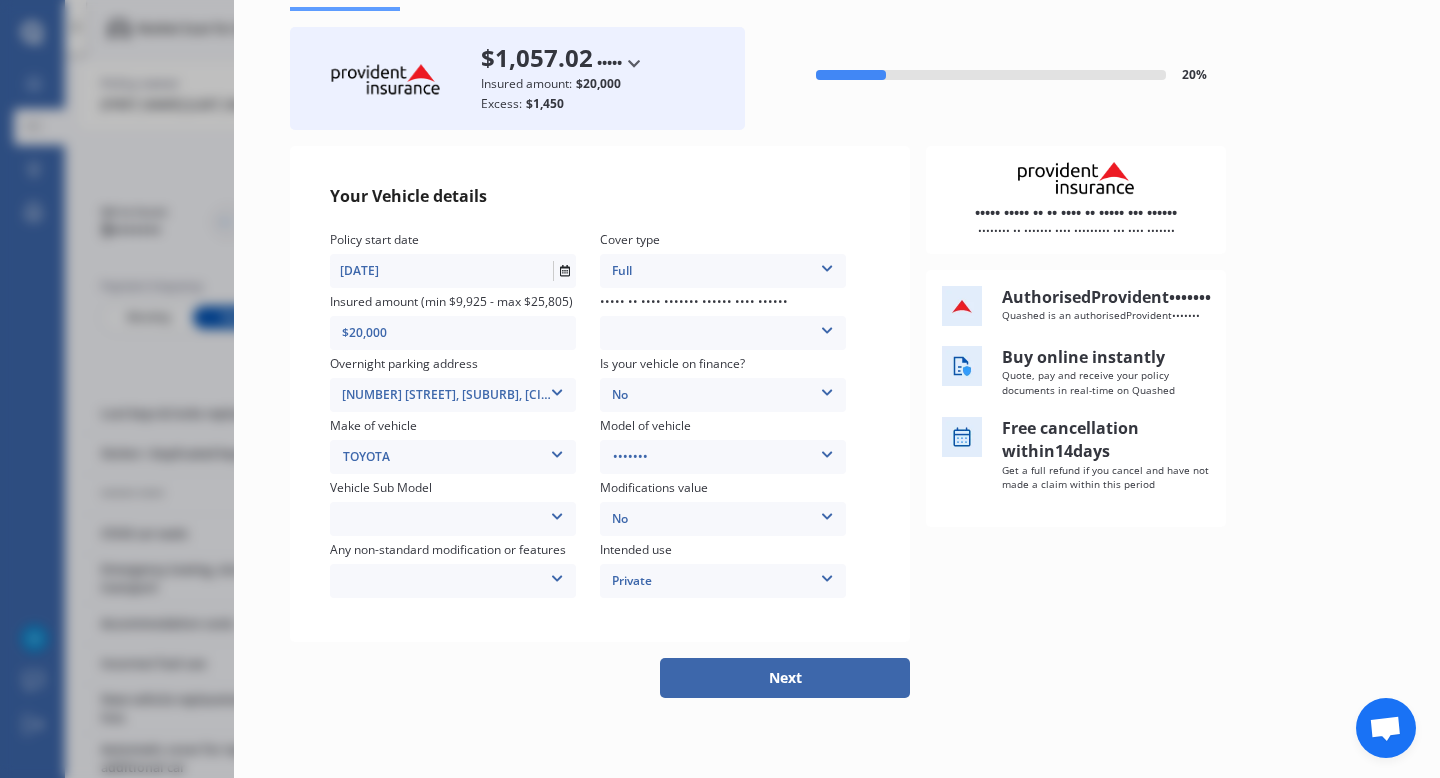 click on "Voxy Hybrid Wagon 8st 5dr CVT 1sp 1.8i/60kW Hybrid [IMP] Noah Hybrid Wagon 8st 5dr CVT 1sp 1.8i/60kW Hybrid [IMP]" at bounding box center [453, 271] 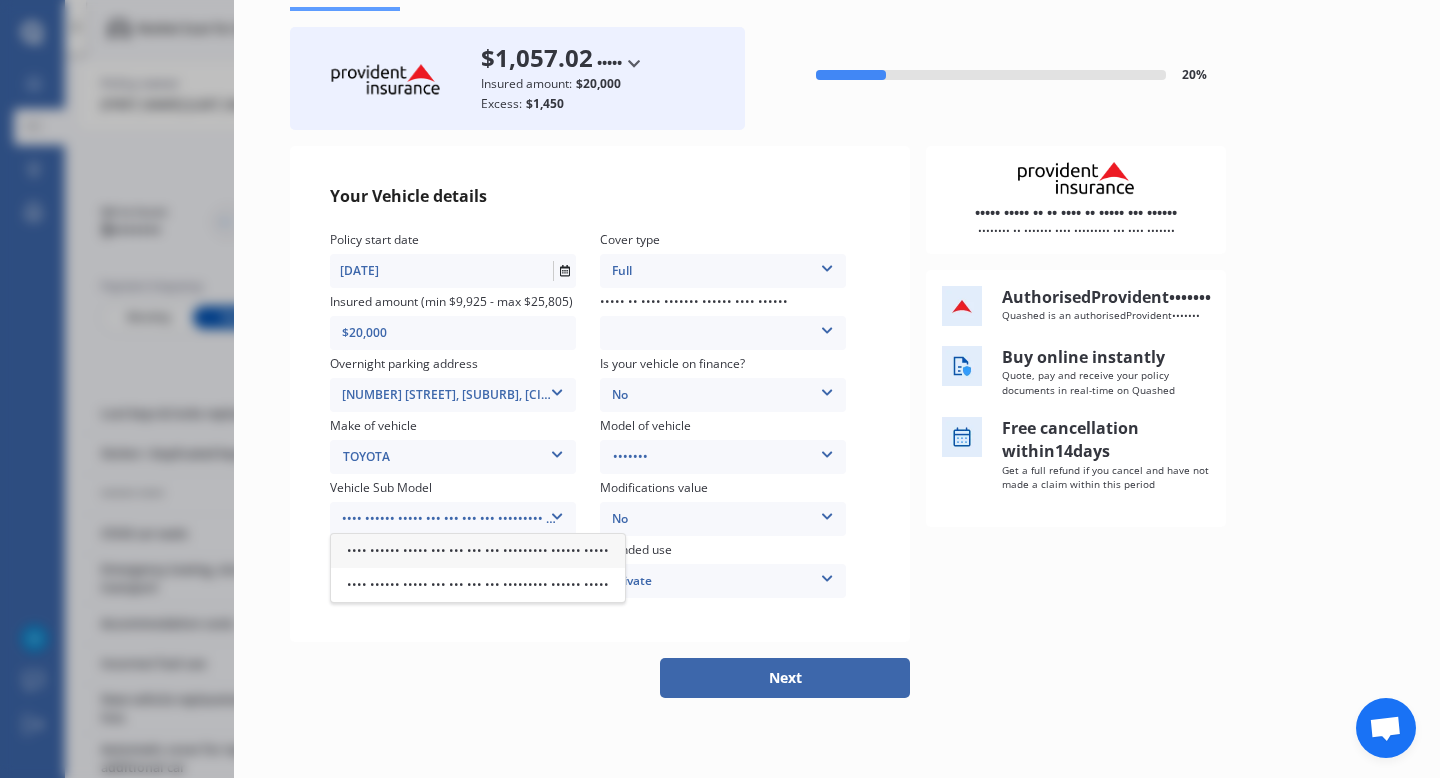 click on "•••• •••••• ••••• ••• ••• ••• ••• ••••••••• •••••• •••••" at bounding box center (478, 550) 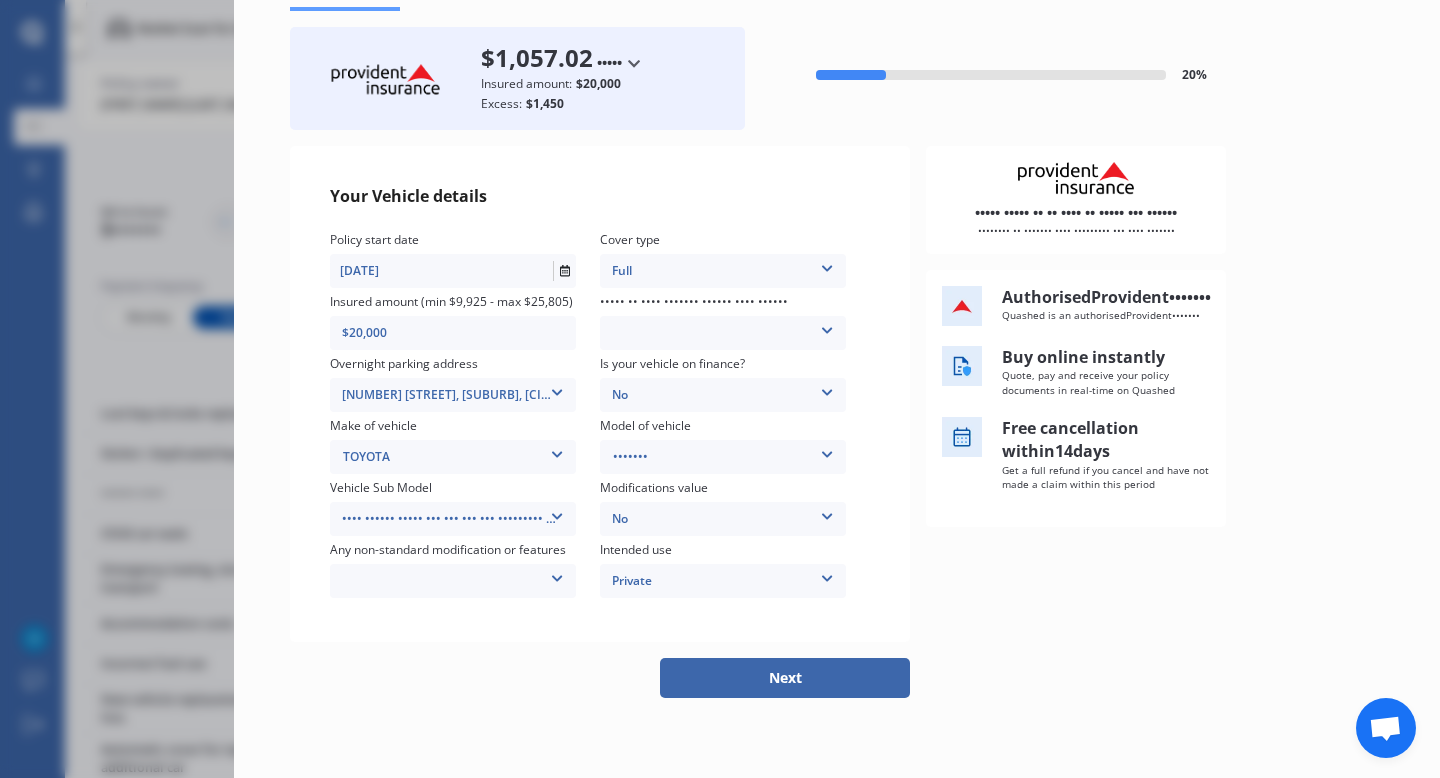 click on "•••• ••••••• ••••• ••••••••••• •••• •••• •••• •••••• •••••••" at bounding box center (723, 271) 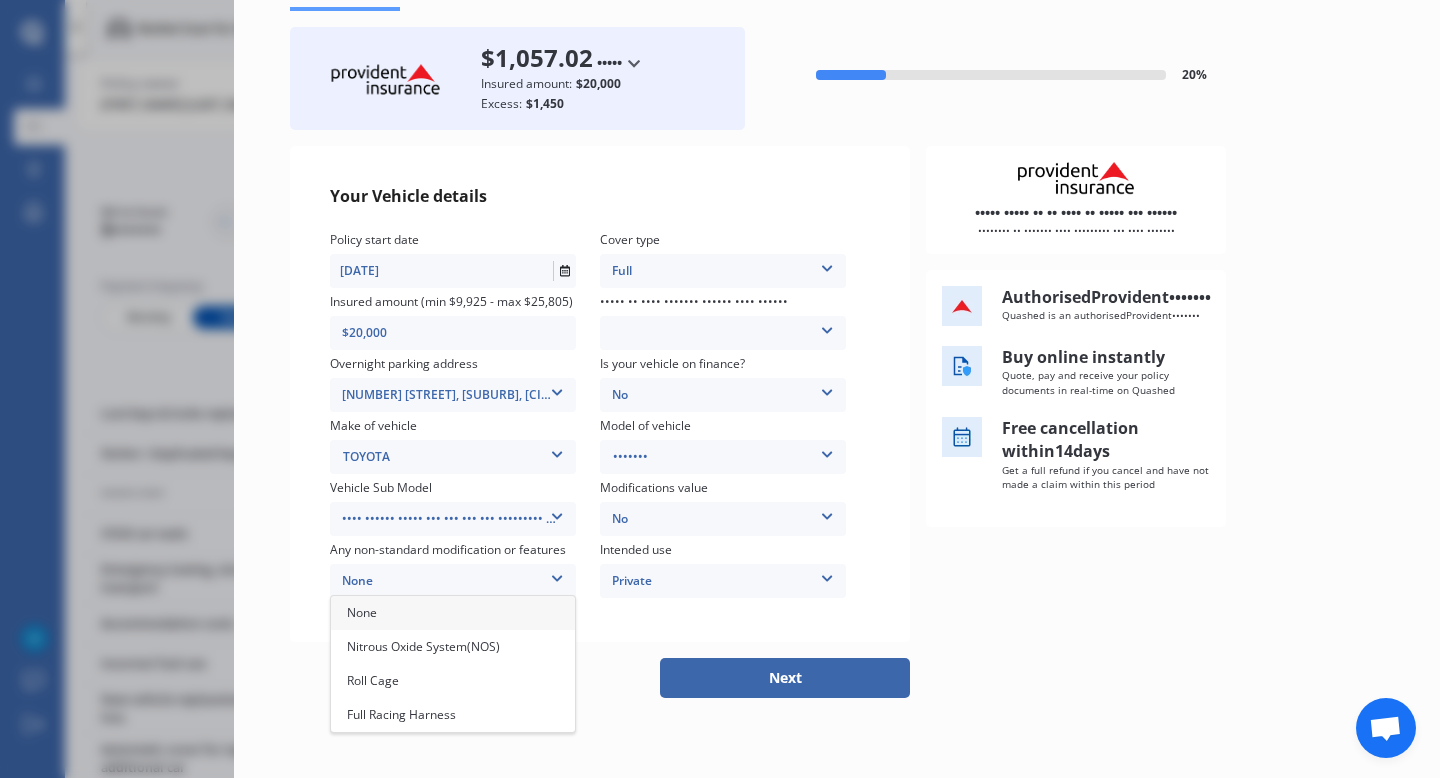 click on "None" at bounding box center (453, 613) 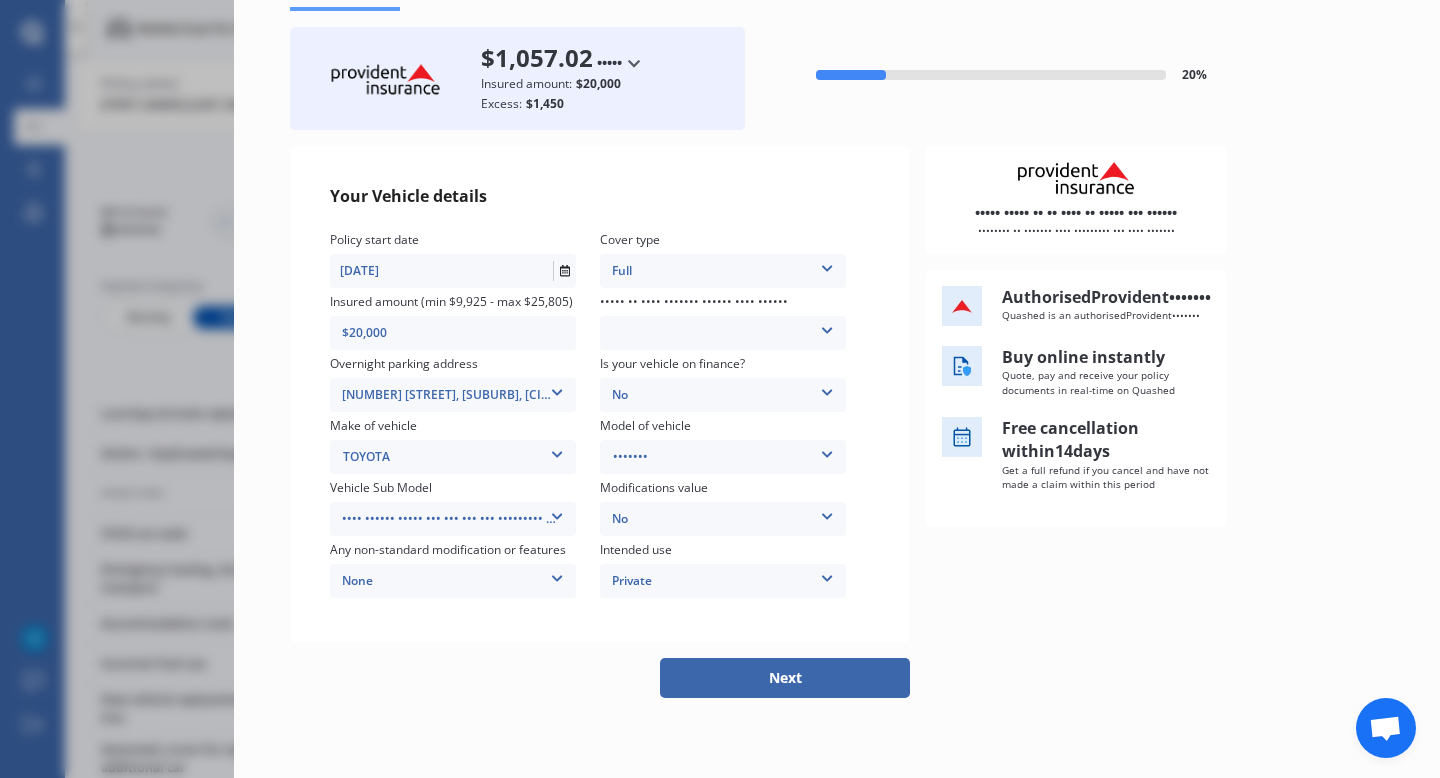click on "Garage (fully enclosed) Off Street Parking Other" at bounding box center (723, 271) 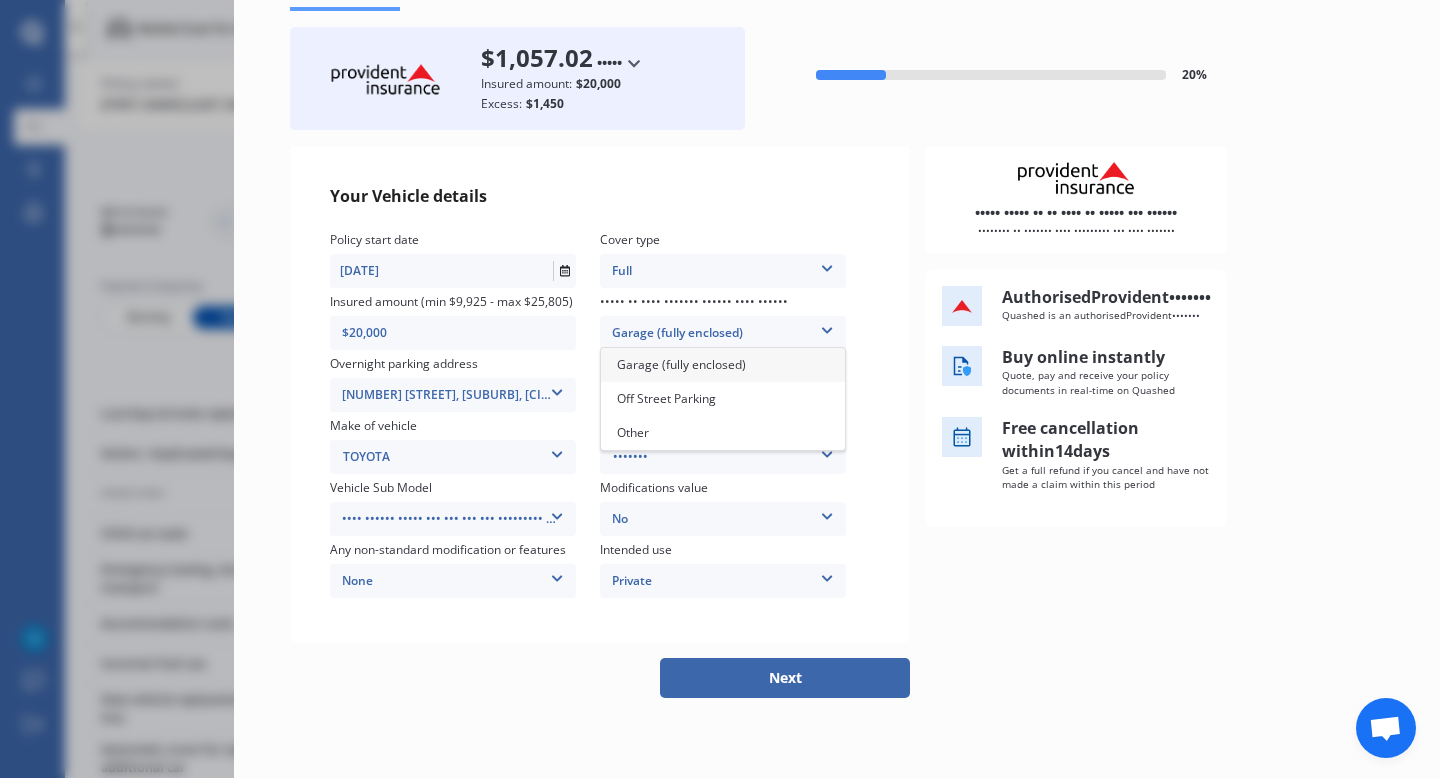 click on "Garage (fully enclosed)" at bounding box center [681, 364] 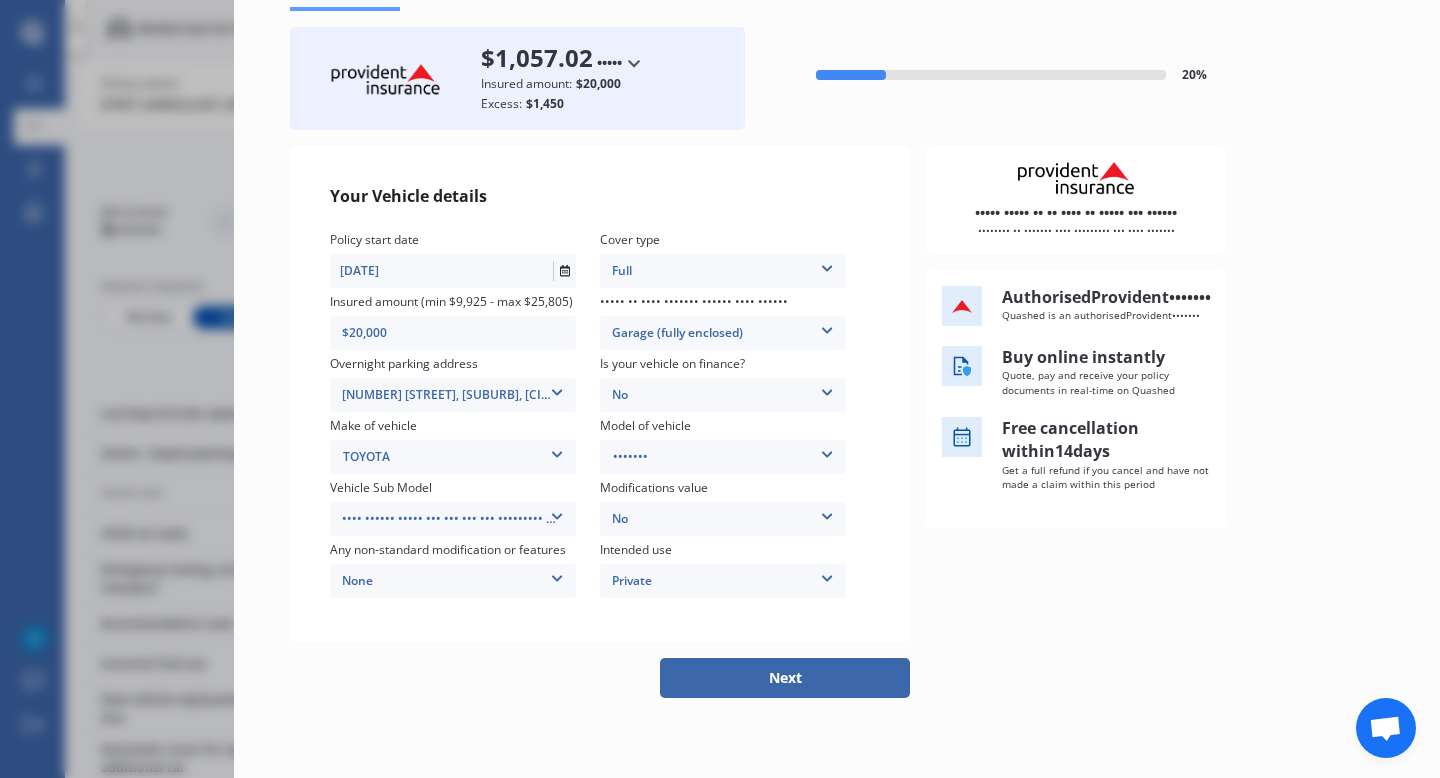 click on "•••• ••••••• ••••••• •••••• ••••• •••• •••••••••• ••••• •••• •••• •••• ••••••• •••••• •••• •••••• • ••• •••••••• ••••••• ••••• •• •••• ••••••• •••••• •••• •••••• •••••• •••••• ••••••••• •••••• •••••• ••••••••• ••• •••••• ••••••• ••••• ••••••••• ••••••• ••••••• •• ••••••• •••••• ••••••••••• •••••••• •••• •• ••••••• •••••• ••••••••••• •••••••• •••• •• •••• ••••••• •• •••••••• •• •• ••• •••• •• ••••••• •••••• •••••• ••••• •• ••••••• ••••••• ••••••• ••••••• ••• ••••• •••• •••••• ••••• ••• ••• ••• ••• ••••••••• •••••• ••••• •••• •••••• ••••• ••• ••• ••• ••• ••••••••• •••••• ••••• •••• •••••• ••••• ••• ••• ••• ••• ••••••••• •••••• ••••• ••••••••••••• ••••• •• •• •• •• ••••• •• •• ••••• ••••••• •••• ••••• ••• •••••••••••• •••••••••••• •• •••••••• •••• •••• ••••••• ••••• ••••••••••• •••• •••• •••• •••••• ••••••• •••••••• ••• ••••••• ••••••• ••••••• • •••••••• ••••• ••••• •• •• •••• •• ••••• ••• •••••• •••••••• •• ••••••• •••• ••••••••• ••• •••• ••••••• ••••••••••  •••••••••  ••••••• ••••••• •• •• ••••••••••   •••••••" at bounding box center (837, 394) 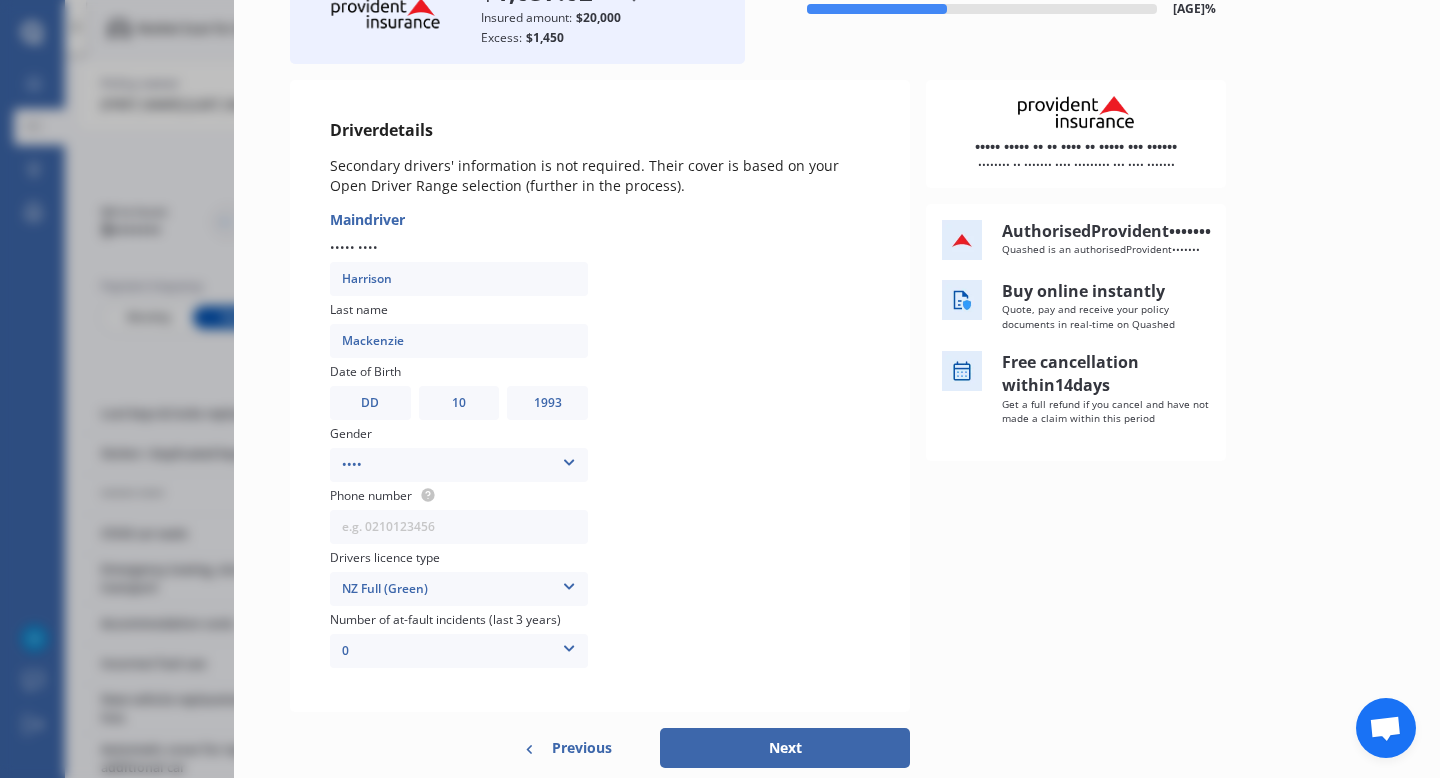 scroll, scrollTop: 228, scrollLeft: 0, axis: vertical 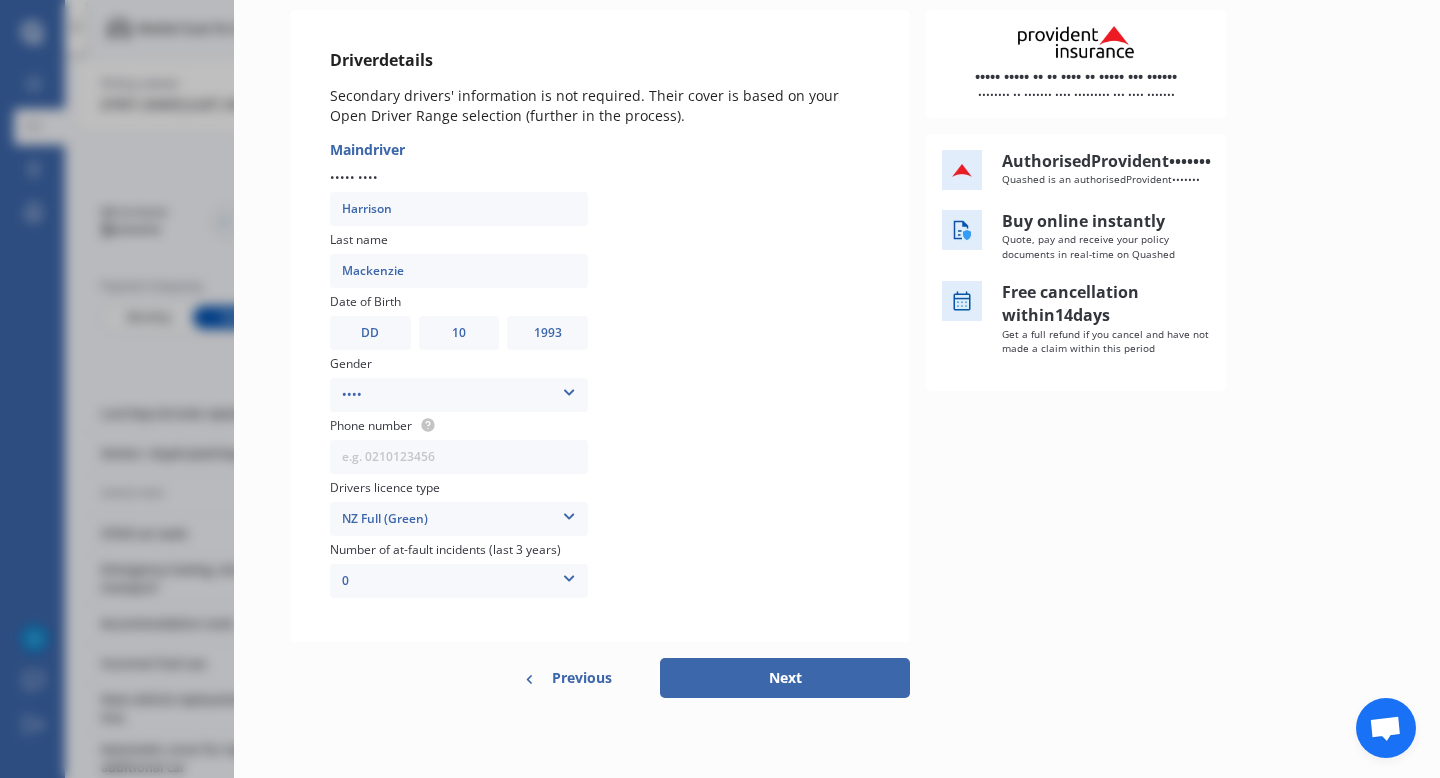 click on "Previous" at bounding box center (582, 678) 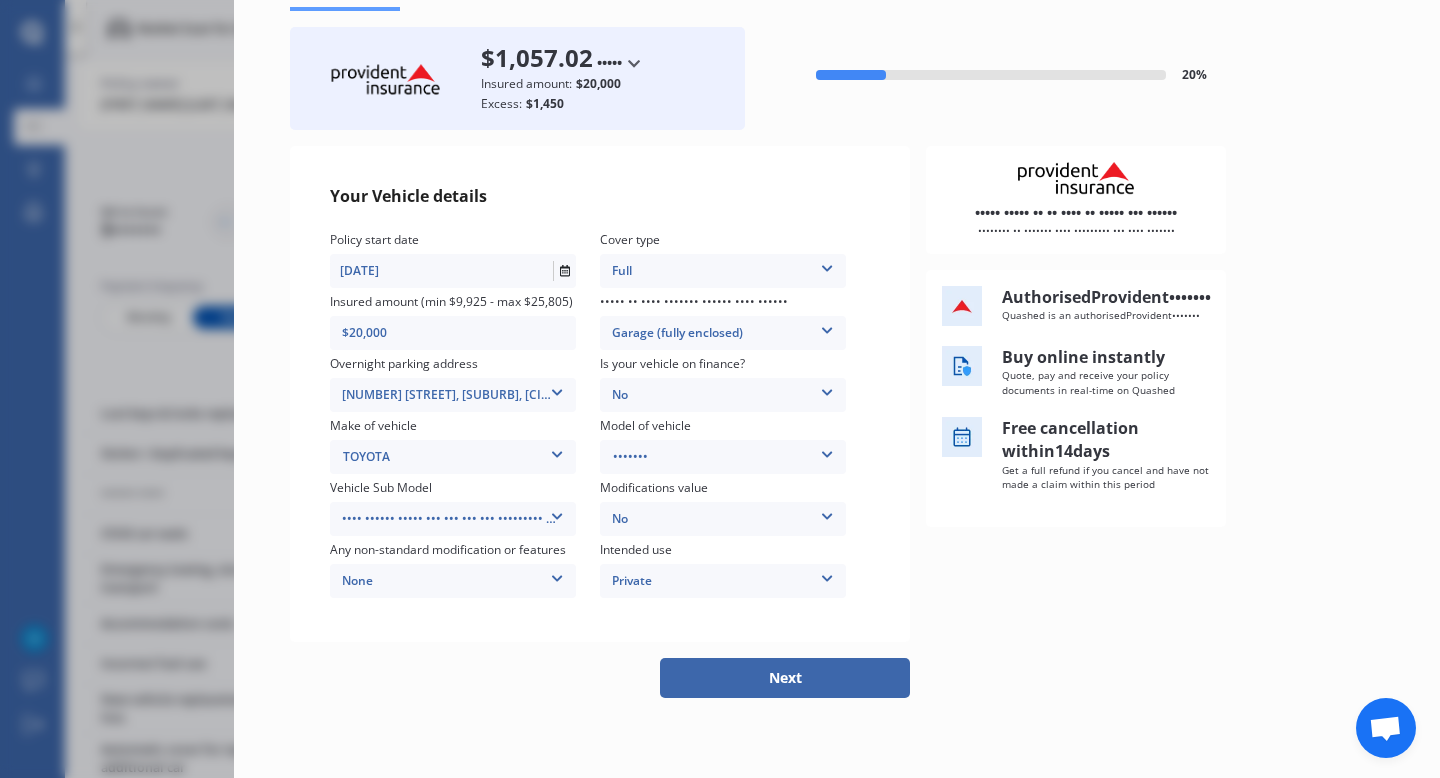 scroll, scrollTop: 92, scrollLeft: 0, axis: vertical 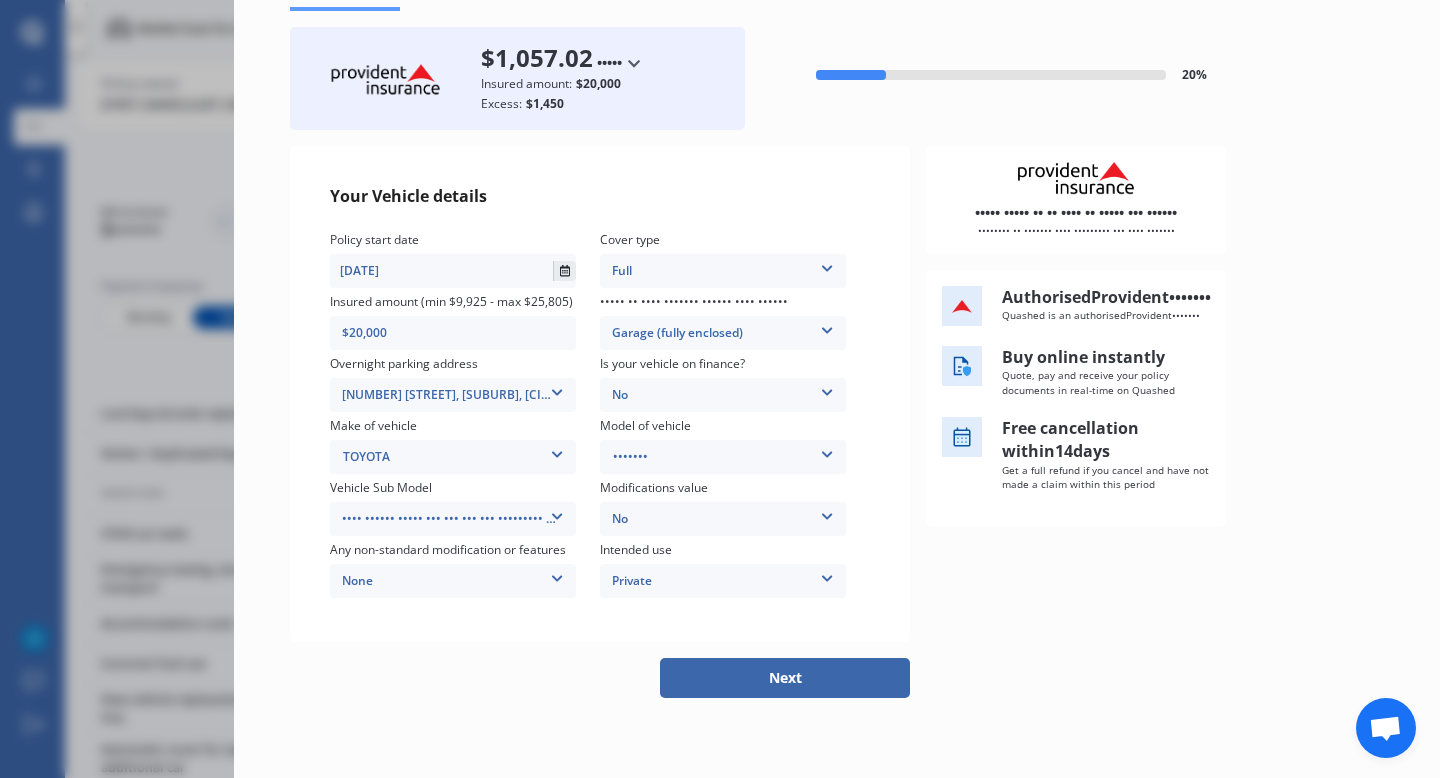 click at bounding box center (564, 271) 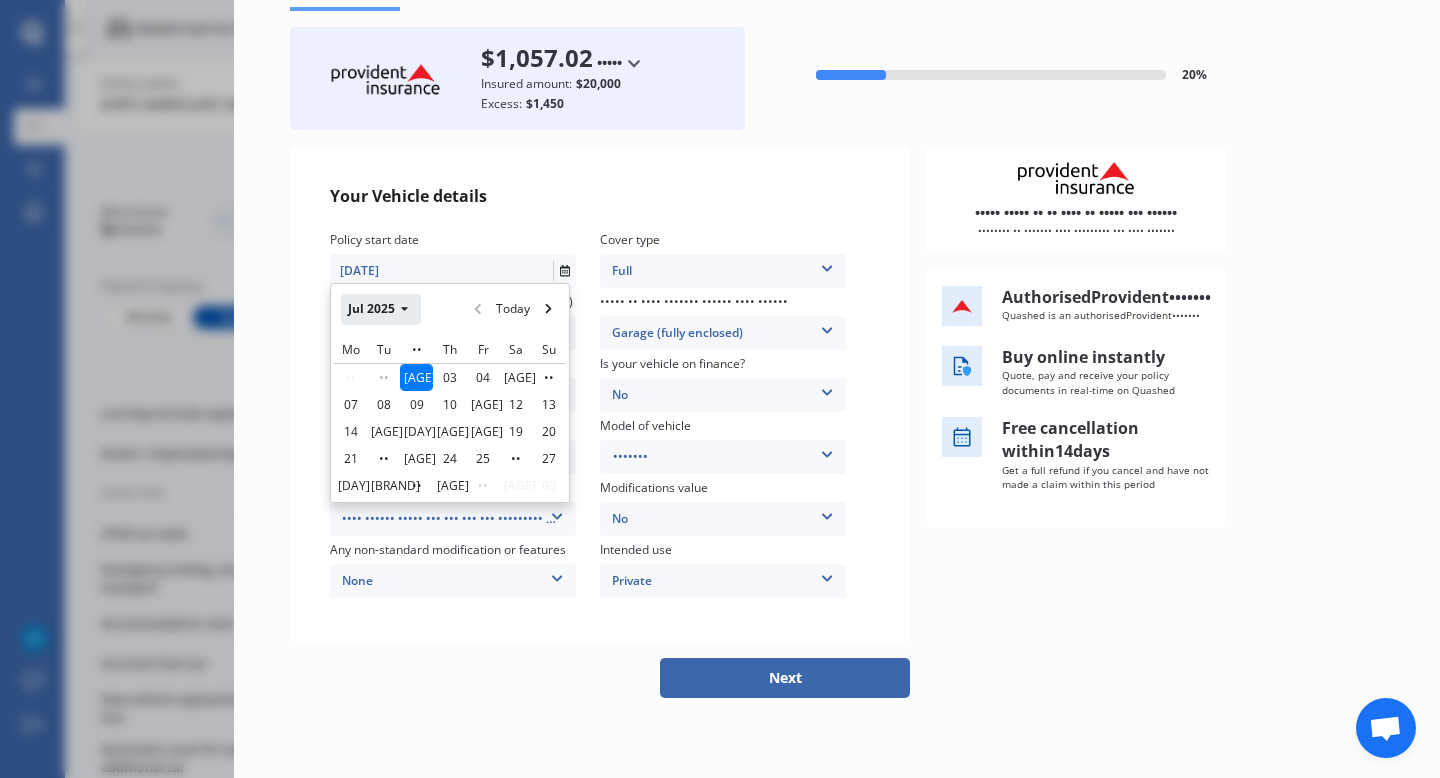 click on "Jul 2025" at bounding box center (381, 309) 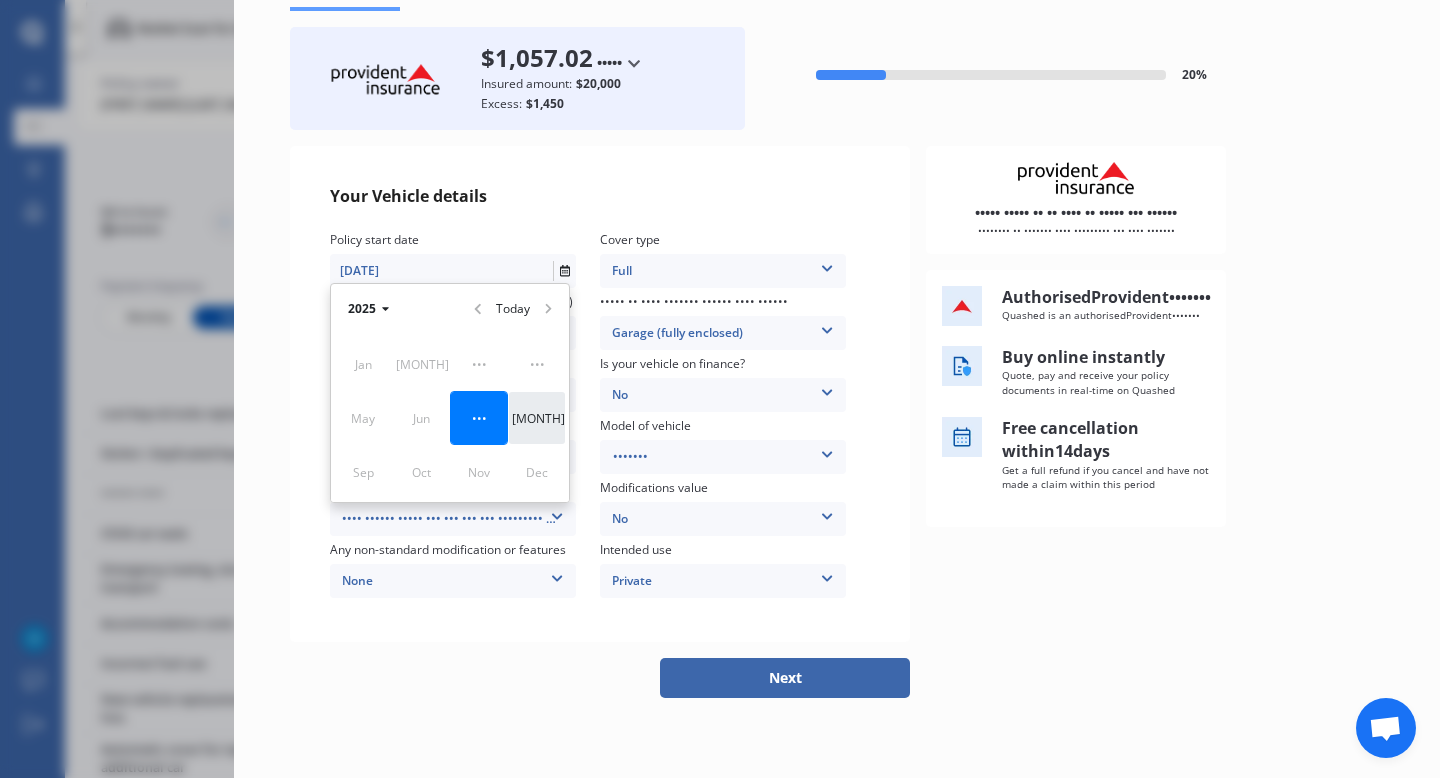click on "[MONTH]" at bounding box center (538, 418) 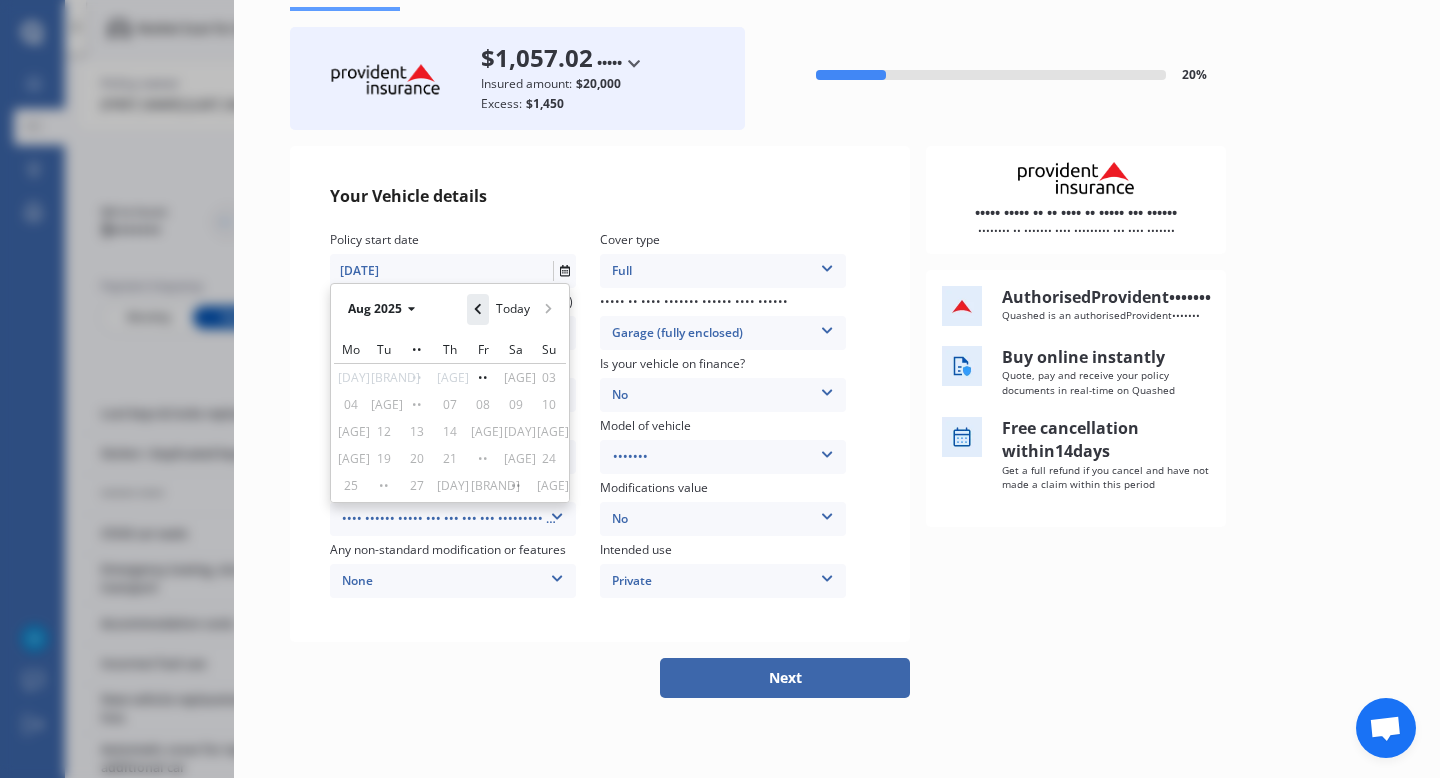 click at bounding box center (478, 309) 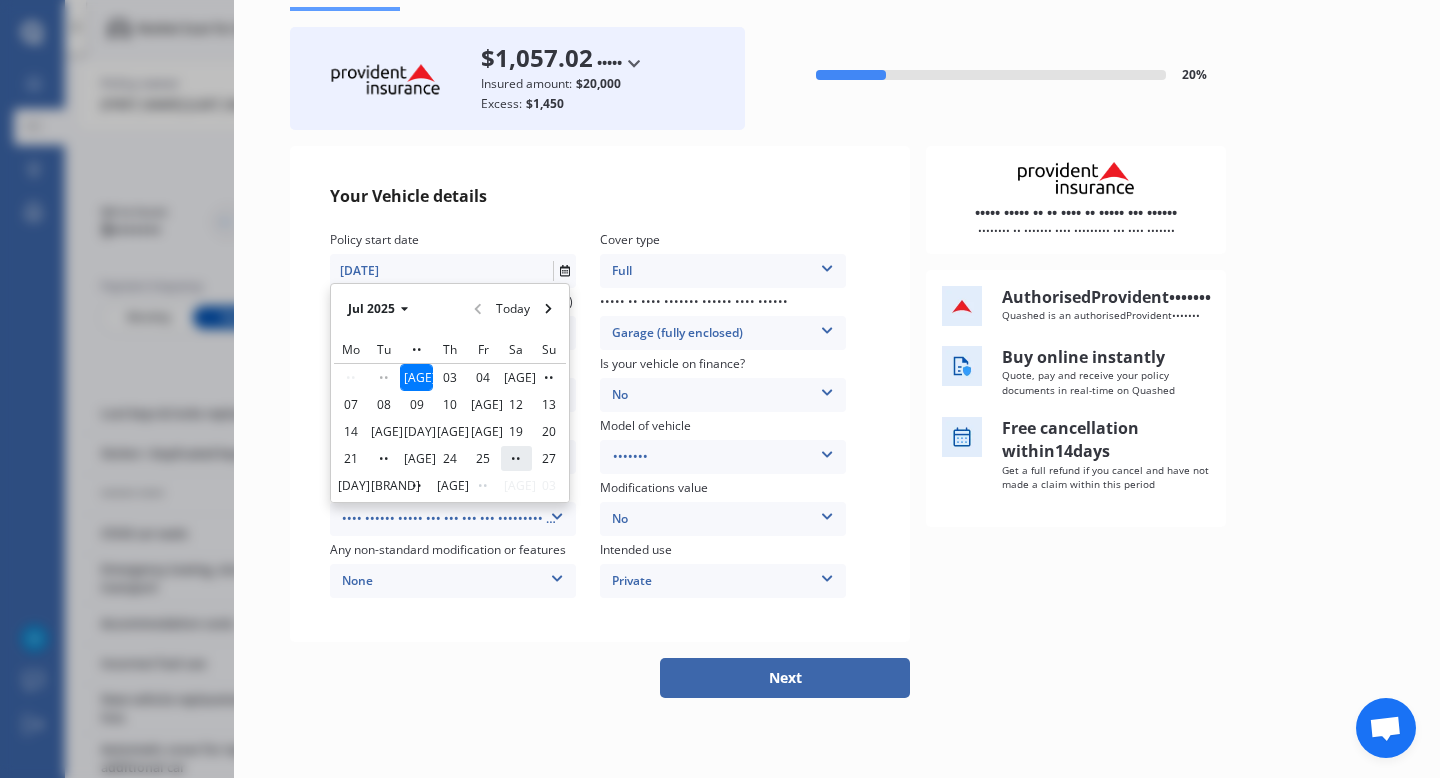 click on "••" at bounding box center (516, 458) 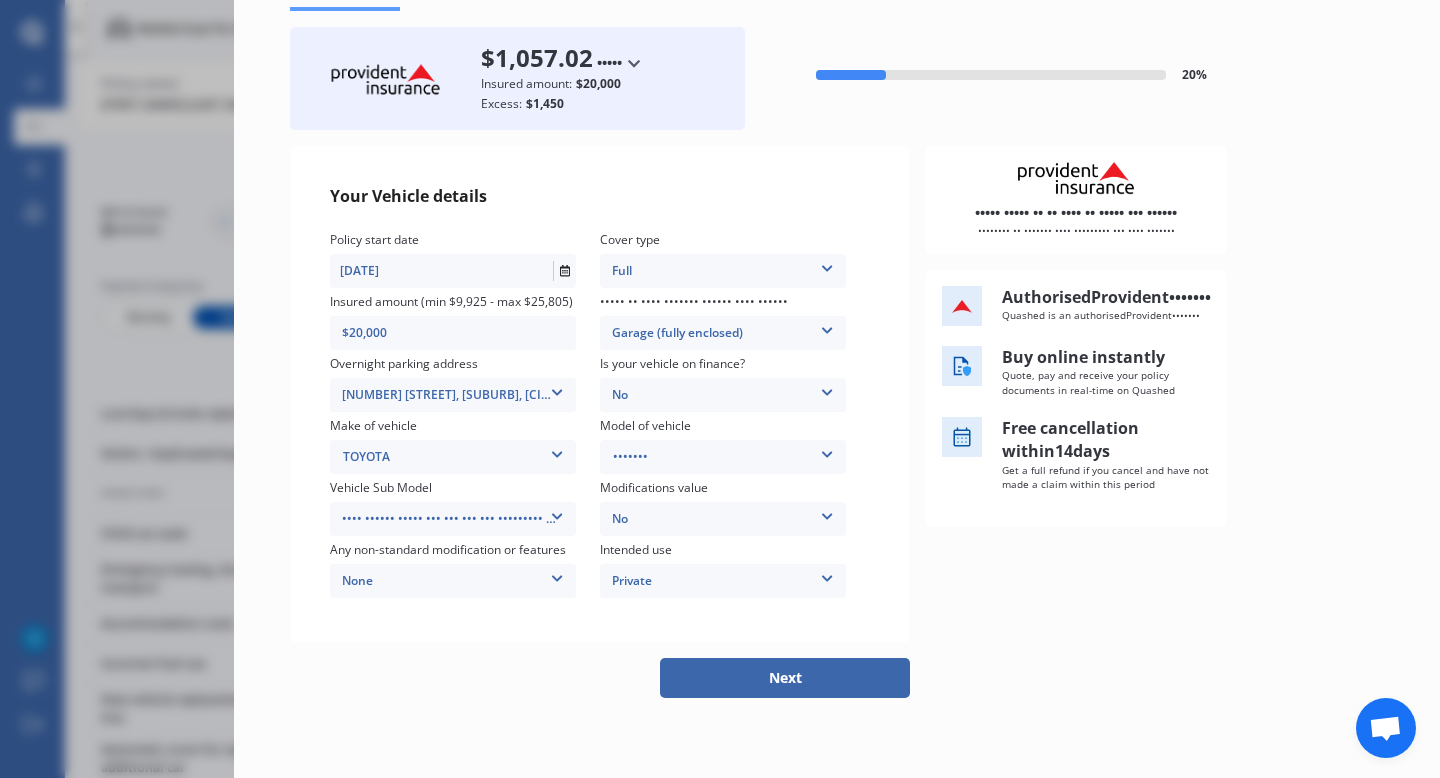 click on "Your Vehicle details Policy start date 26/07/2025 Jul 2025   Today Mo Tu We Th Fr Sa Su 30 01 02 03 04 05 06 07 08 09 10 11 12 13 14 15 16 17 18 19 20 21 22 23 24 25 26 27 28 29 30 31 01 02 03 Cover type Full Full Insured amount (min $9,925 - max $25,805) $20,000 Where is your vehicle parked over night? Garage (fully enclosed) Garage (fully enclosed) Off Street Parking Other Overnight parking address [ADDRESS], [SUBURB], [CITY] [POSTCODE] [ADDRESS], [SUBURB], [CITY] [POSTCODE] Is your vehicle on finance? No No Yes Make of vehicle TOYOTA TOYOTA Model of vehicle ESQUIRE ESQUIRE Vehicle Sub Model Voxy Hybrid Wagon 8st 5dr CVT 1sp 1.8i/60kW Hybrid [IMP] Voxy Hybrid Wagon 8st 5dr CVT 1sp 1.8i/60kW Hybrid [IMP] Noah Hybrid Wagon 8st 5dr CVT 1sp 1.8i/60kW Hybrid [IMP] Modifications value No No Up to $4000 Up to $6000 Greater than $6000 Any non-standard modification or features None None Nitrous Oxide System(NOS) Roll Cage Full Racing Harness Intended use Private Private Private & Business Authorised  14" at bounding box center (837, 394) 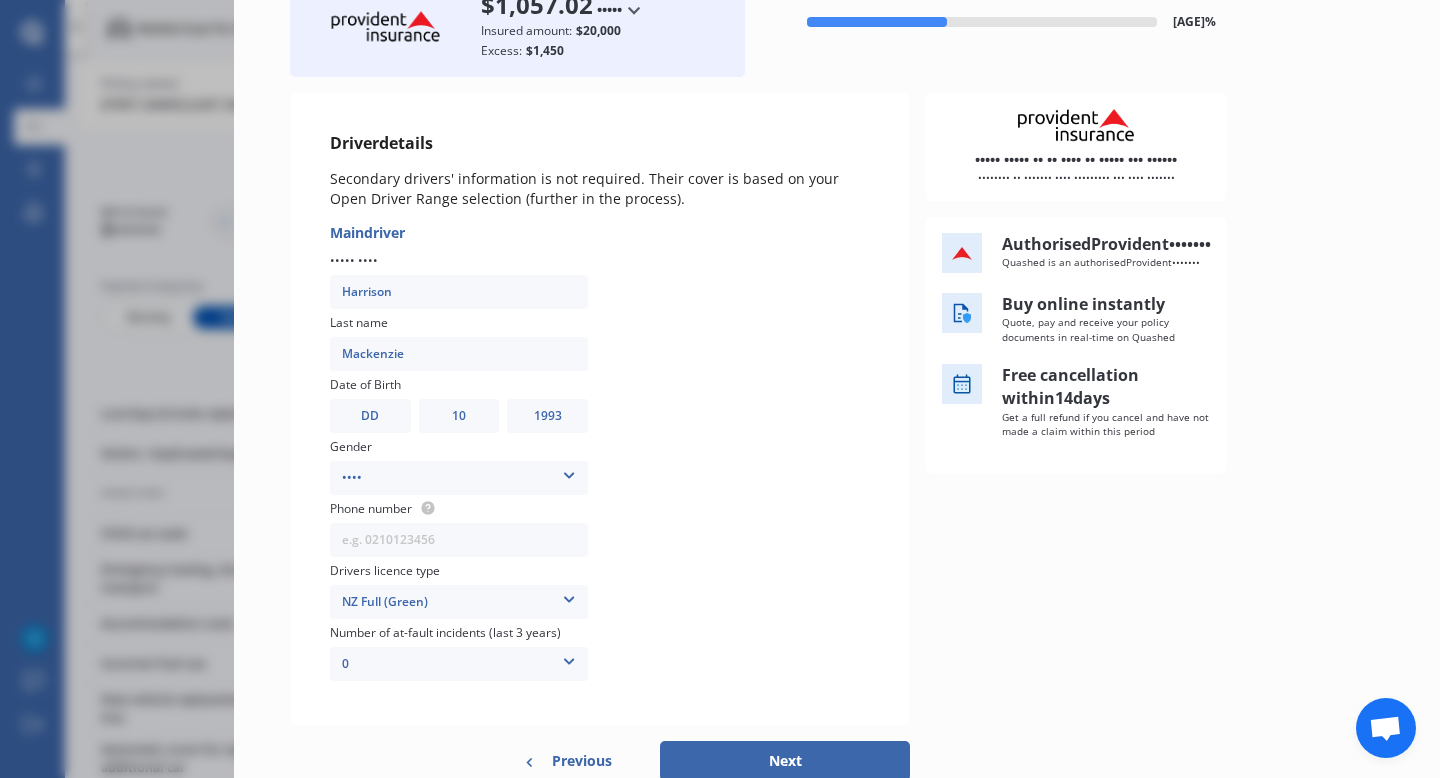 scroll, scrollTop: 148, scrollLeft: 0, axis: vertical 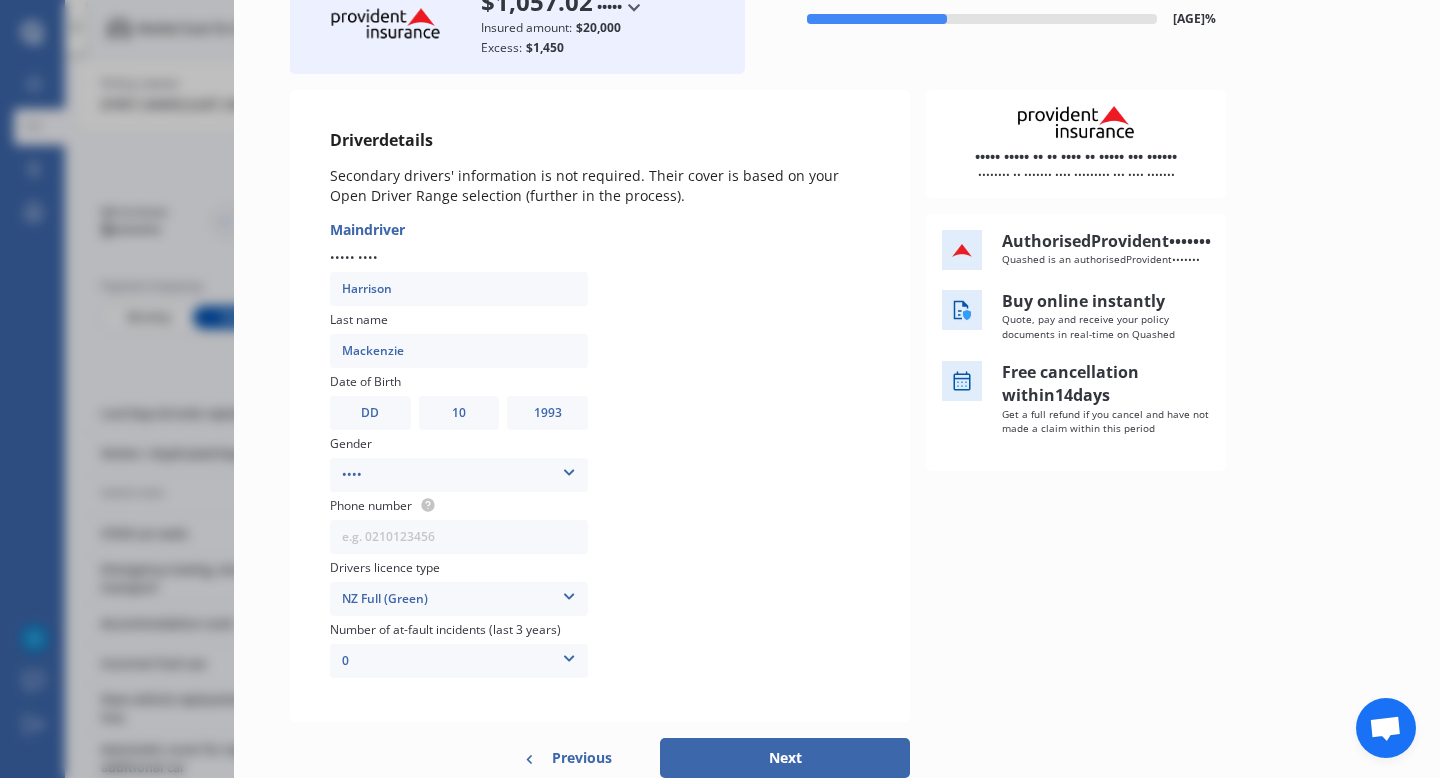 click at bounding box center (459, 289) 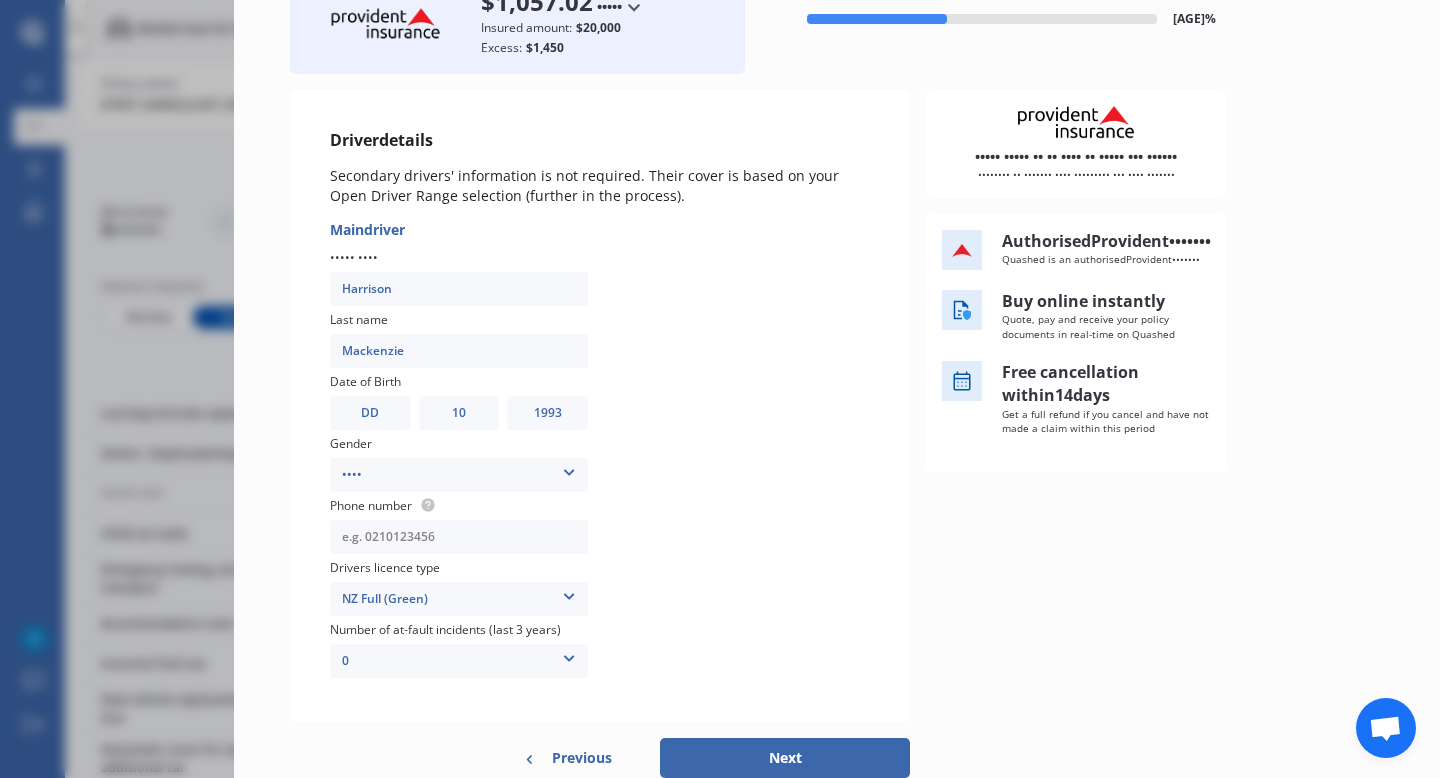 click at bounding box center [459, 537] 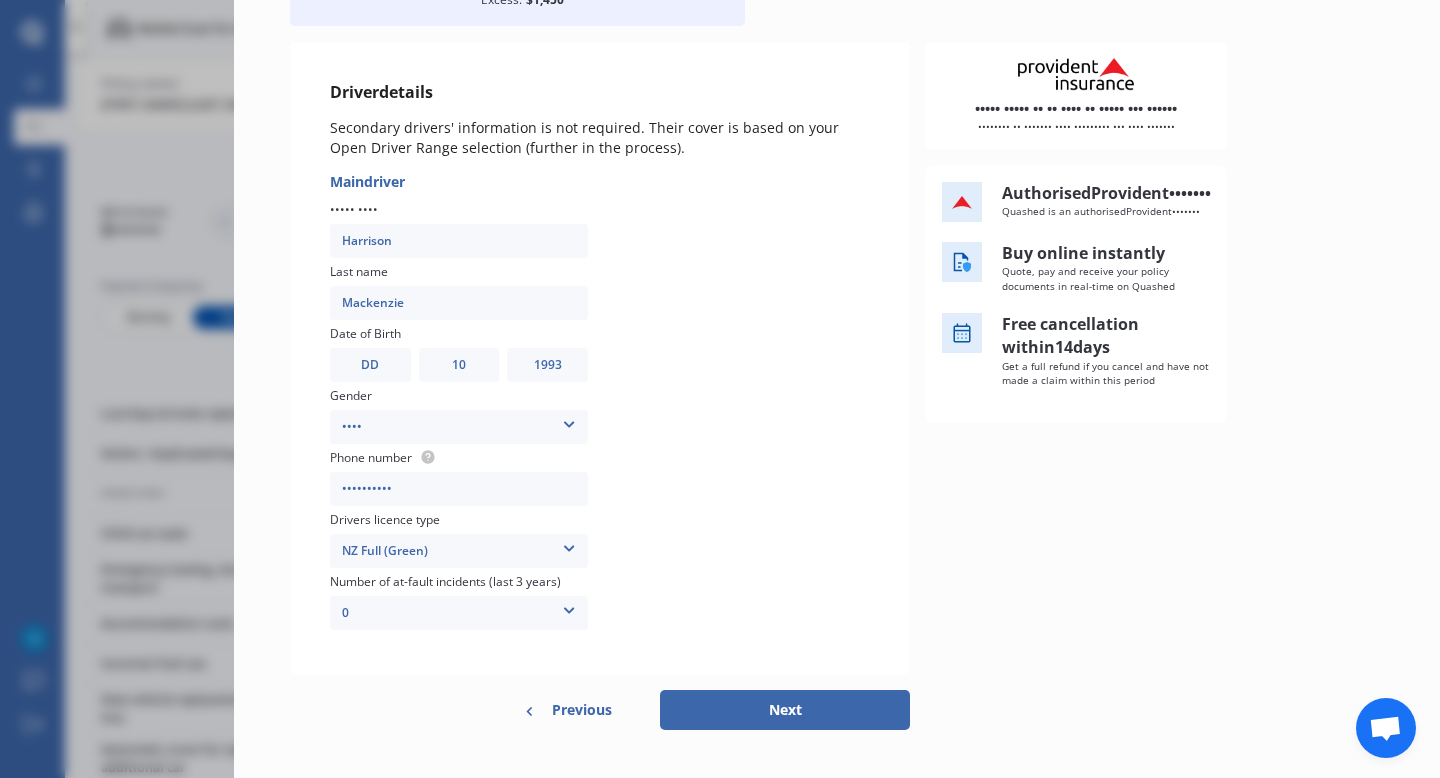 scroll, scrollTop: 222, scrollLeft: 0, axis: vertical 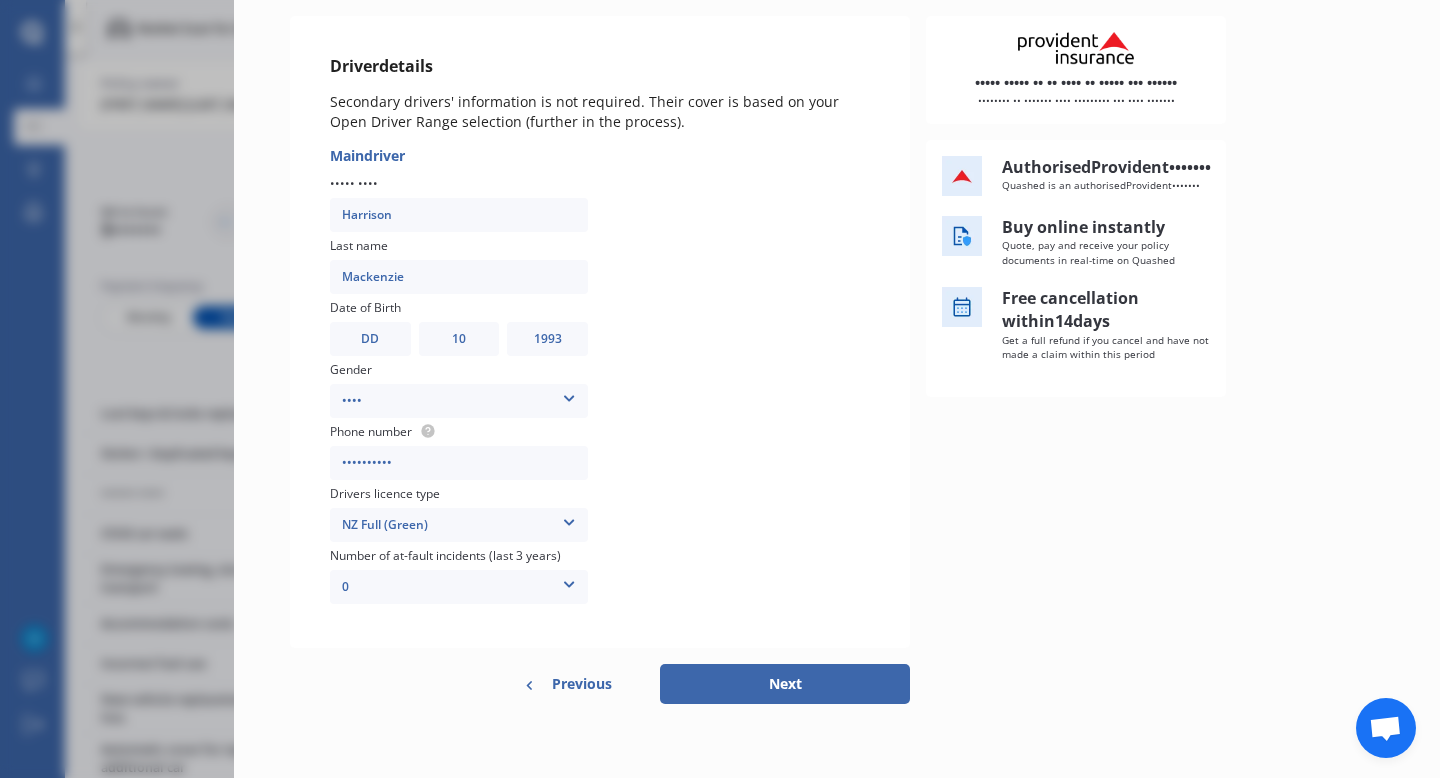 click on "Next" at bounding box center (785, 684) 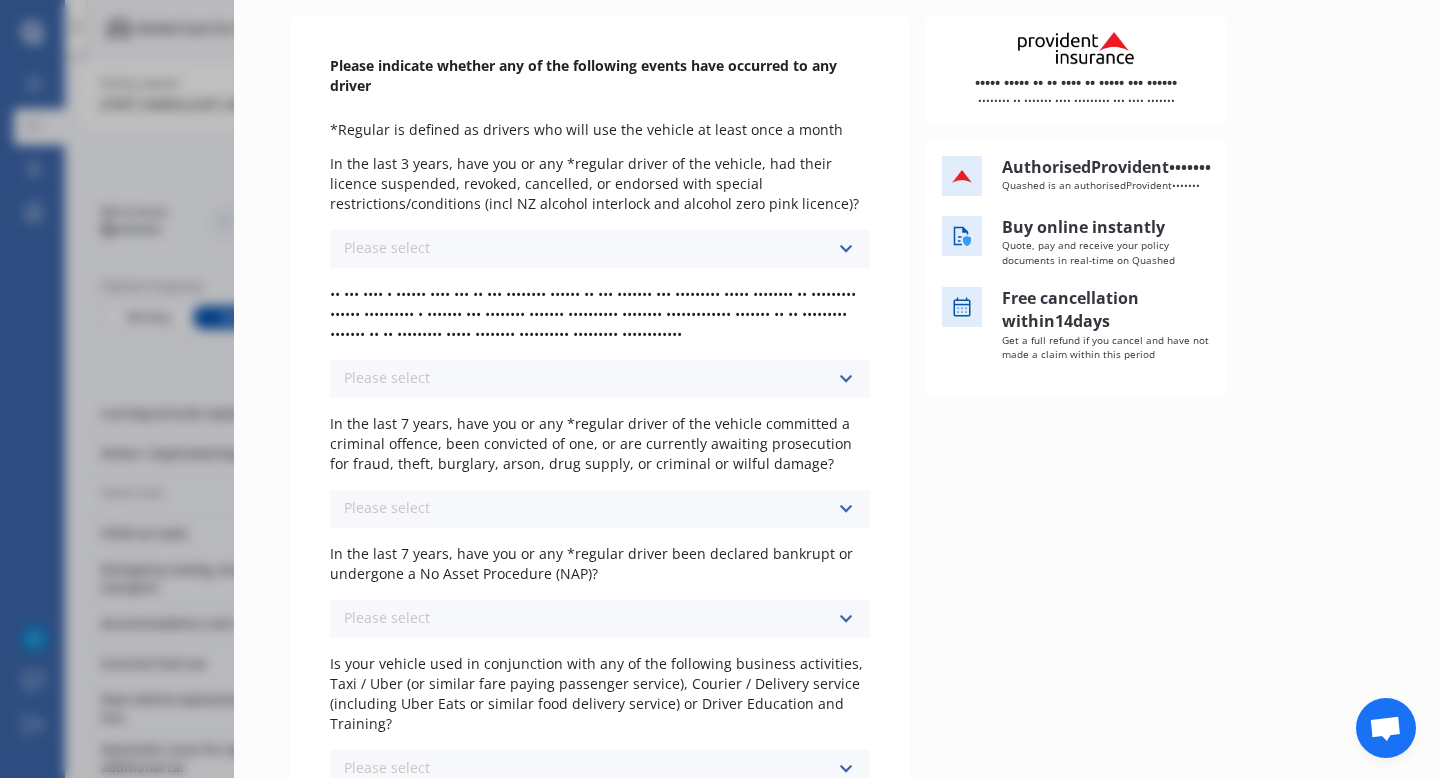 scroll, scrollTop: 0, scrollLeft: 0, axis: both 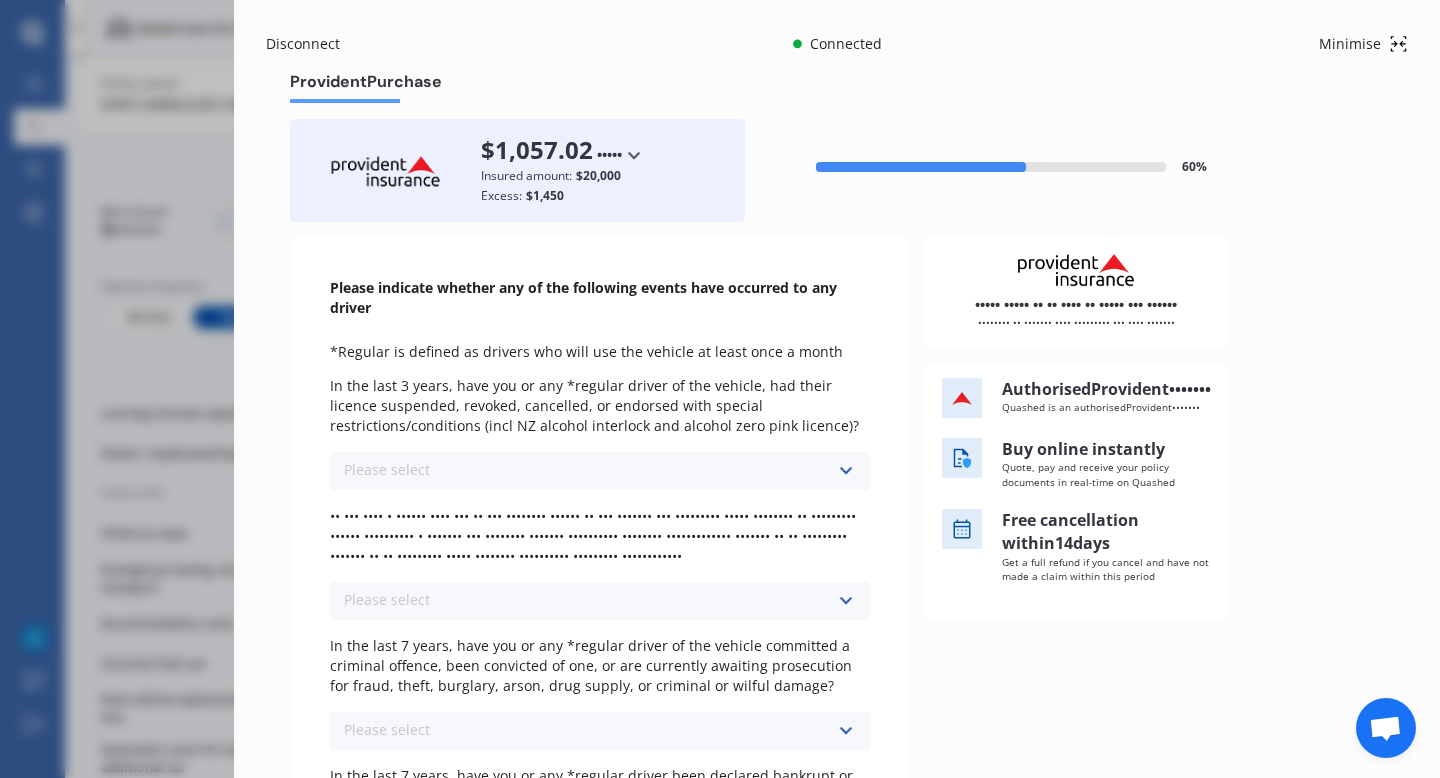 click on "Please select No Yes" at bounding box center [600, 471] 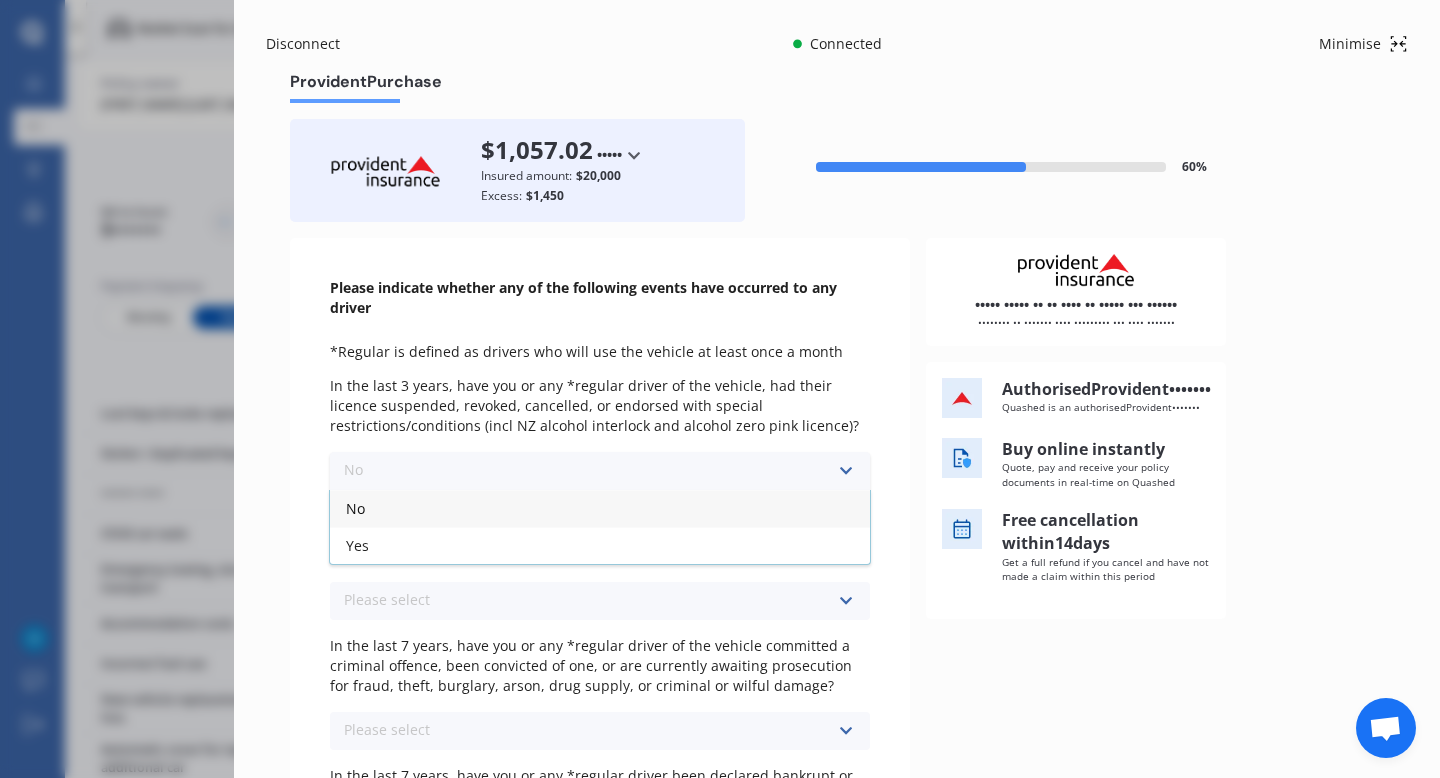 click on "No" at bounding box center [600, 508] 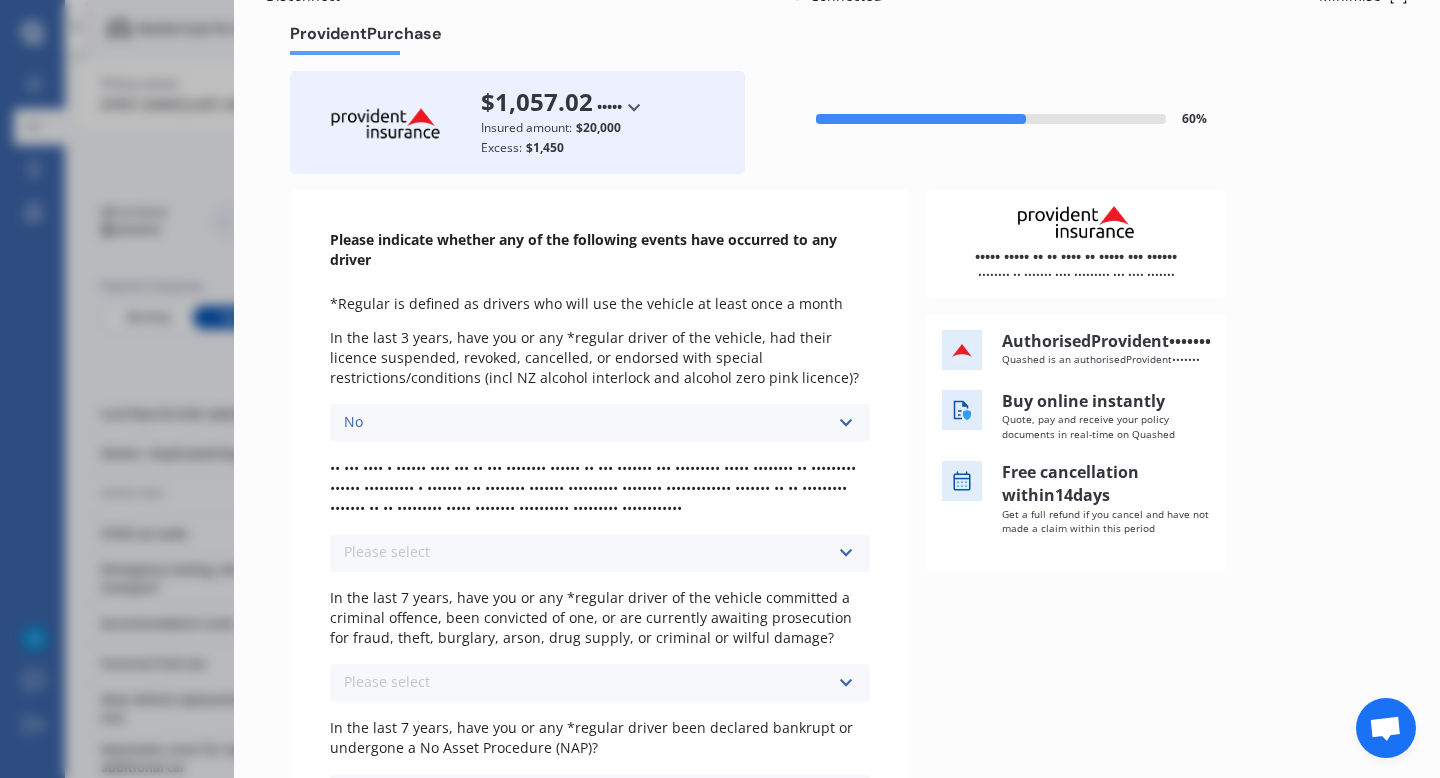 scroll, scrollTop: 49, scrollLeft: 0, axis: vertical 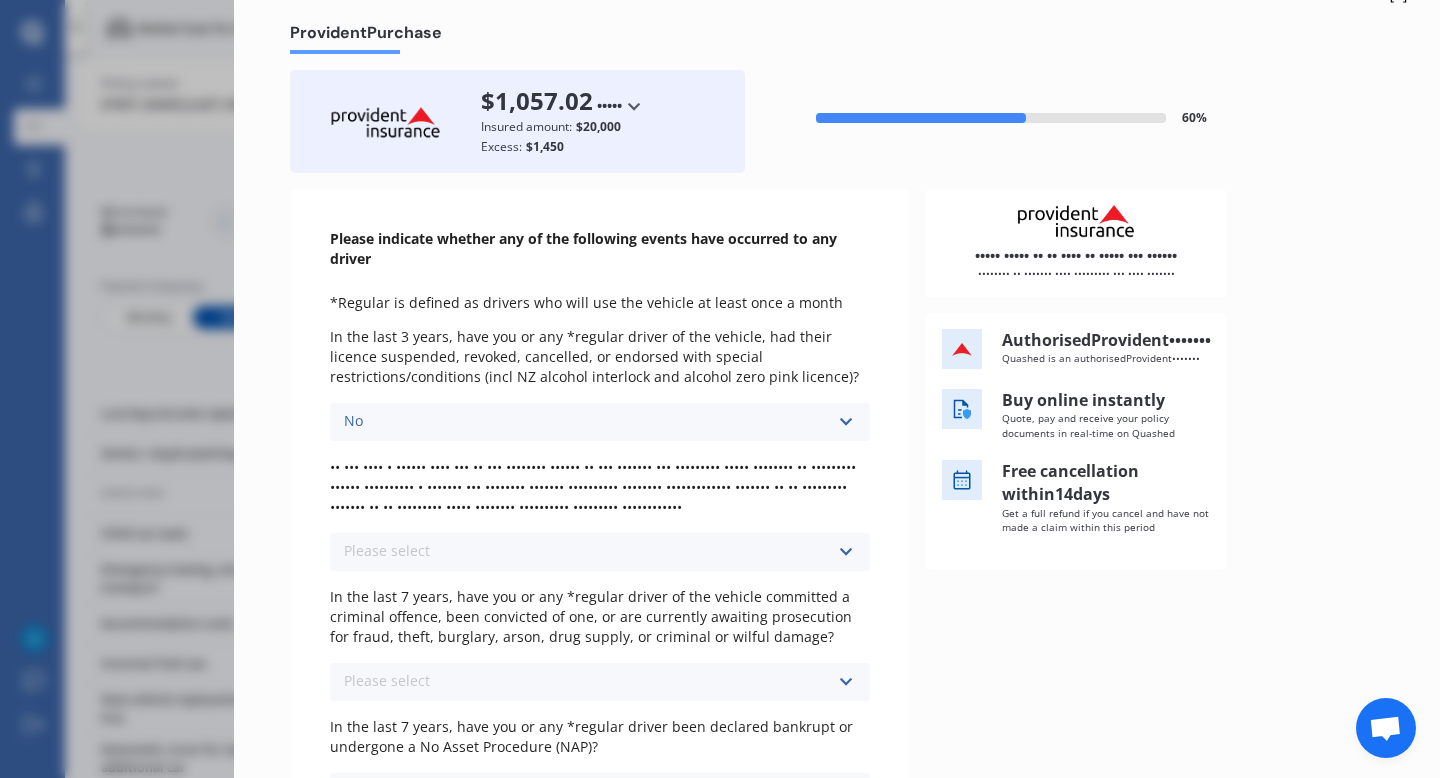 click on "Please select" at bounding box center (387, 551) 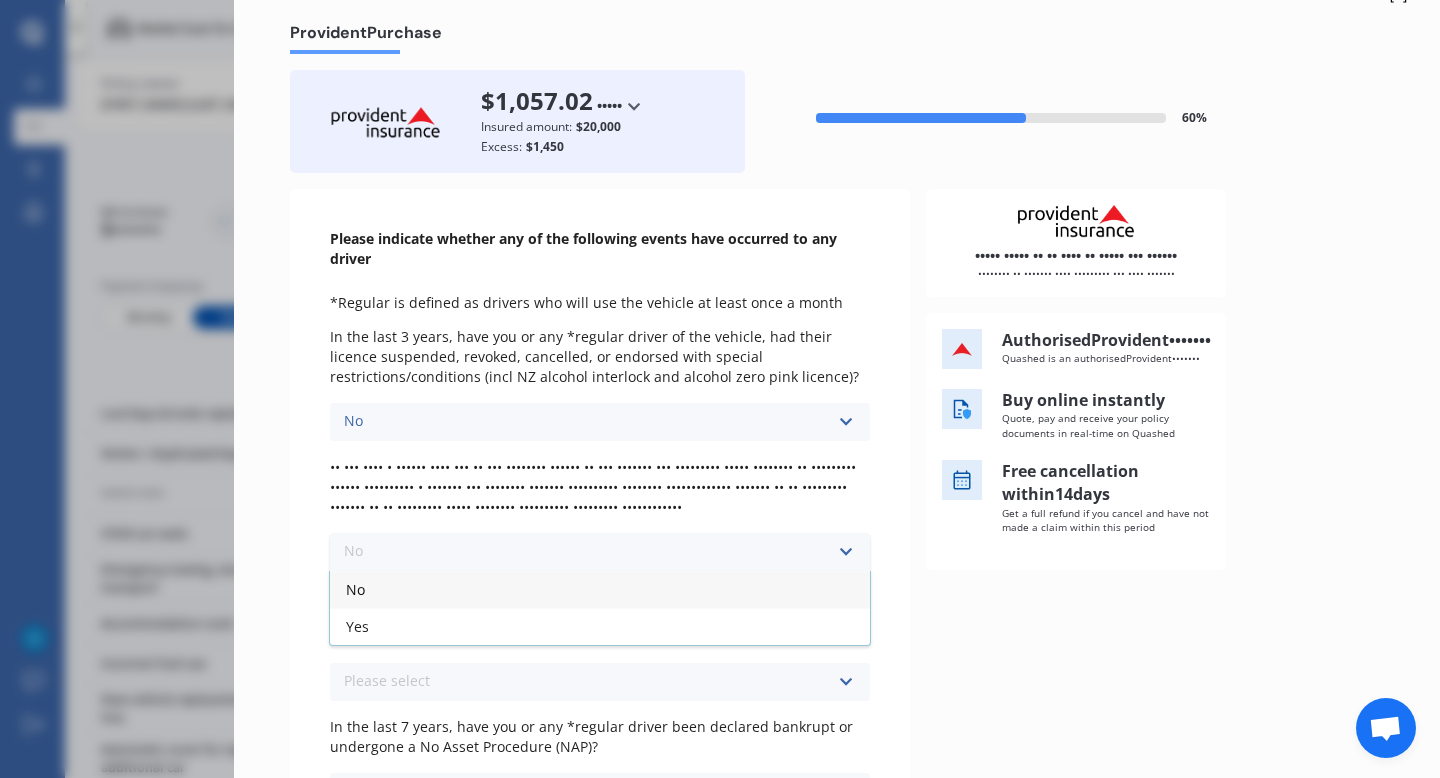 click on "No" at bounding box center (600, 589) 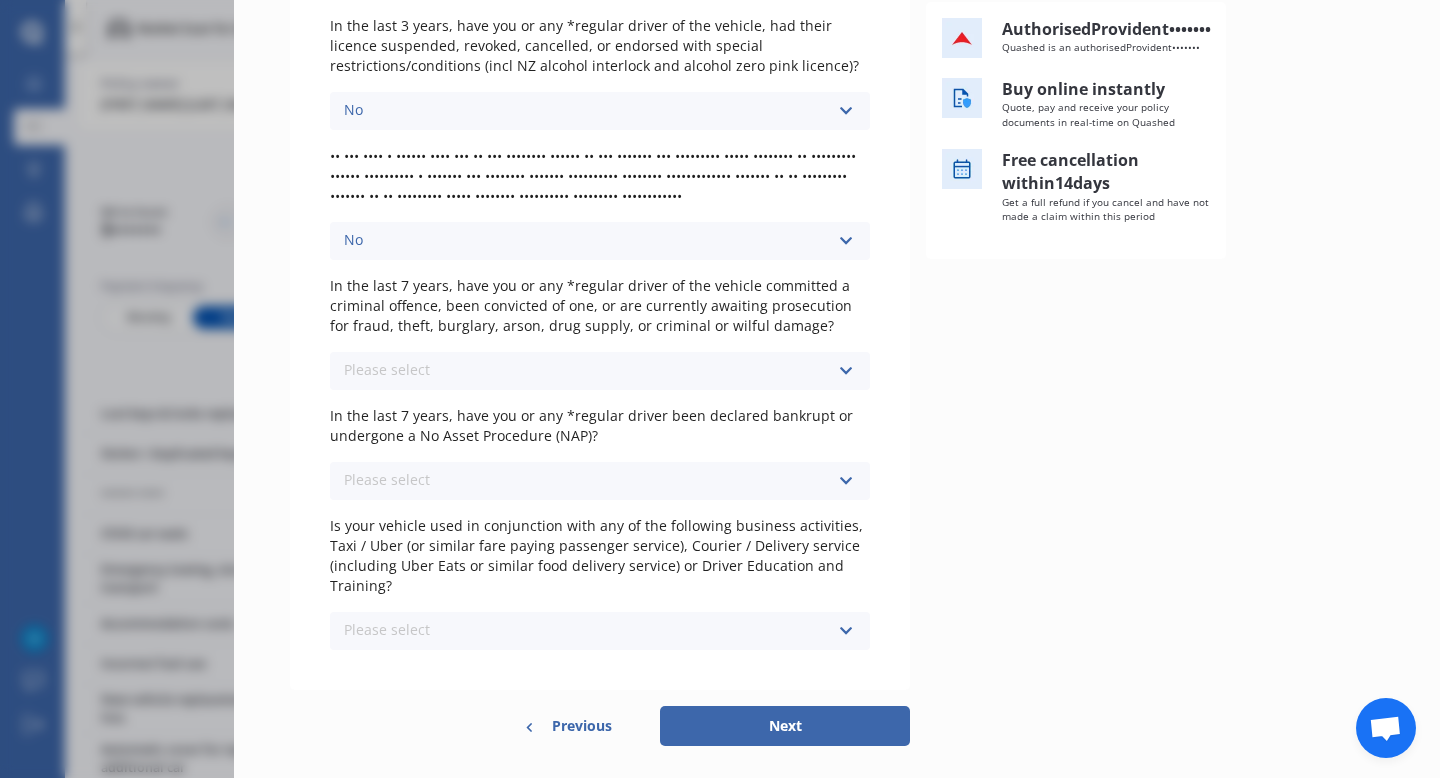 scroll, scrollTop: 361, scrollLeft: 0, axis: vertical 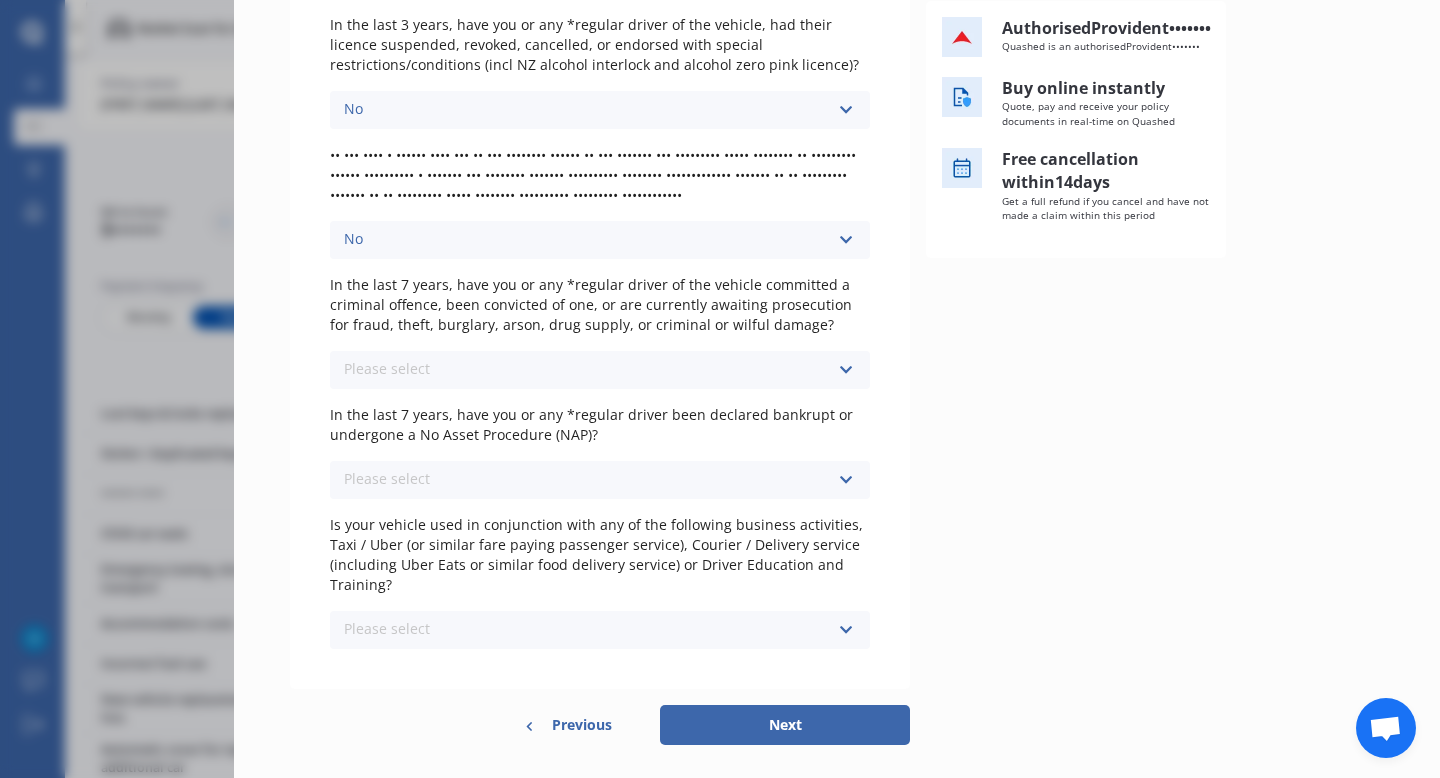 click on "Please select No Yes" at bounding box center (600, 110) 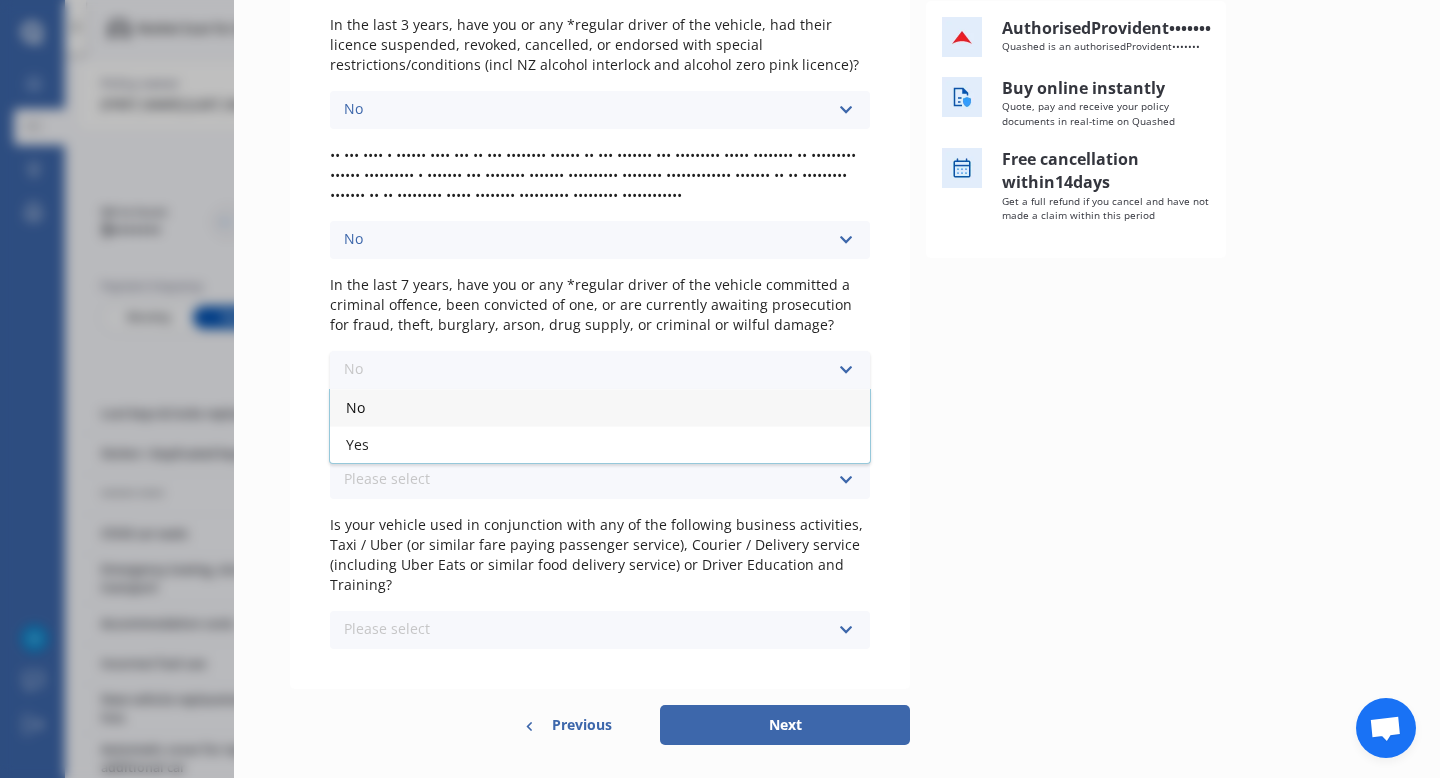 click on "No" at bounding box center (600, 407) 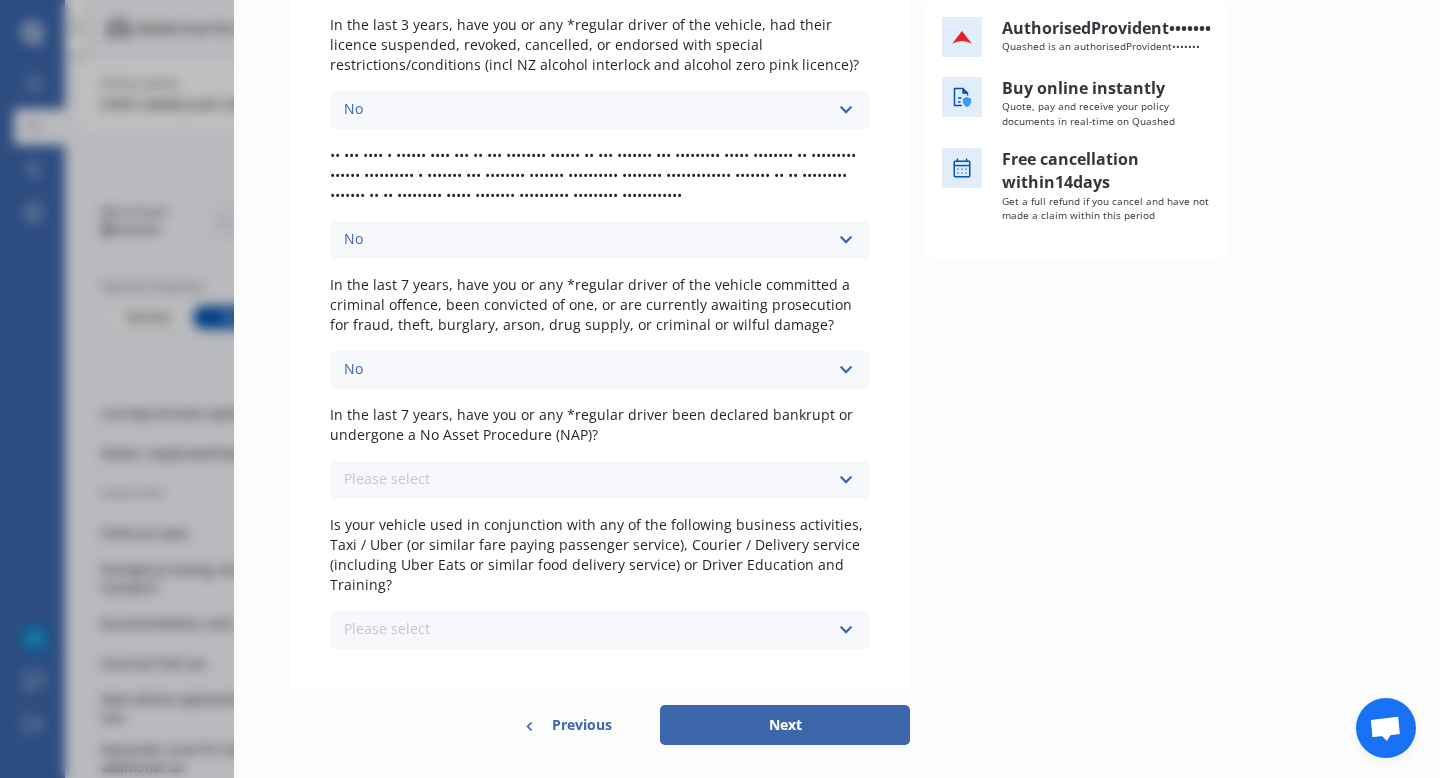 click on "Please select No Yes" at bounding box center [600, 110] 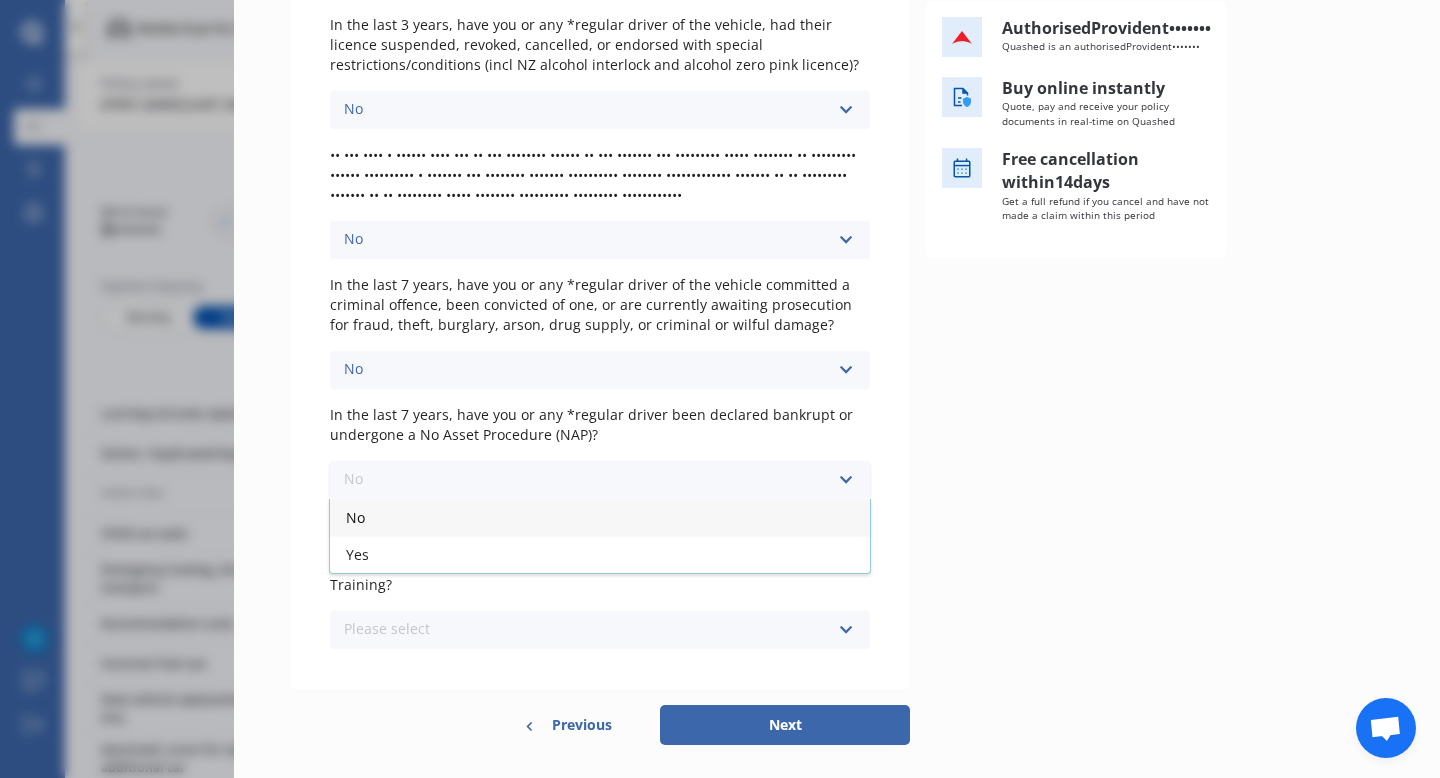 click on "No" at bounding box center (600, 517) 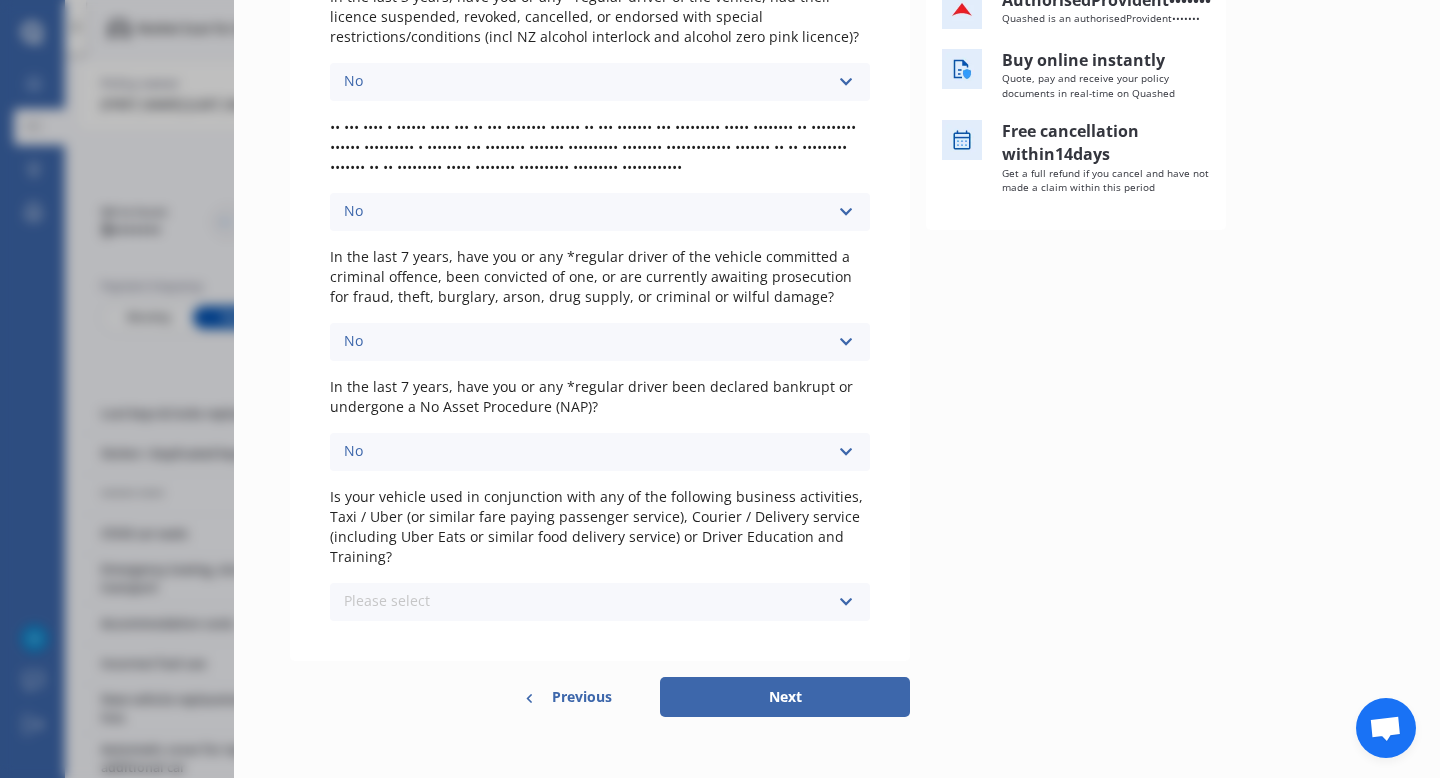 scroll, scrollTop: 393, scrollLeft: 0, axis: vertical 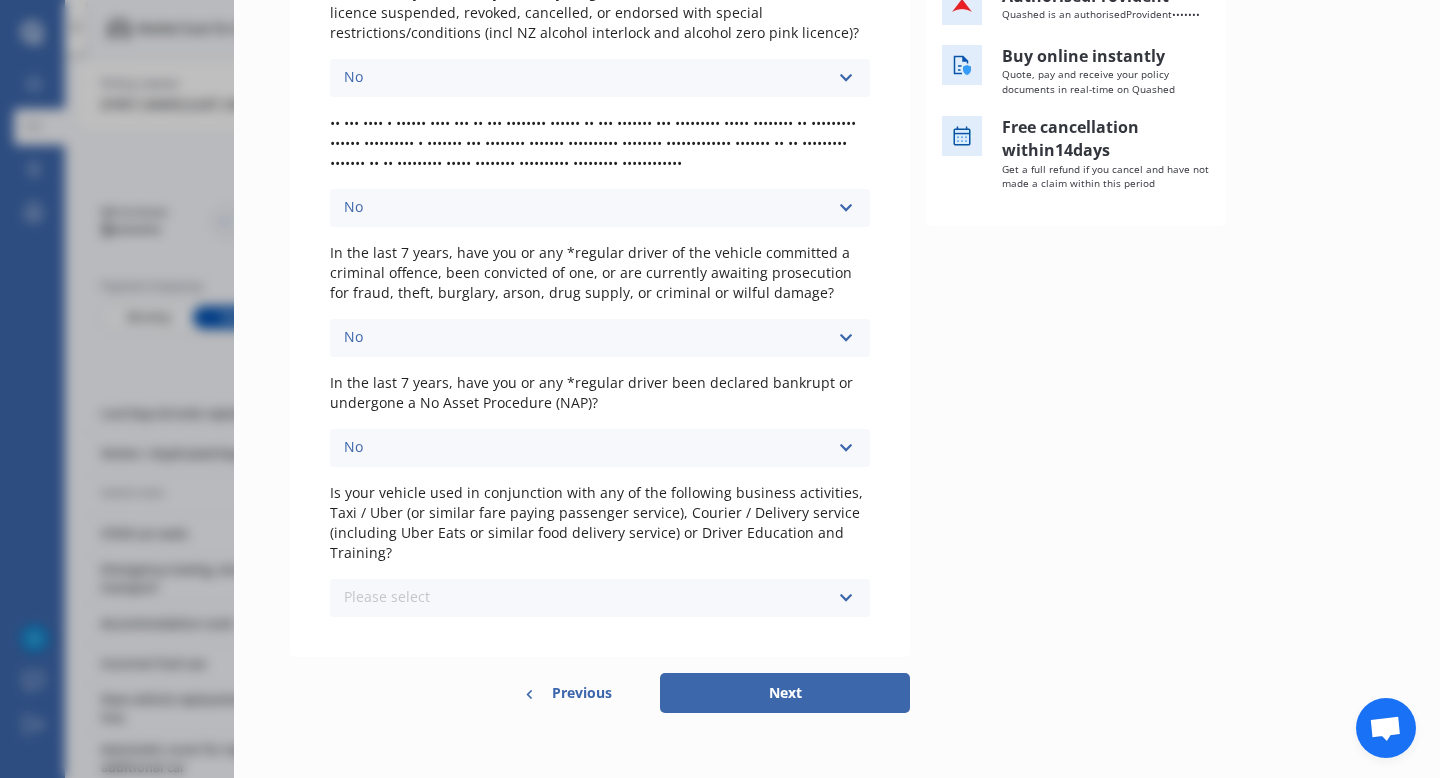 click on "Please select No Yes" at bounding box center (600, 78) 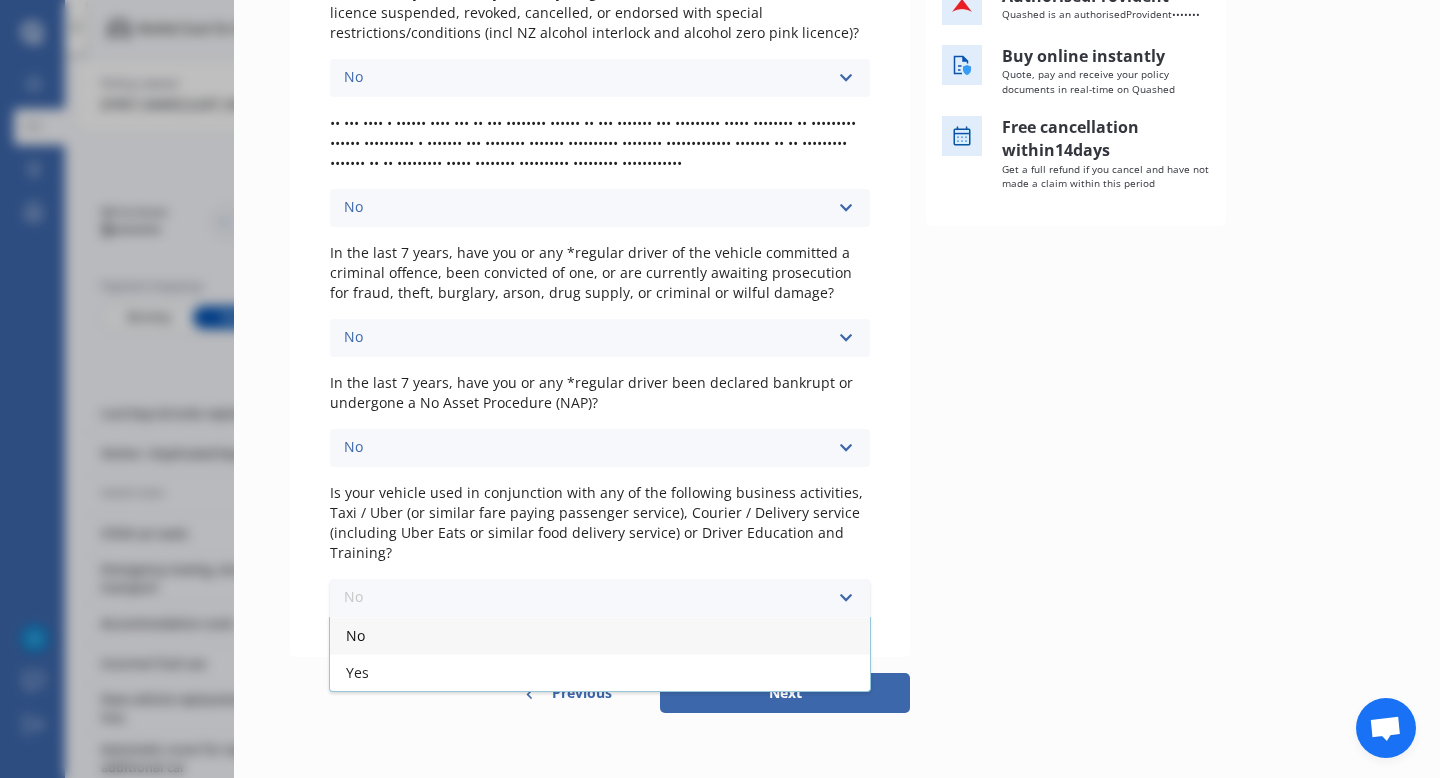click on "No" at bounding box center (600, 635) 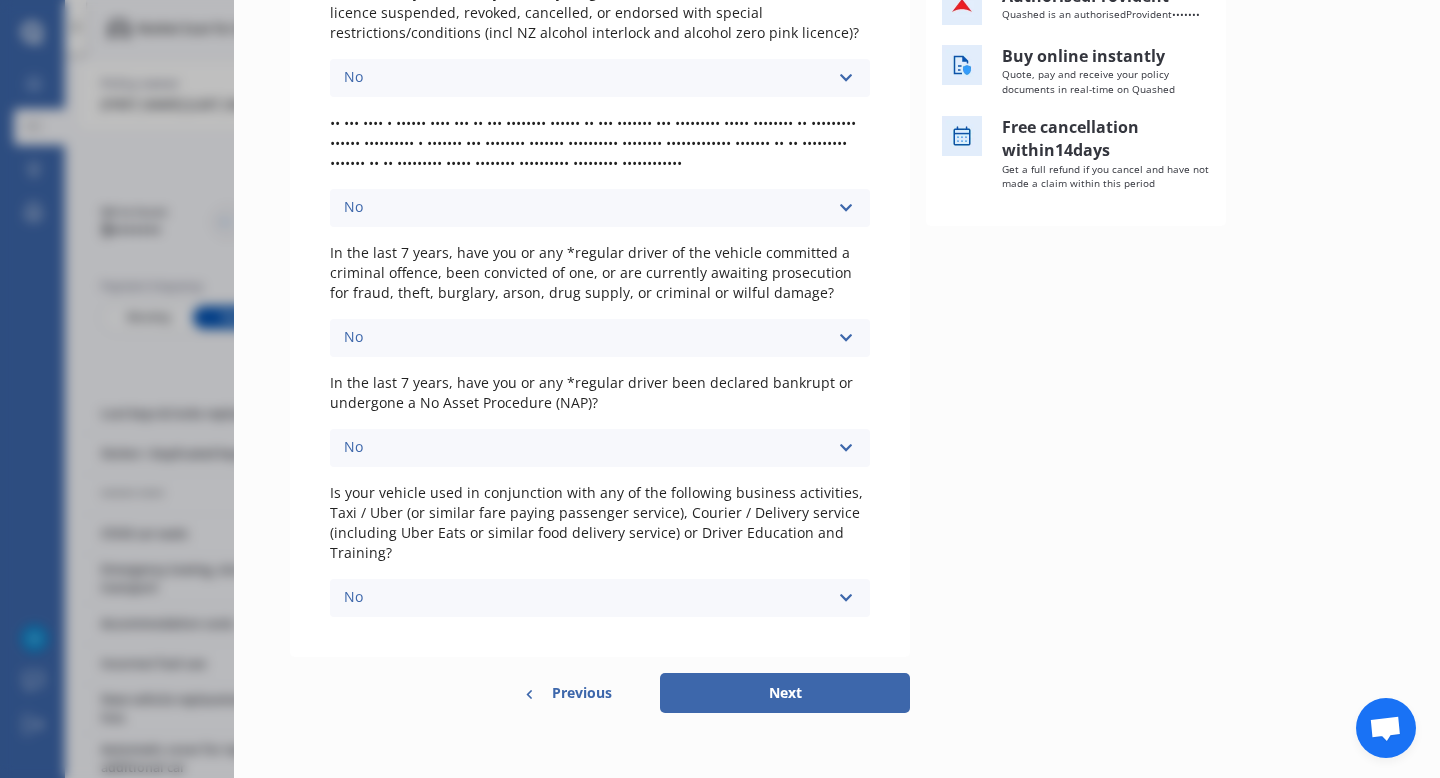 click on "Next" at bounding box center [785, 693] 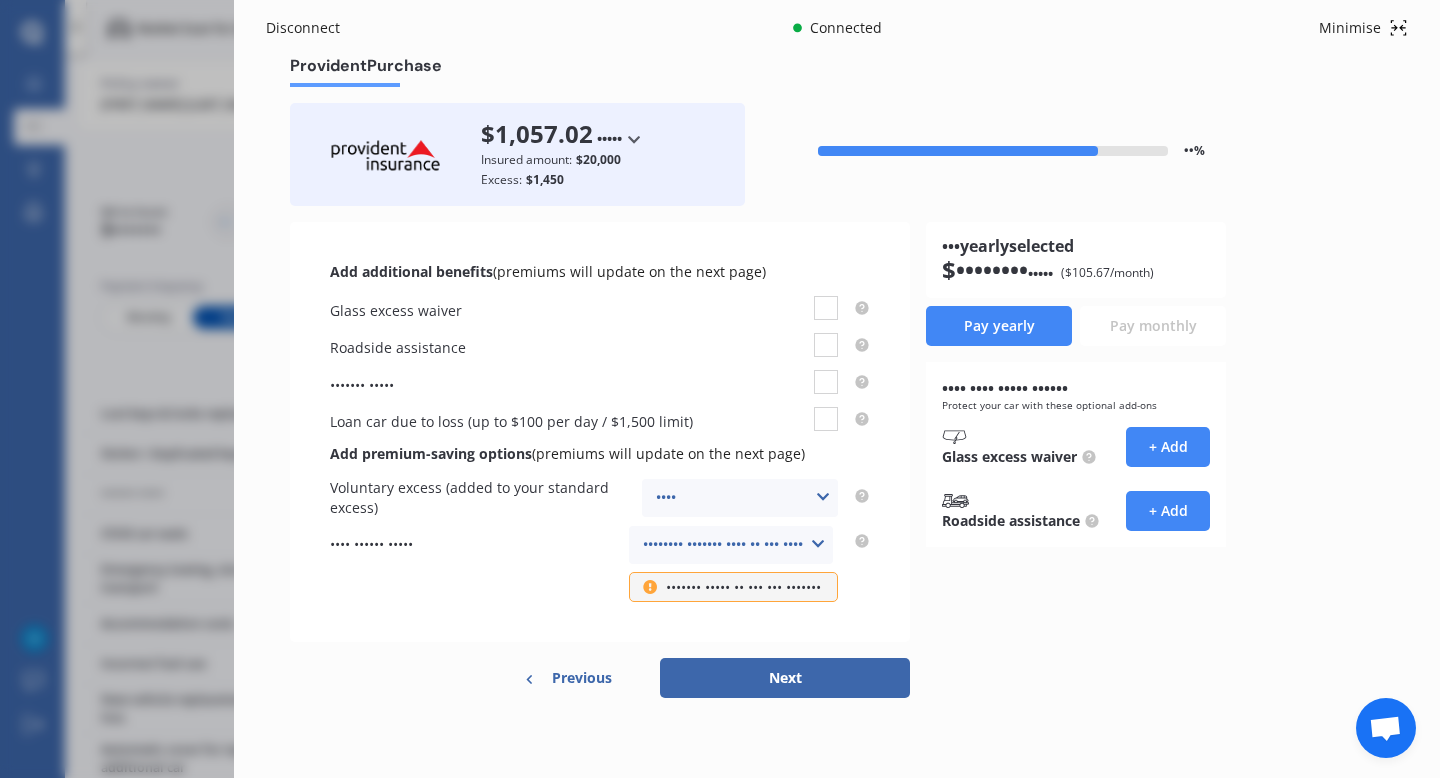 scroll, scrollTop: 0, scrollLeft: 0, axis: both 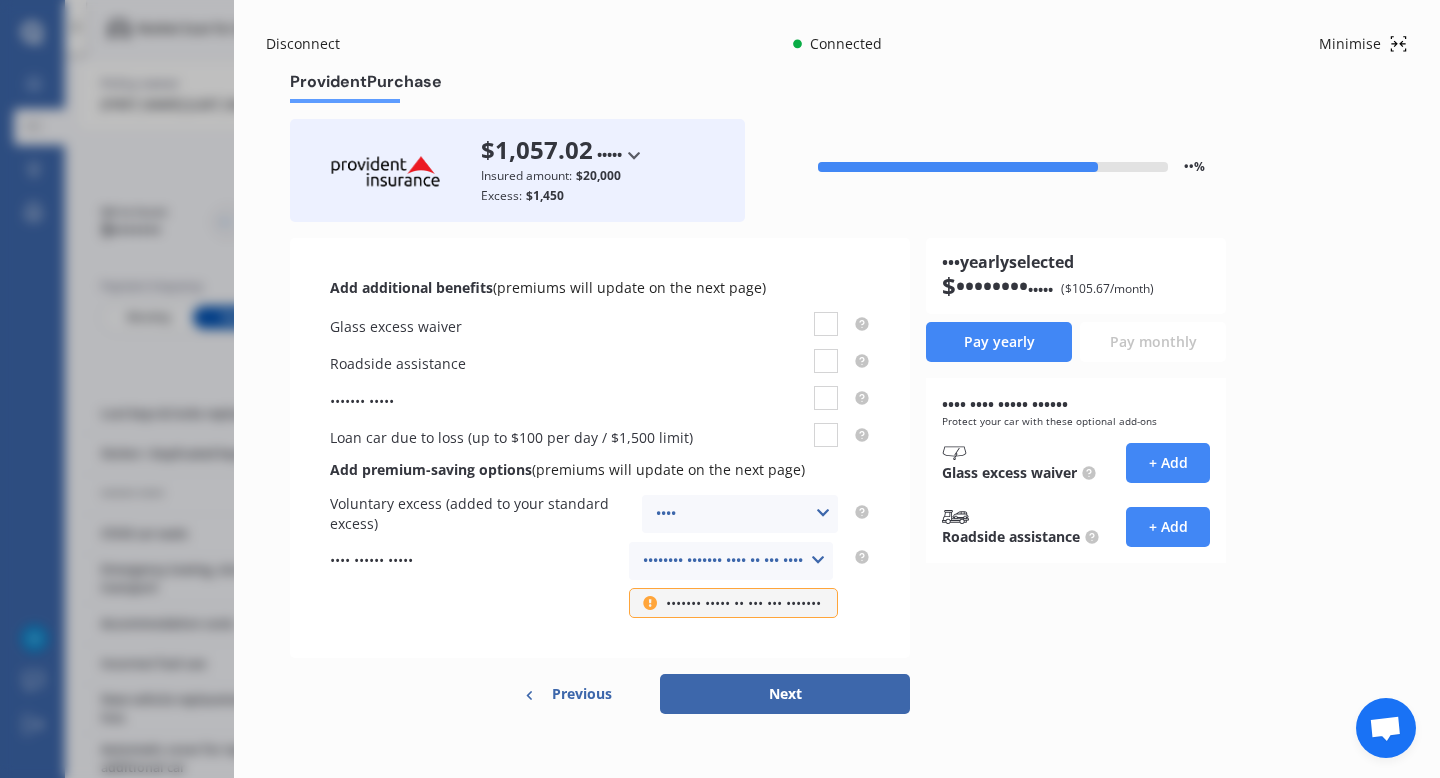 click on "Provident  Purchase" at bounding box center [837, 85] 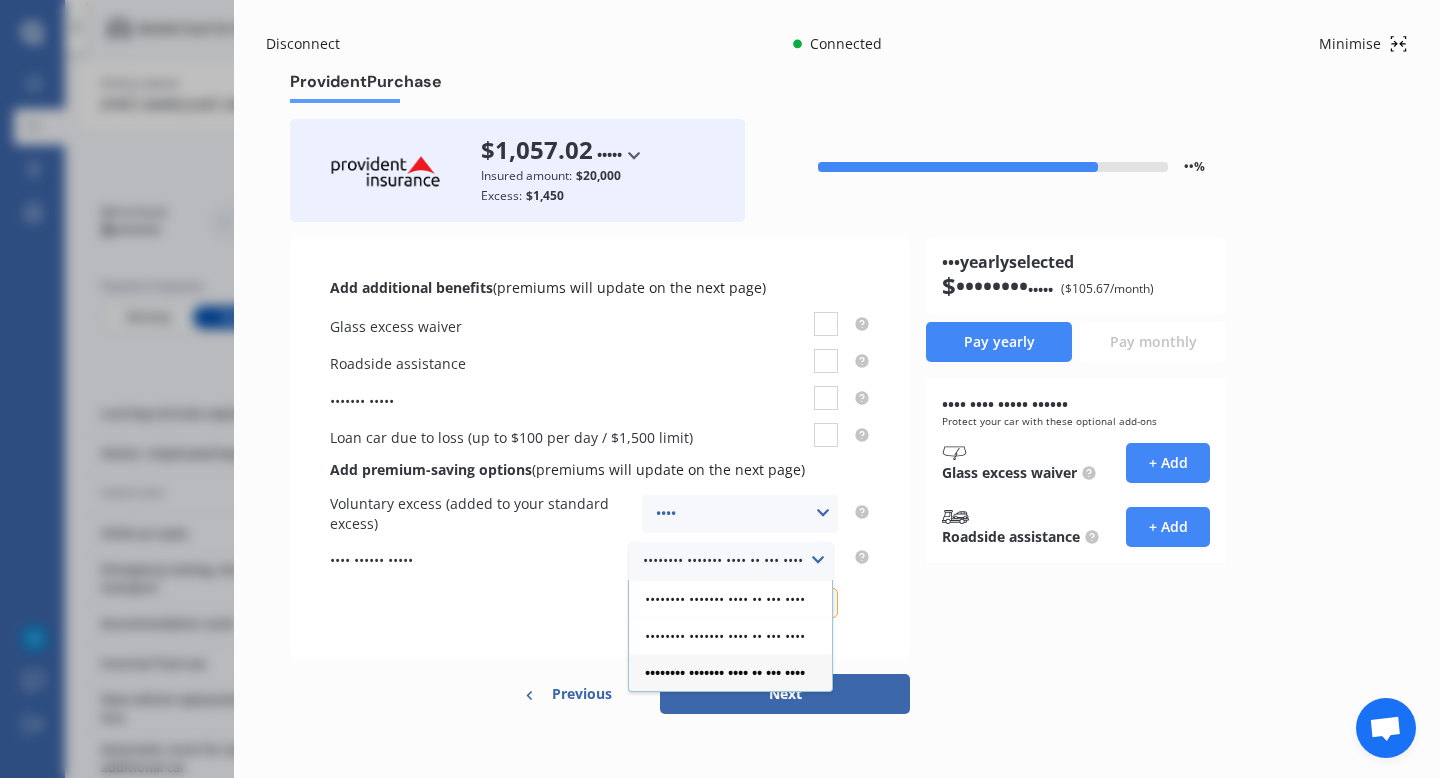 click on "•••••••• ••••••• •••• •• ••• ••••" at bounding box center (725, 672) 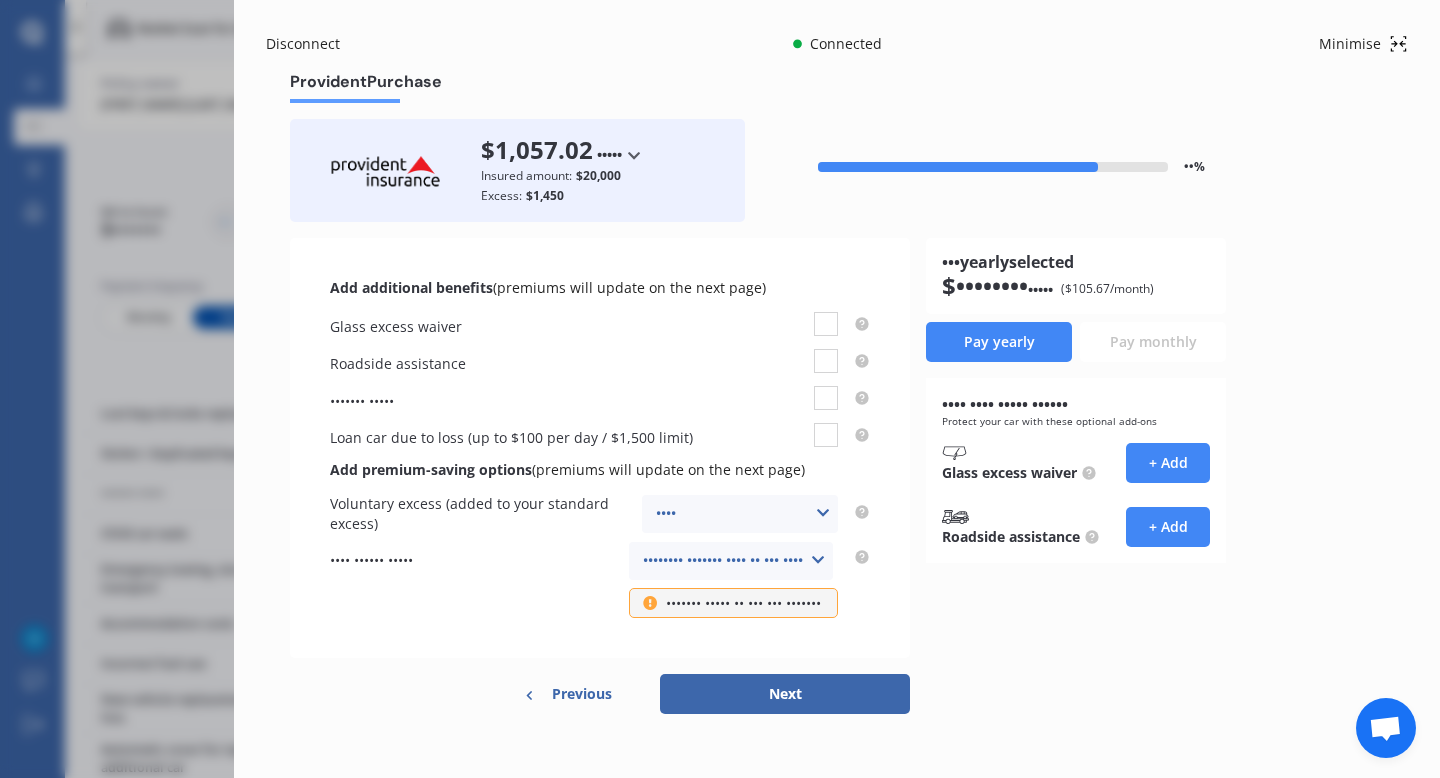 click on "$950 None $200 $450 $700 $950 $1,200 $1,700" at bounding box center [740, 514] 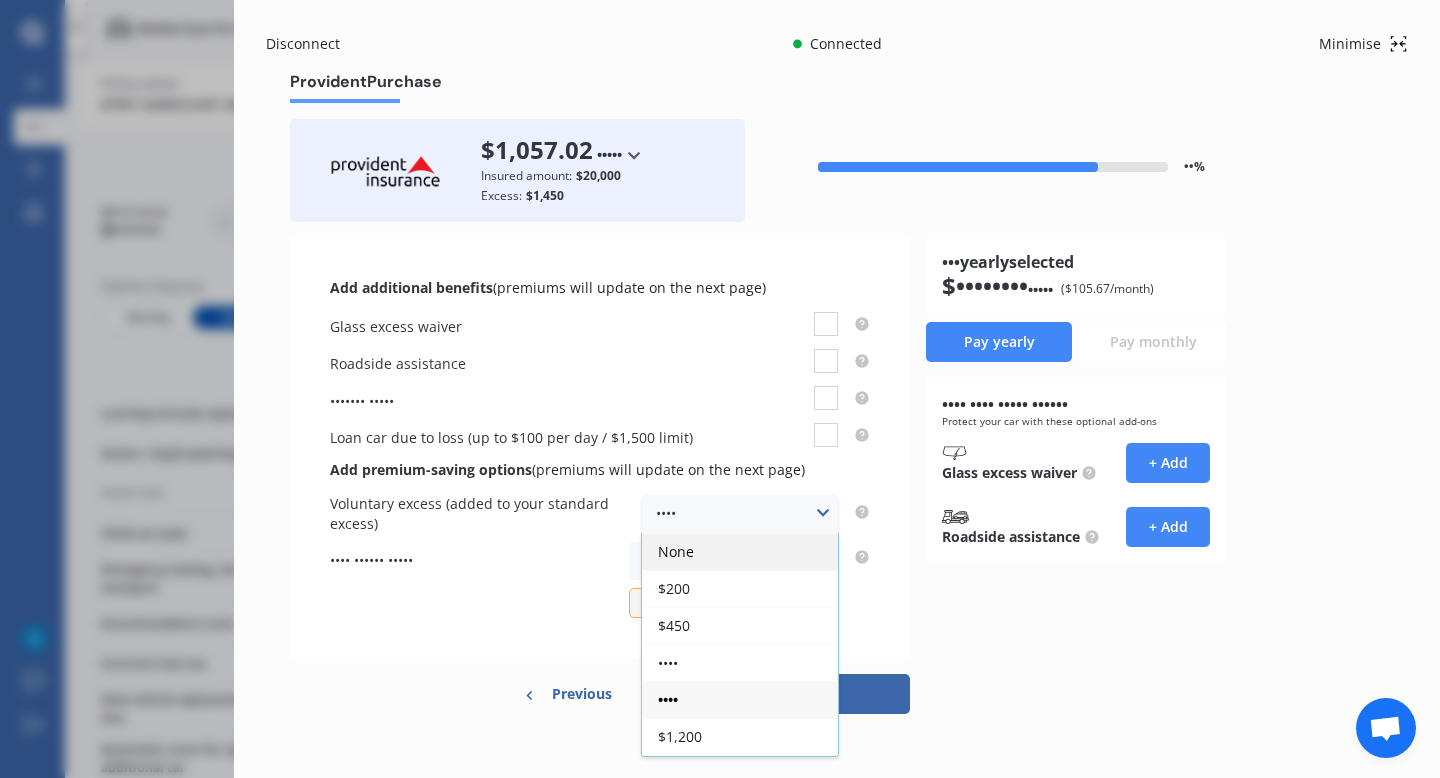 click on "None" at bounding box center [740, 551] 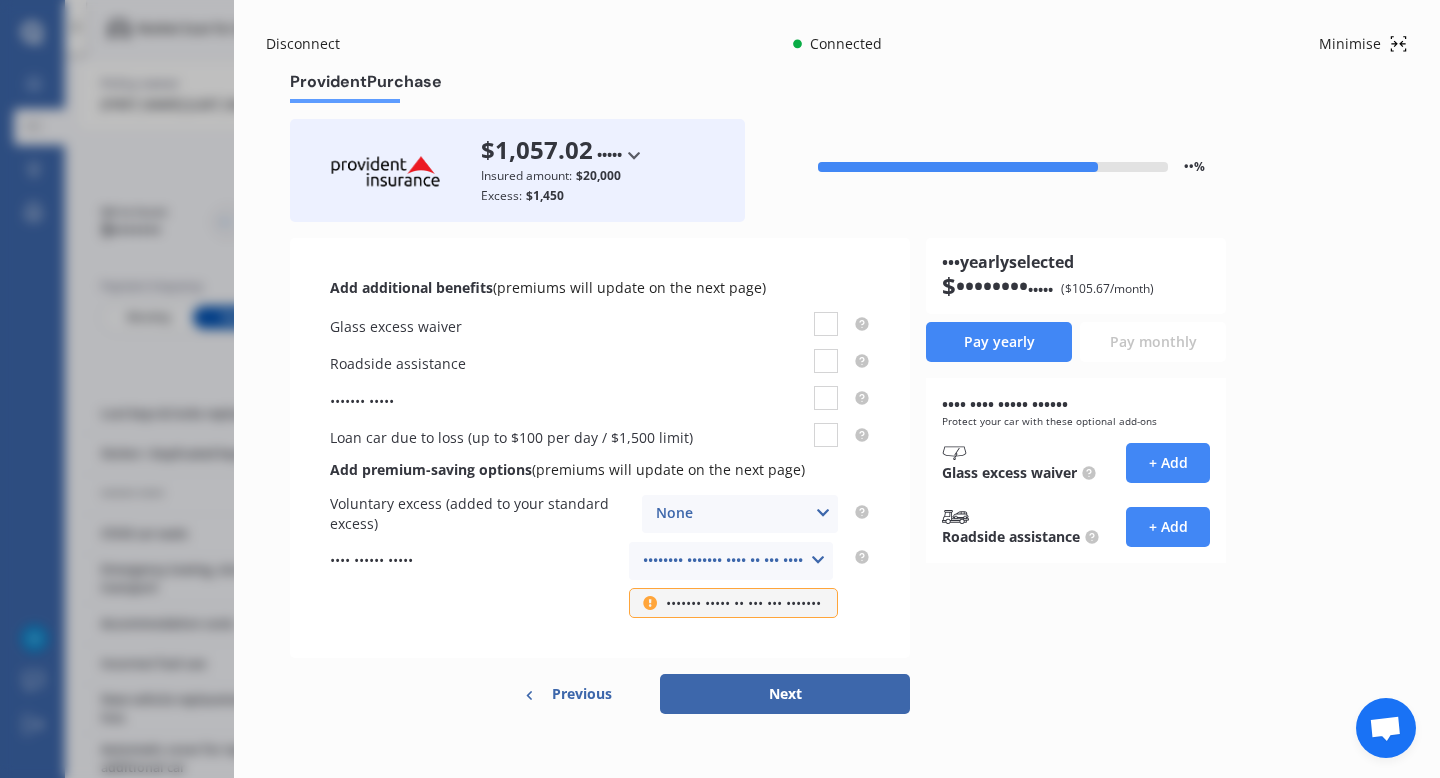 click on "••• •••••••••• ••••••••  ••••••••• •••• •••••• •• ••• •••• ••••• ••••• •••••• ••••••  •••••••• ••••••••••  ••••••• •••••  •••• ••• ••• •• •••• ••• •• •••• ••• ••• • •••••• ••••••  ••• •••••••••••••• •••••••  ••••••••• •••• •••••• •• ••• •••• ••••• ••••••••• •••••• •••••• •• •••• •••••••• •••••••  •••• •••• •••• •••• •••• •••• •••••• •••••• •••• •••••• •••••  •••••••• ••••••• •••• •• ••• •••• •••••••• ••••••• •••• •• ••• •••• •••••••• ••••••• •••• •• ••• •••• •••••••• ••••••• •••• •• ••• •••• ••••••• ••••• •• ••• ••• •••••••" at bounding box center (600, 448) 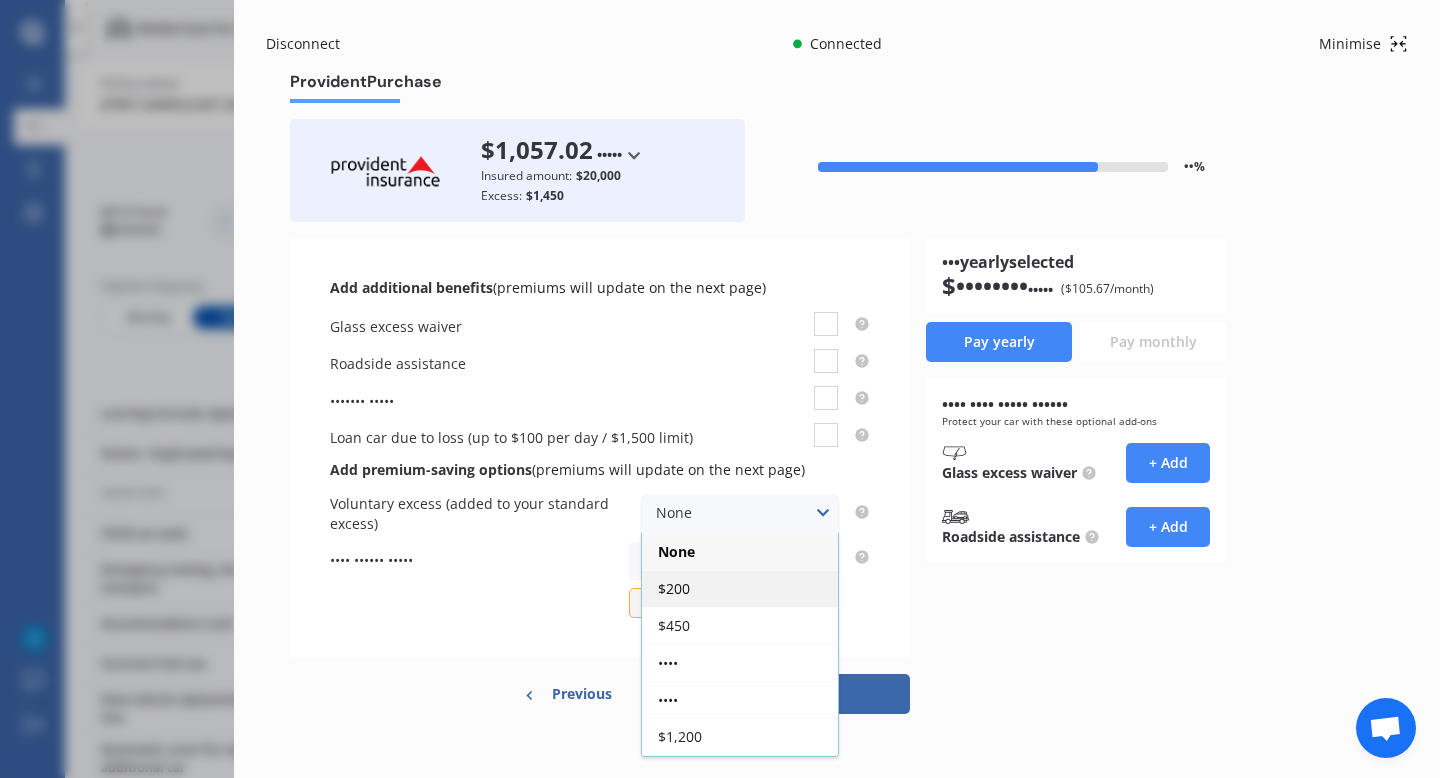 click on "$200" at bounding box center (740, 588) 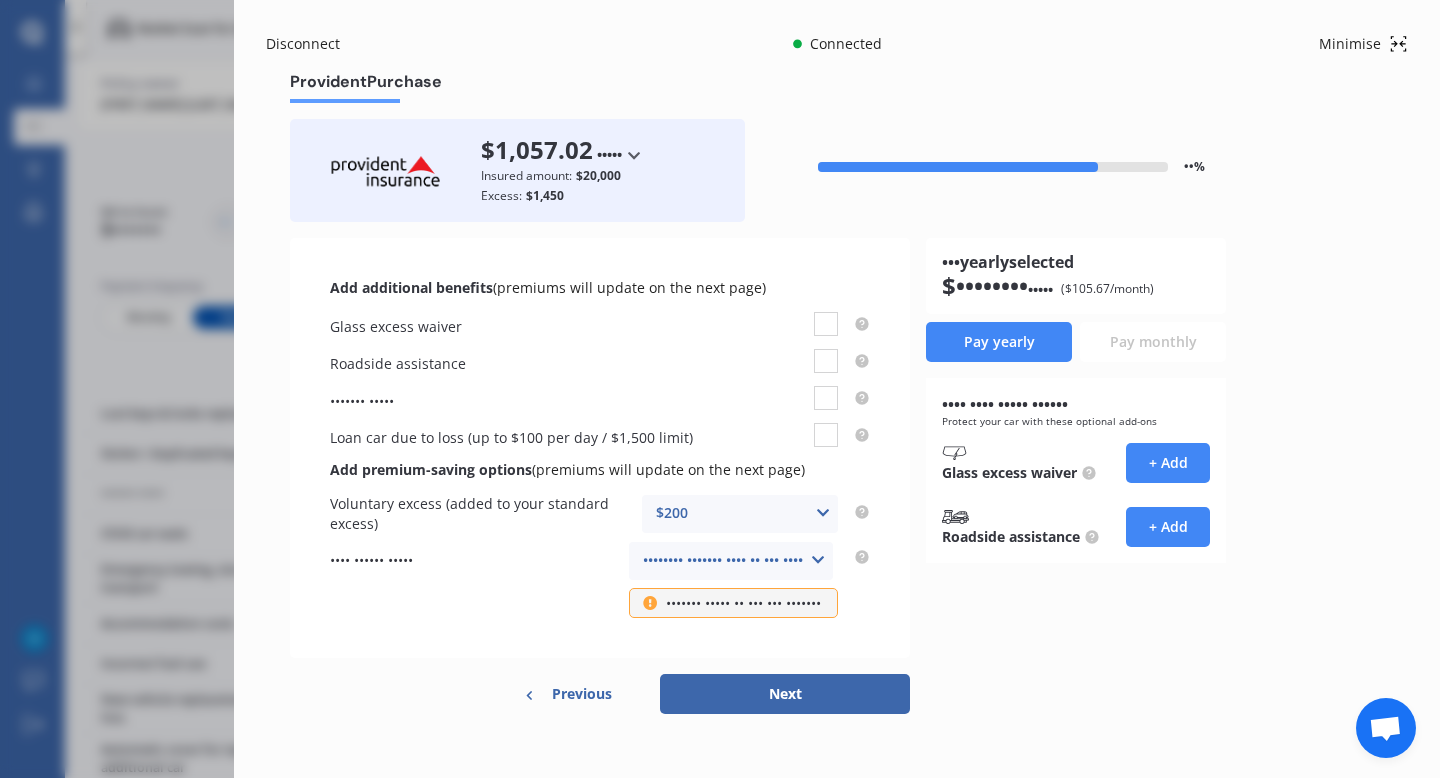 click on "Next" at bounding box center [785, 694] 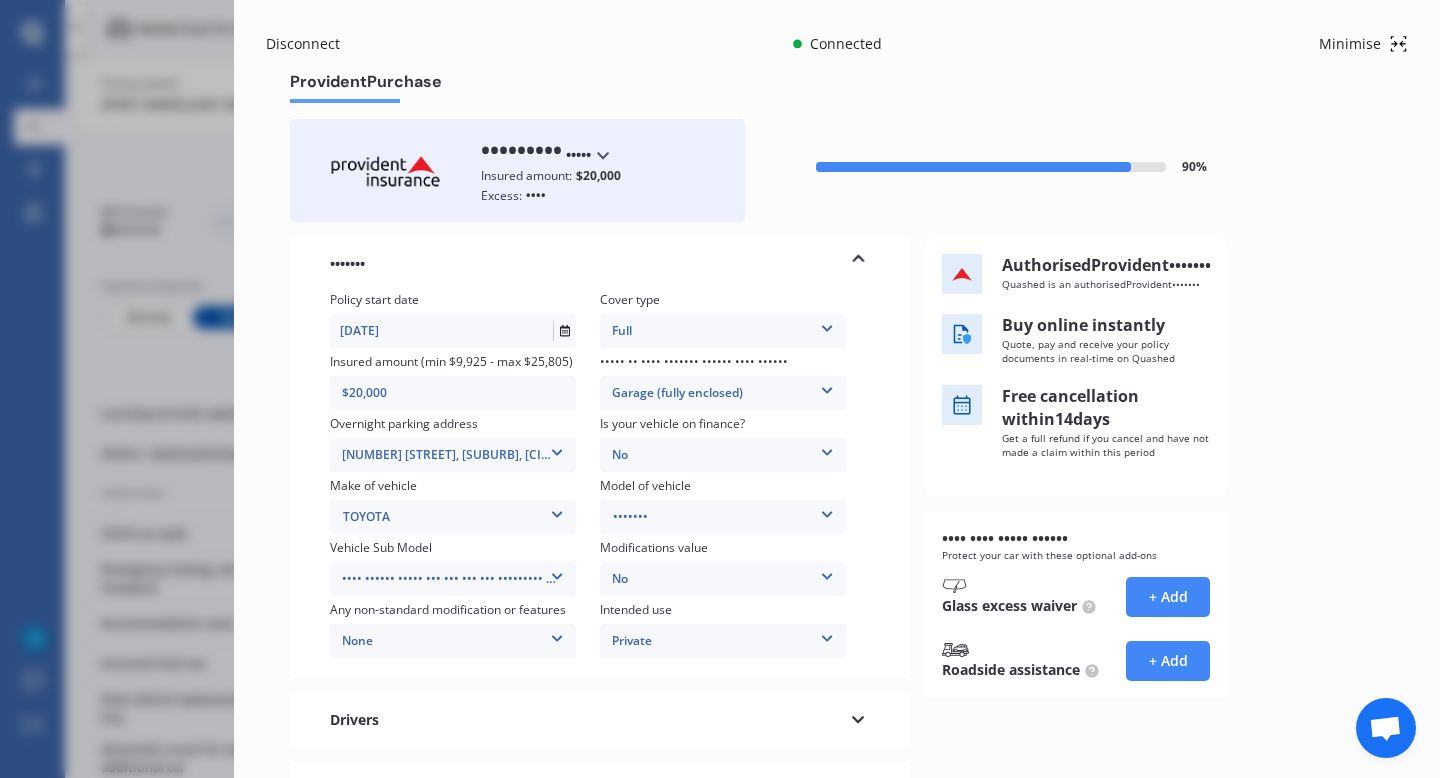 scroll, scrollTop: 172, scrollLeft: 0, axis: vertical 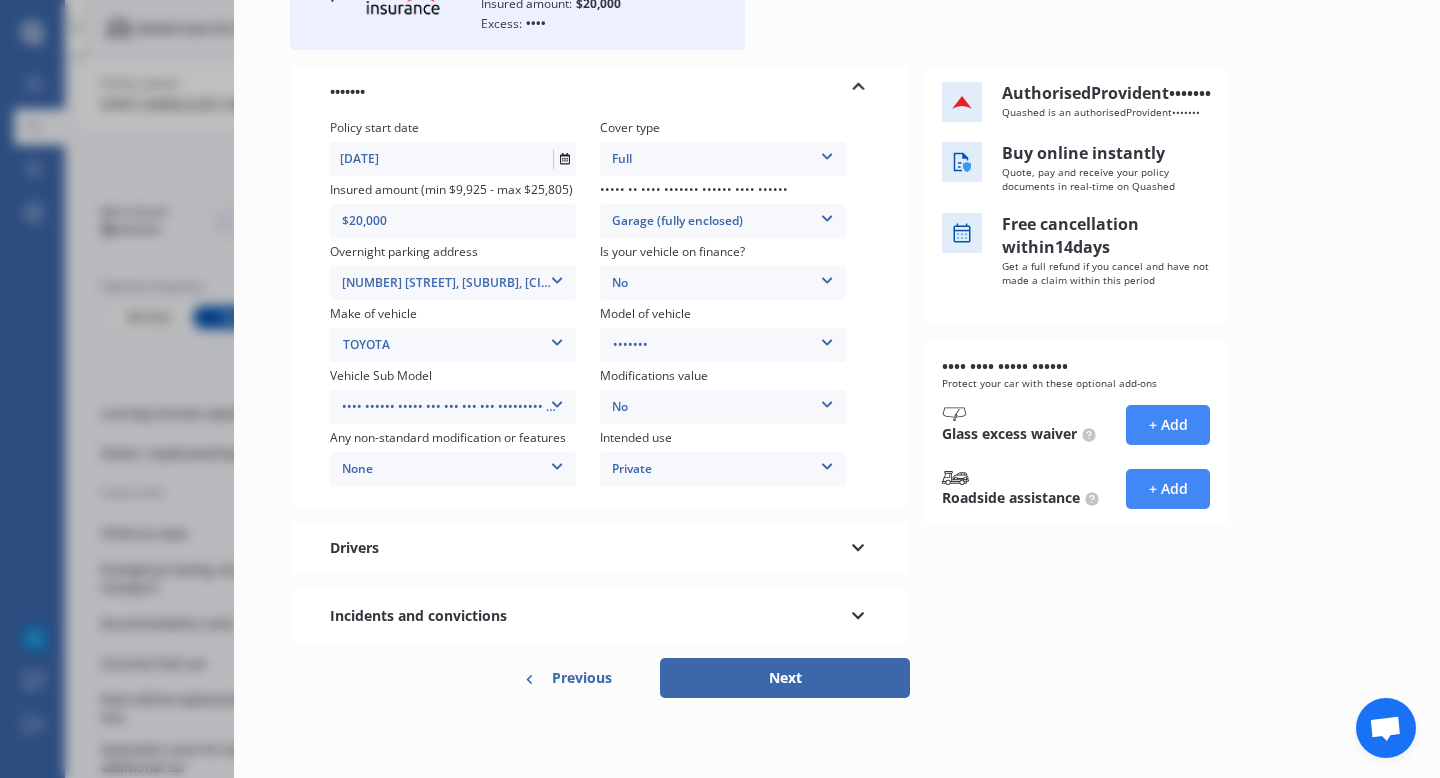 click on "Previous" at bounding box center [582, 678] 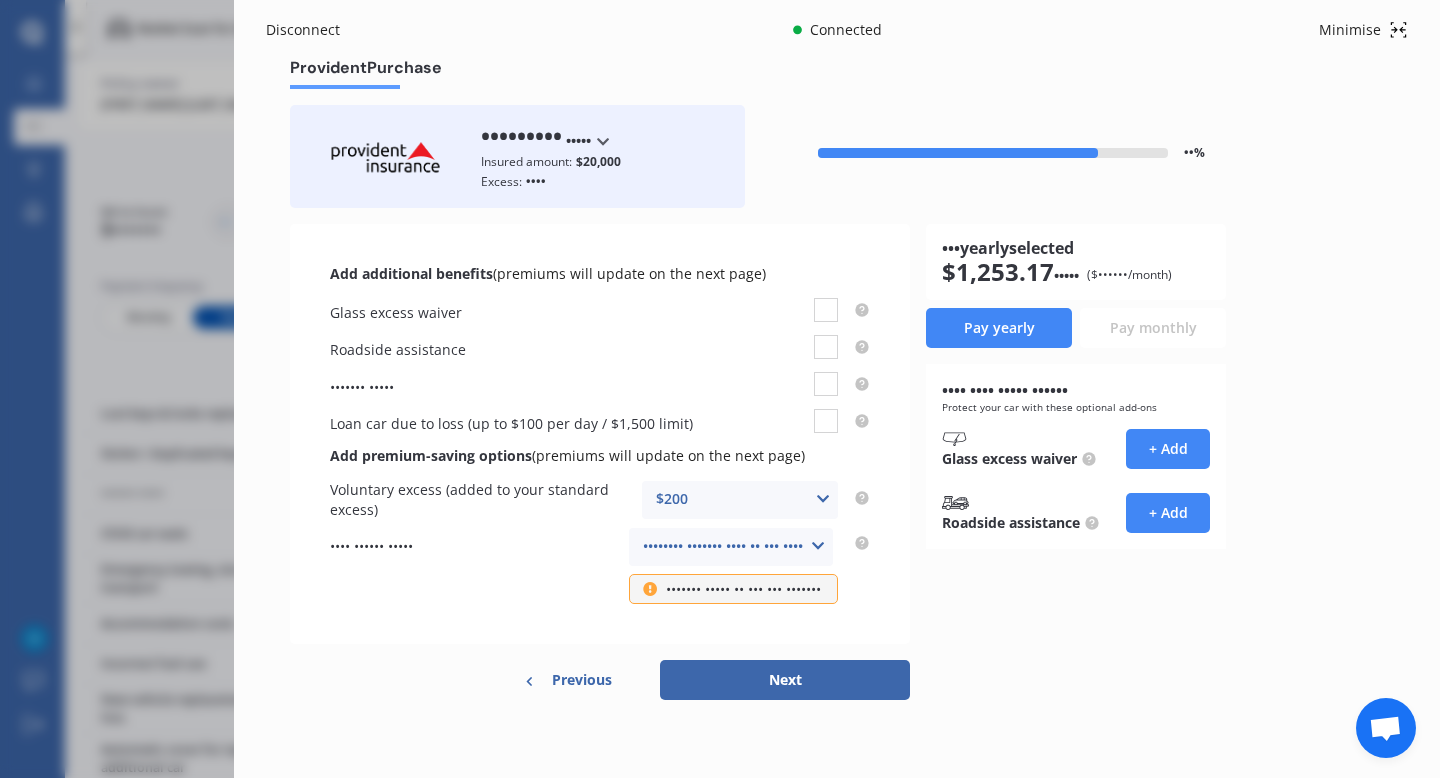 click on "$200 None $200 $450 $700 $950 $1,200 $1,700" at bounding box center (740, 500) 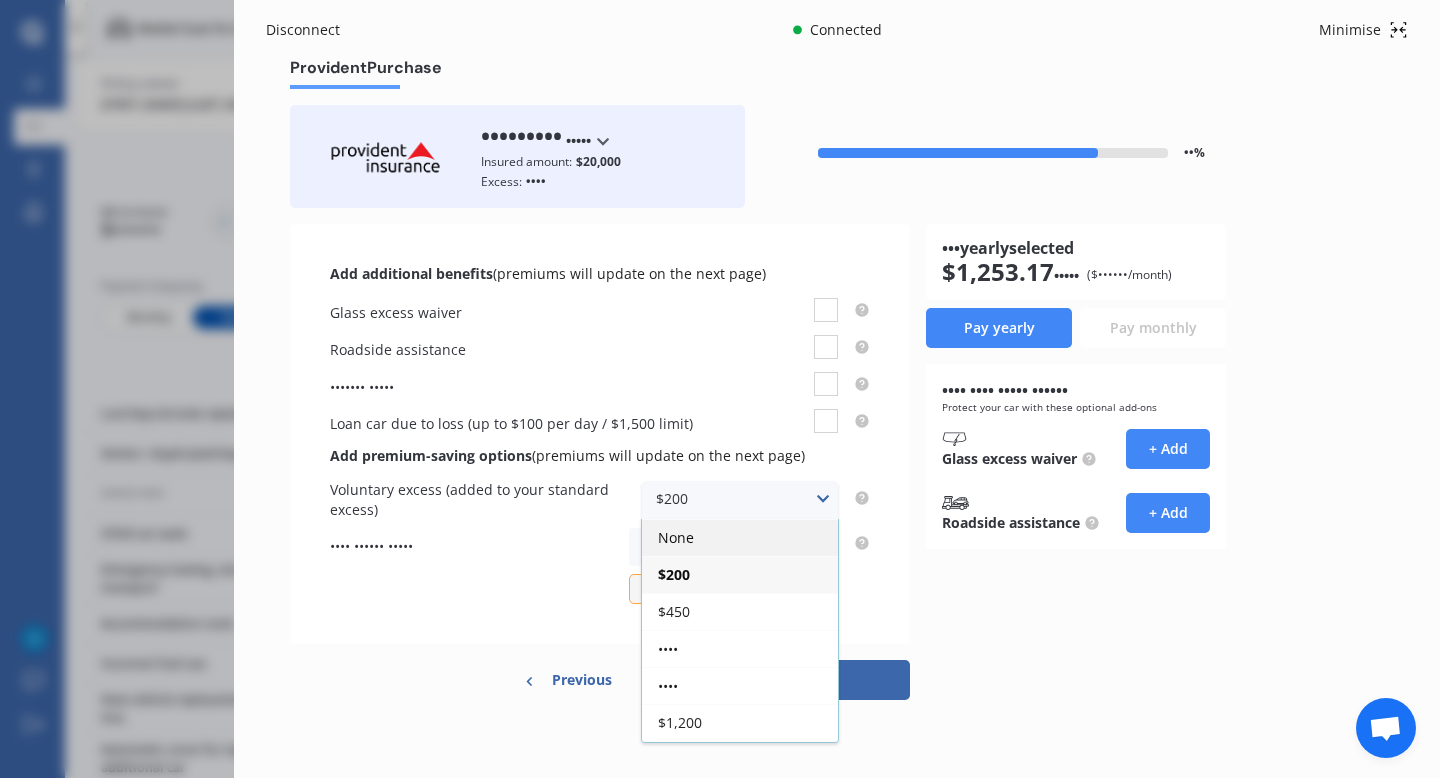 click on "None" at bounding box center [740, 537] 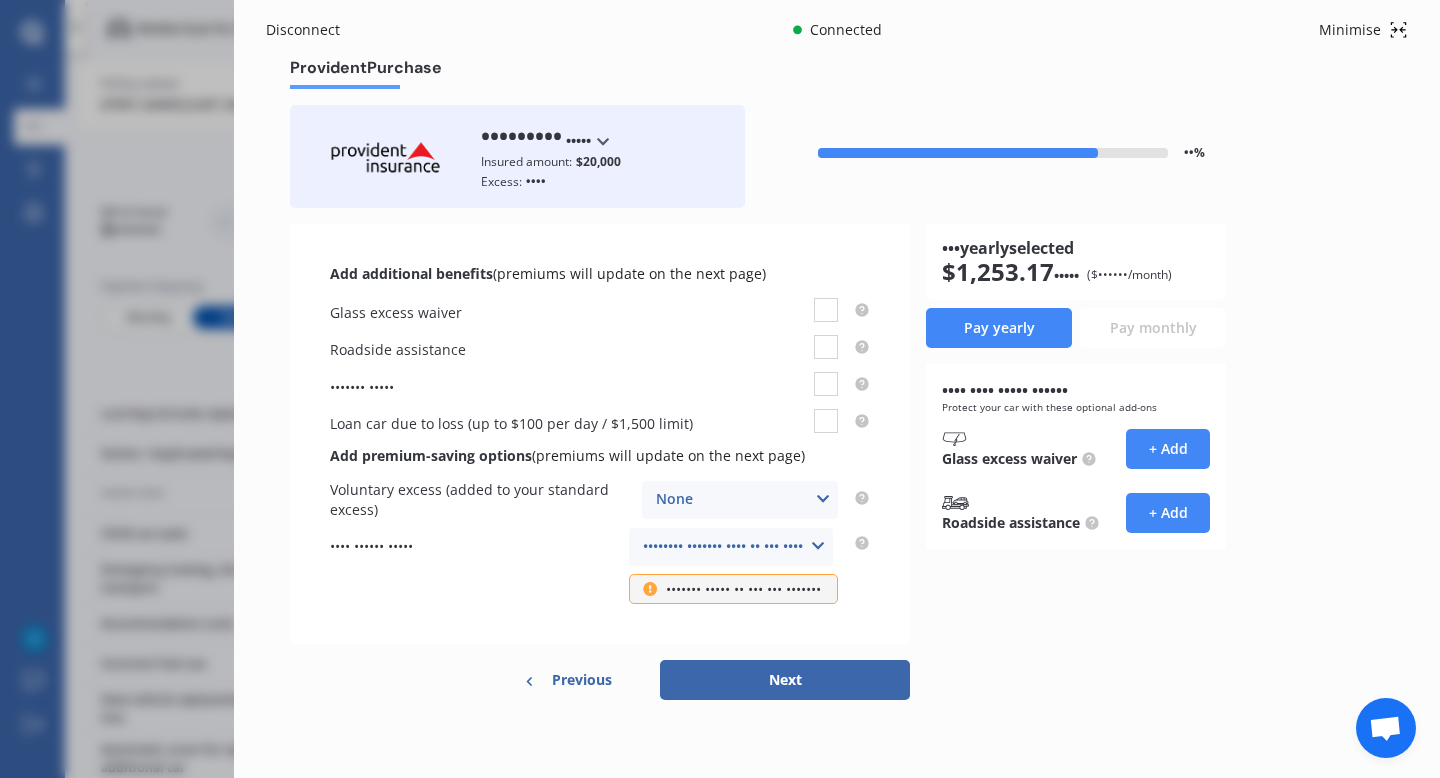 click on "Pay  yearly  selected $ 1,253.17 /year ($ 125.23 /month) Pay yearly Pay monthly Need some extra cover? Protect your car with these optional add-ons Glass excess waiver + Add Roadside assistance + Add" at bounding box center (1155, 434) 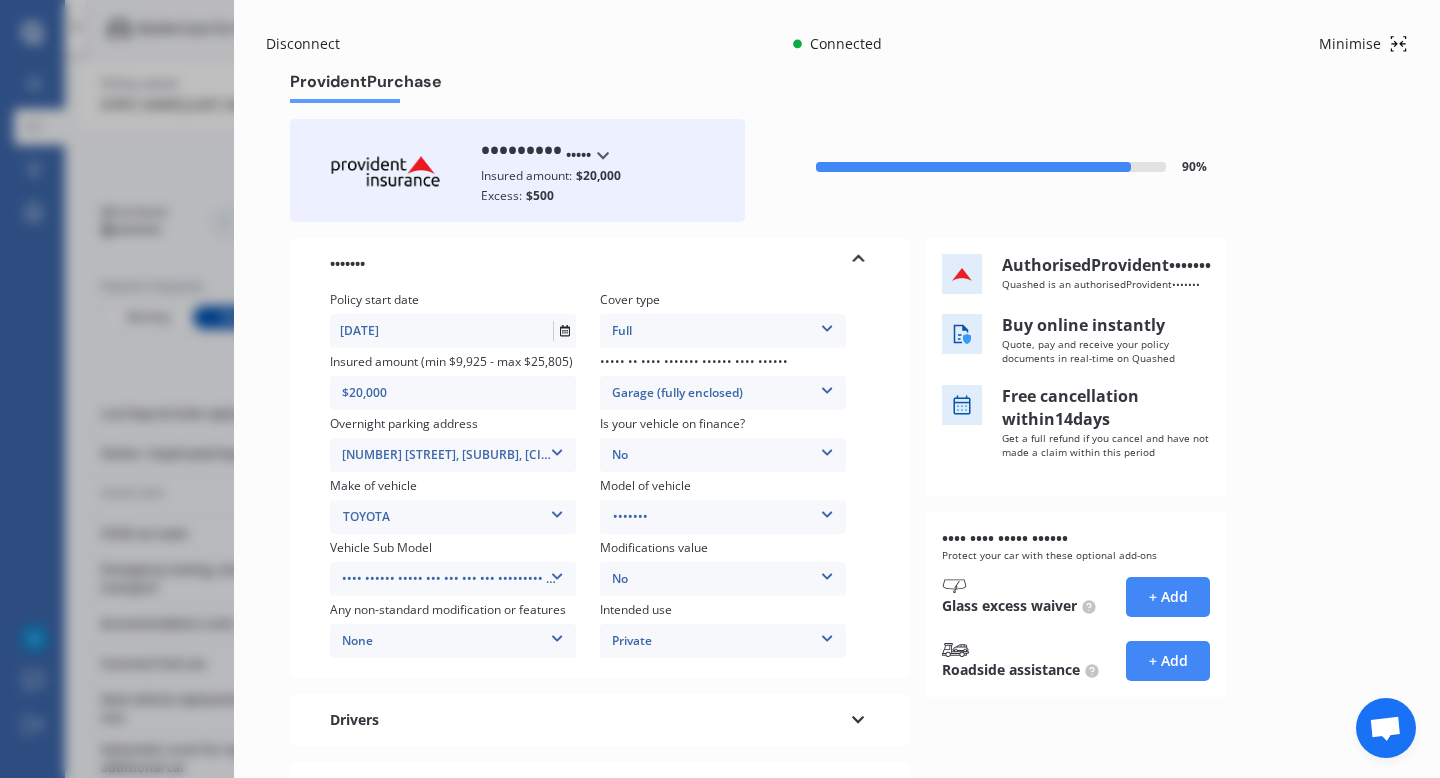 scroll, scrollTop: 172, scrollLeft: 0, axis: vertical 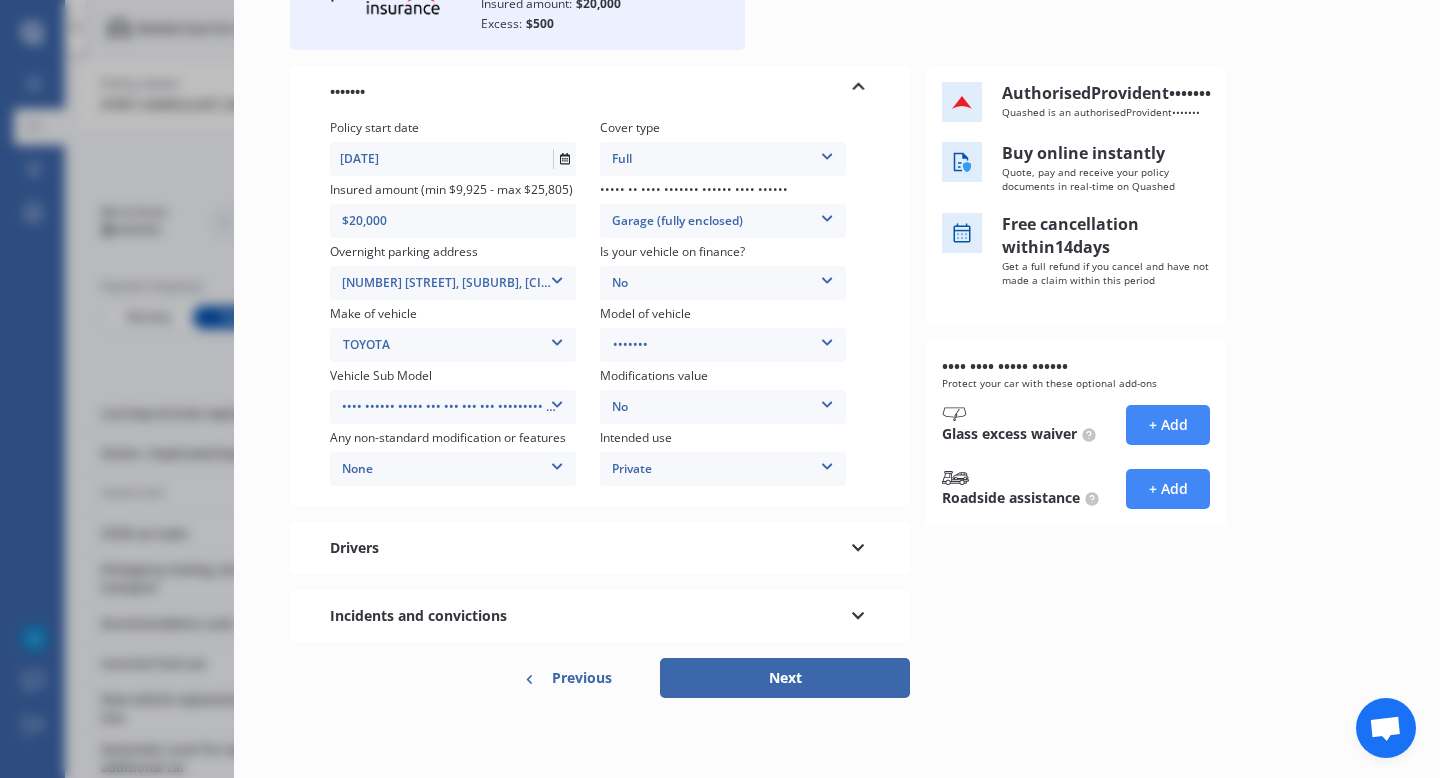 click on "Previous" at bounding box center (582, 678) 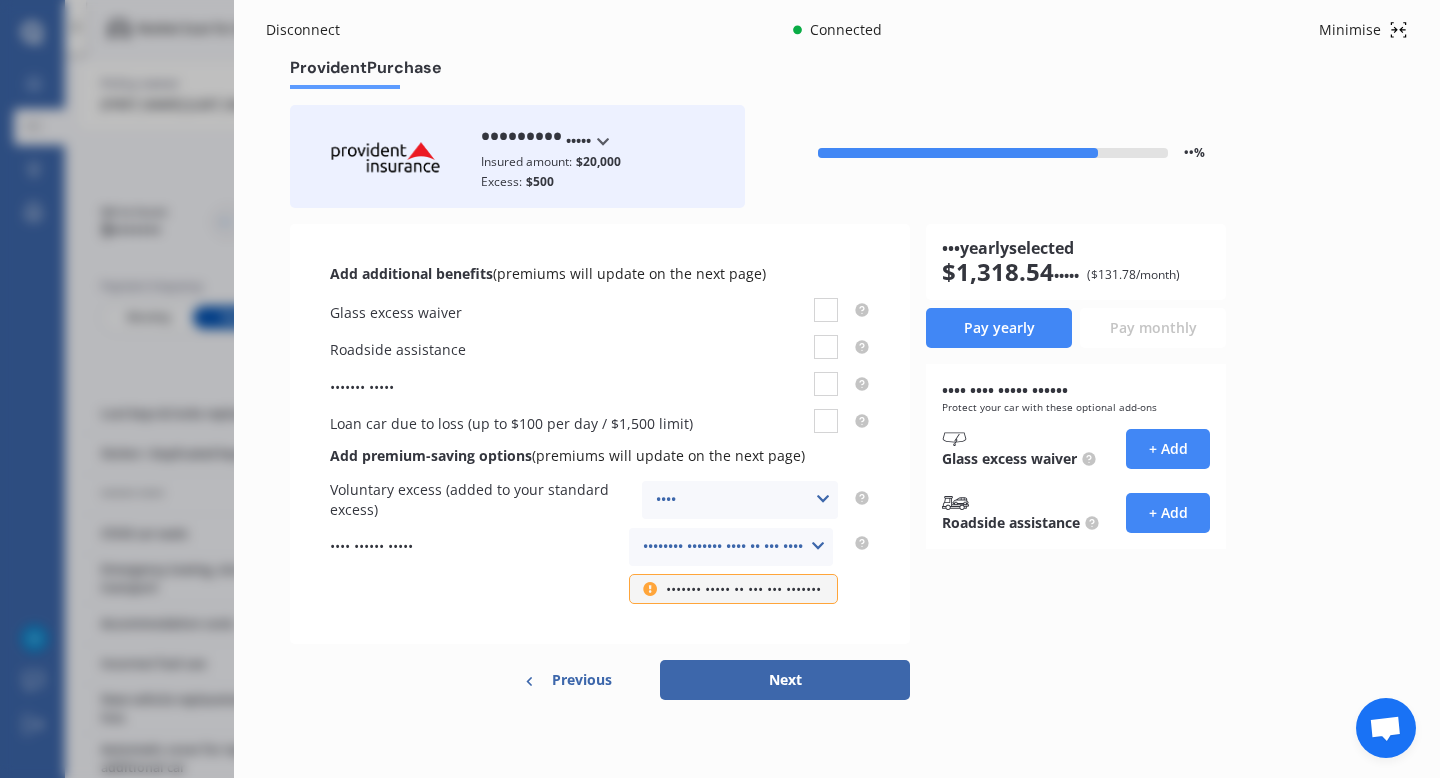 click on "Previous" at bounding box center [582, 680] 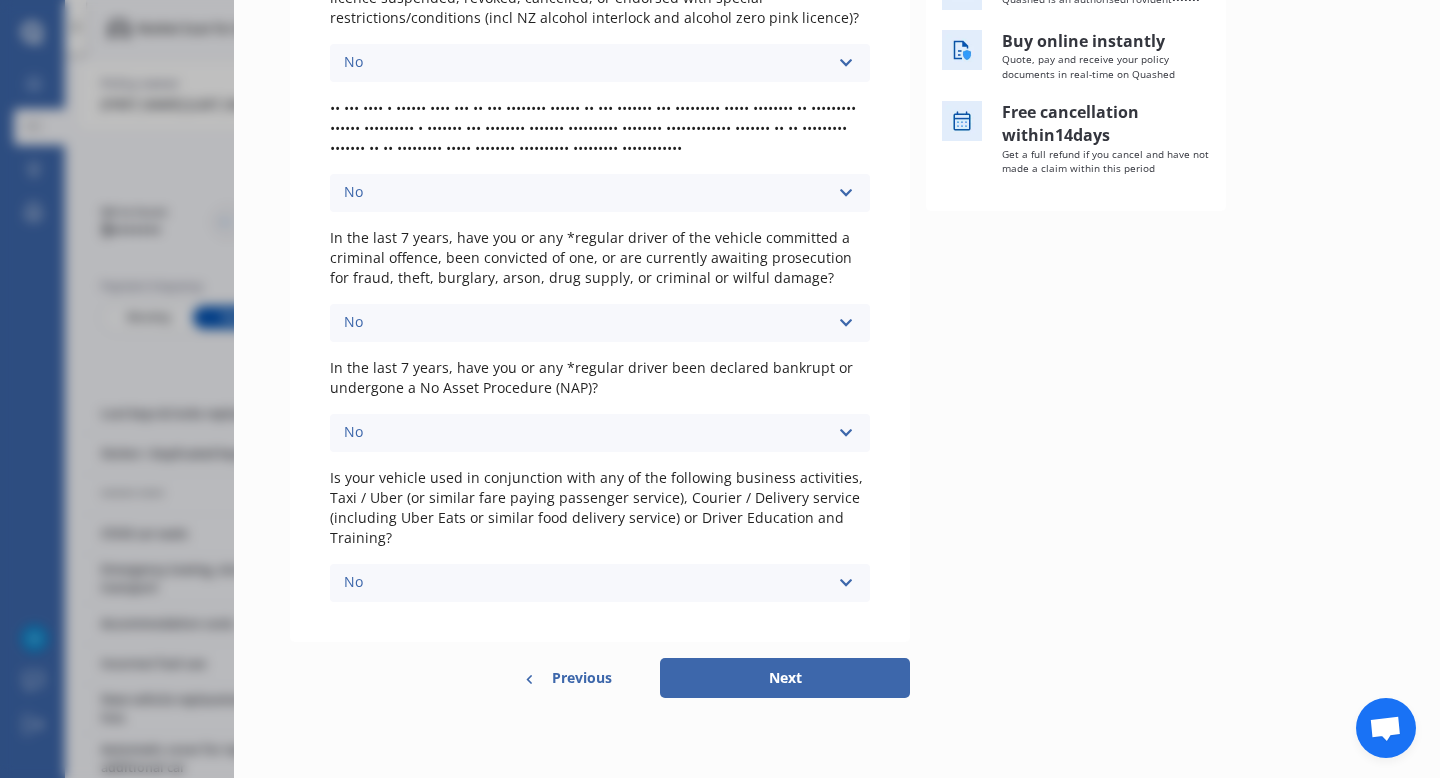 scroll, scrollTop: 428, scrollLeft: 0, axis: vertical 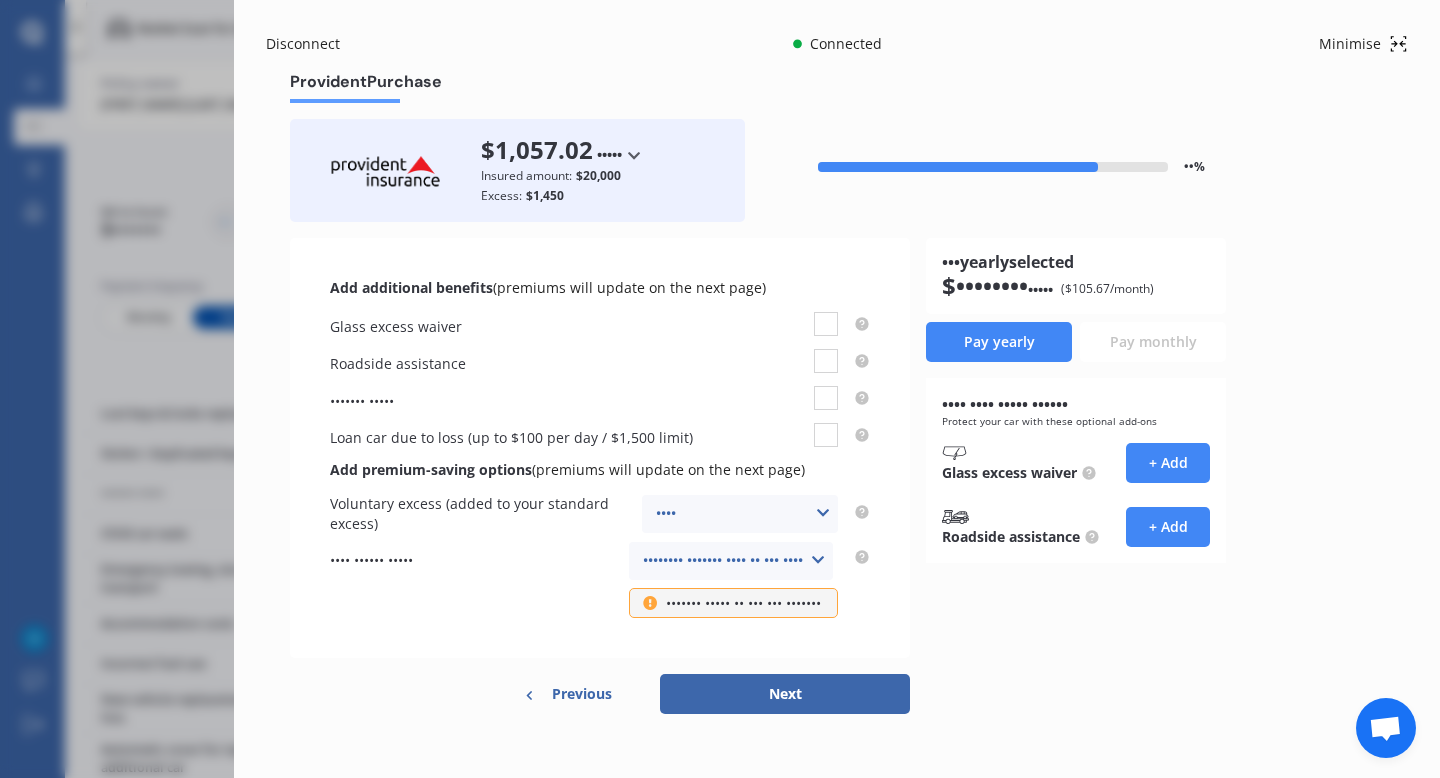 click on "Yearly Monthly $1,057.02 / yr Provident  Purchase $1,057.02 /year /year /month Insured amount: $20,000 Excess: $1,450 80 % Add additional benefits  (premiums will update on the next page) Glass excess waiver  Roadside assistance  Trailer Cover  Loan car due to loss (up to $100 per day / $1,500 limit)  Add premium-saving options  (premiums will update on the next page) Voluntary excess (added to your standard excess)  $950 None $200 $450 $700 $950 $1,200 $1,700 Open driver range  Licenced drivers aged 25 and over Licenced drivers aged 16 and over Licenced drivers aged 21 and over Licenced drivers aged 25 and over Drivers under 25 are not covered Pay  yearly  selected $ 1,057.02 /year ($ 105.67 /month) Pay yearly Pay monthly Need some extra cover? Protect your car with these optional add-ons Glass excess waiver + Add Roadside assistance + Add Previous Next Connecting you in real-time to complete your purchase with... Go to  Provident" at bounding box center [837, 417] 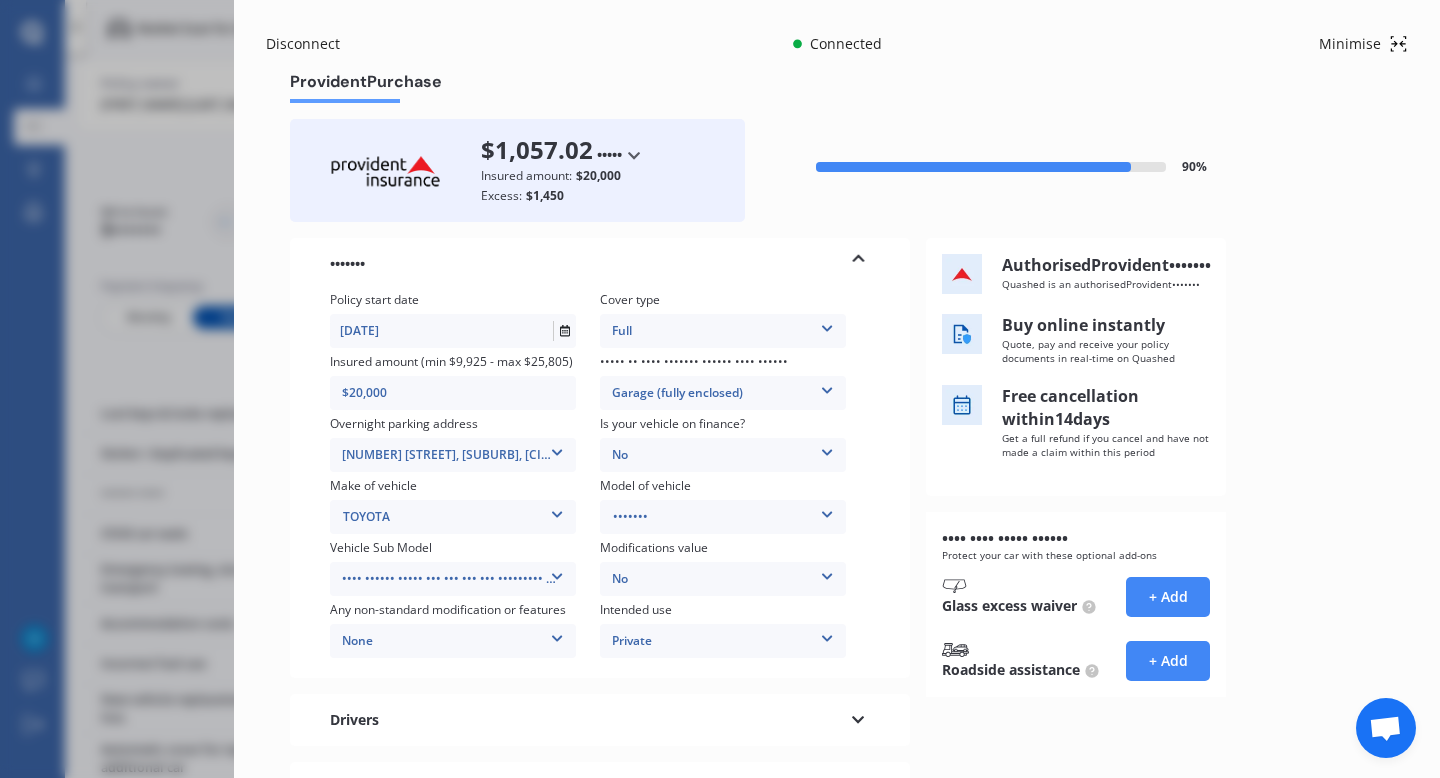 scroll, scrollTop: 172, scrollLeft: 0, axis: vertical 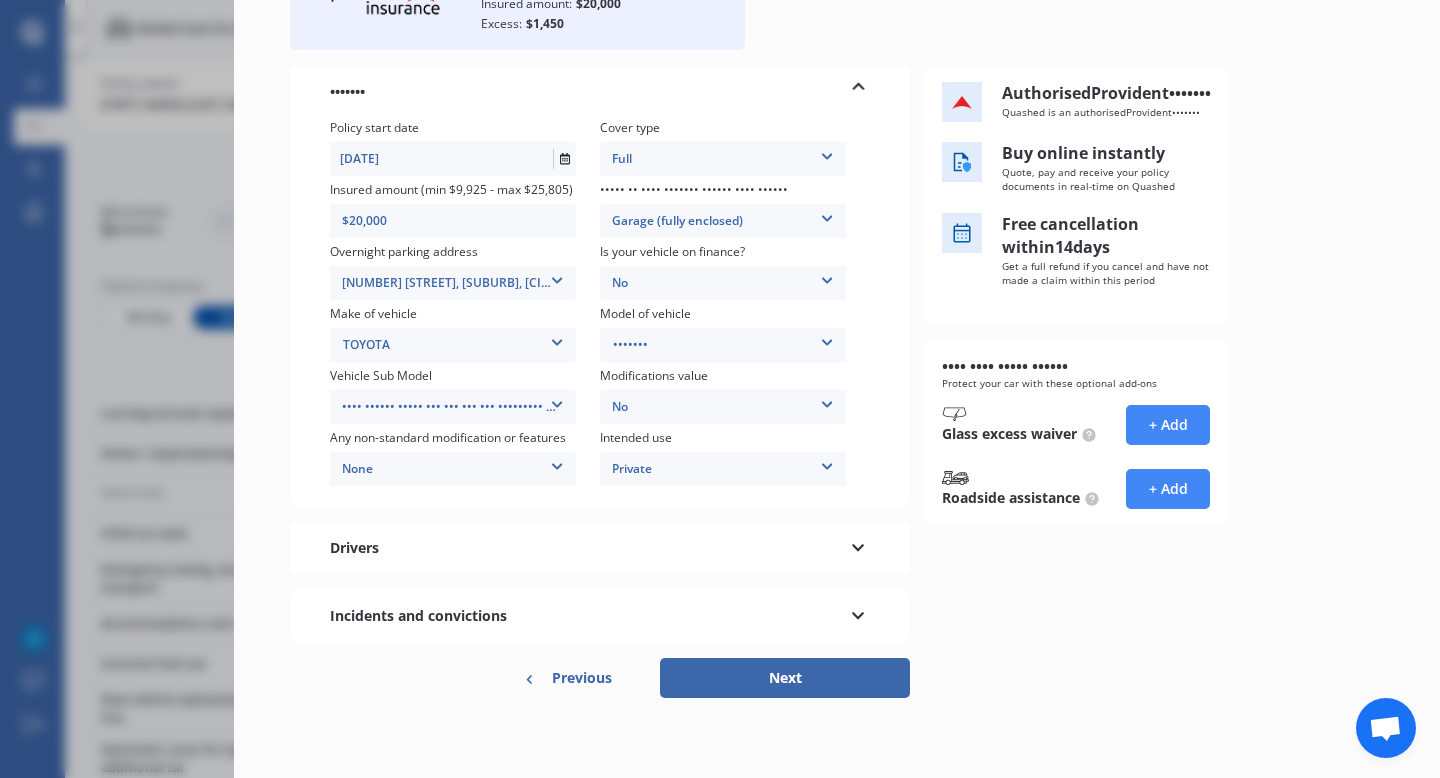 click on "Drivers" at bounding box center (600, 548) 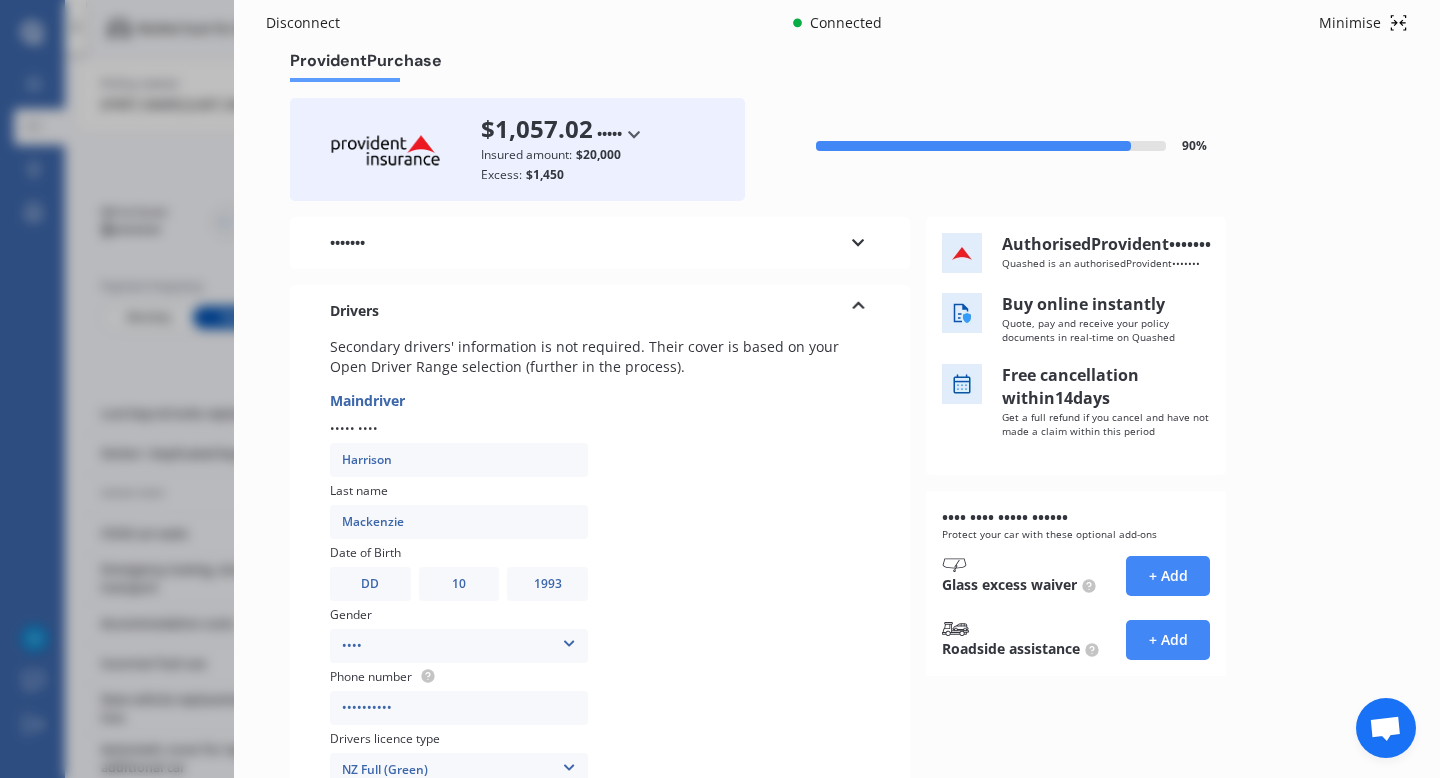scroll, scrollTop: 0, scrollLeft: 0, axis: both 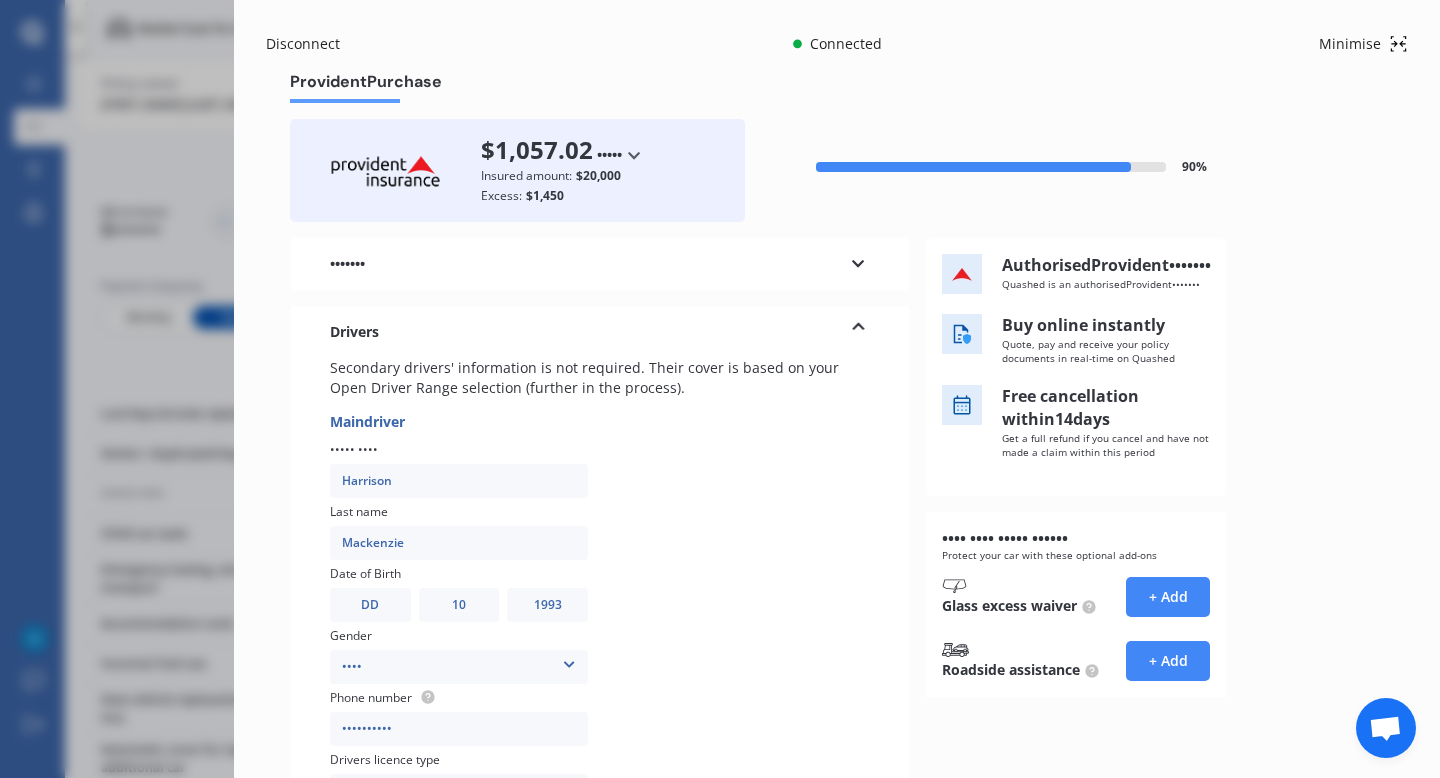 click at bounding box center (634, 155) 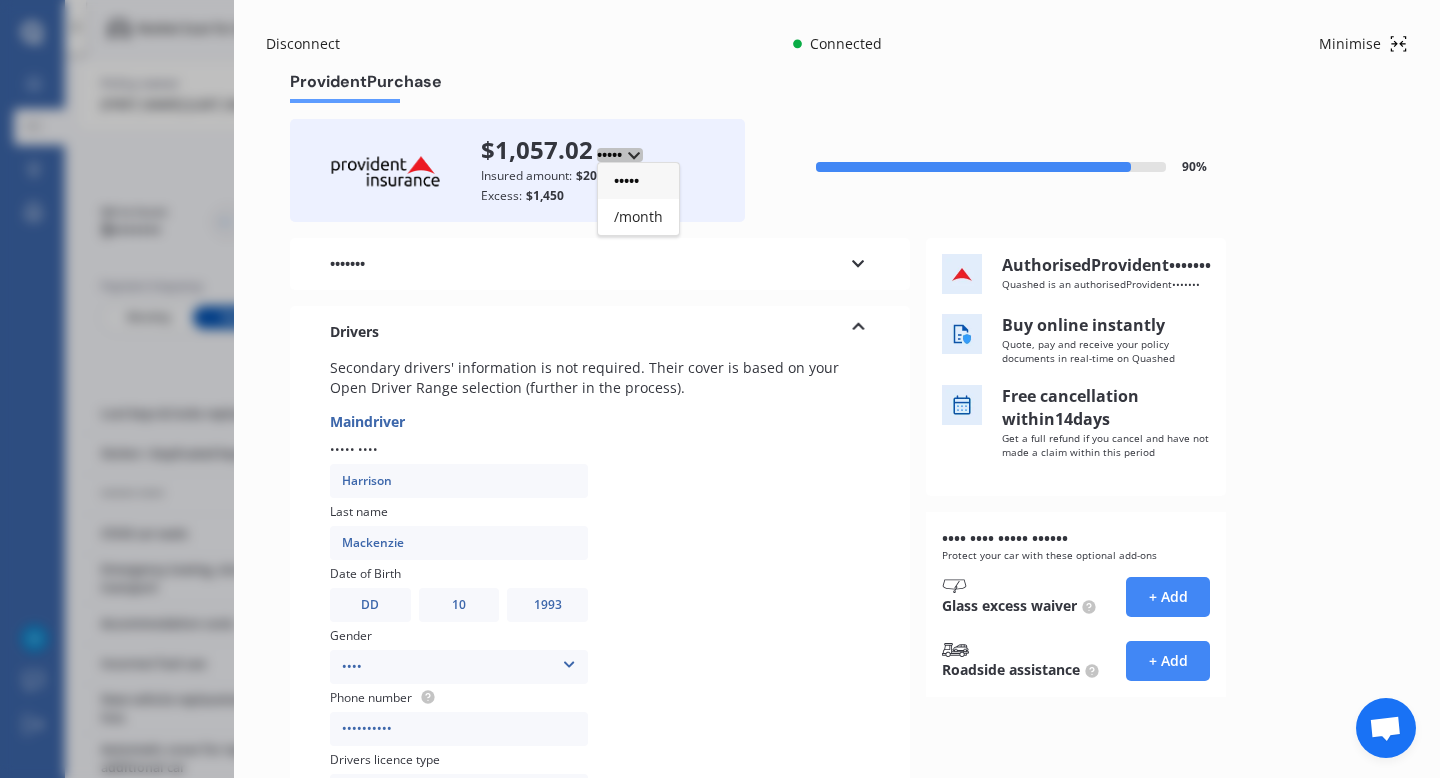 click at bounding box center [634, 155] 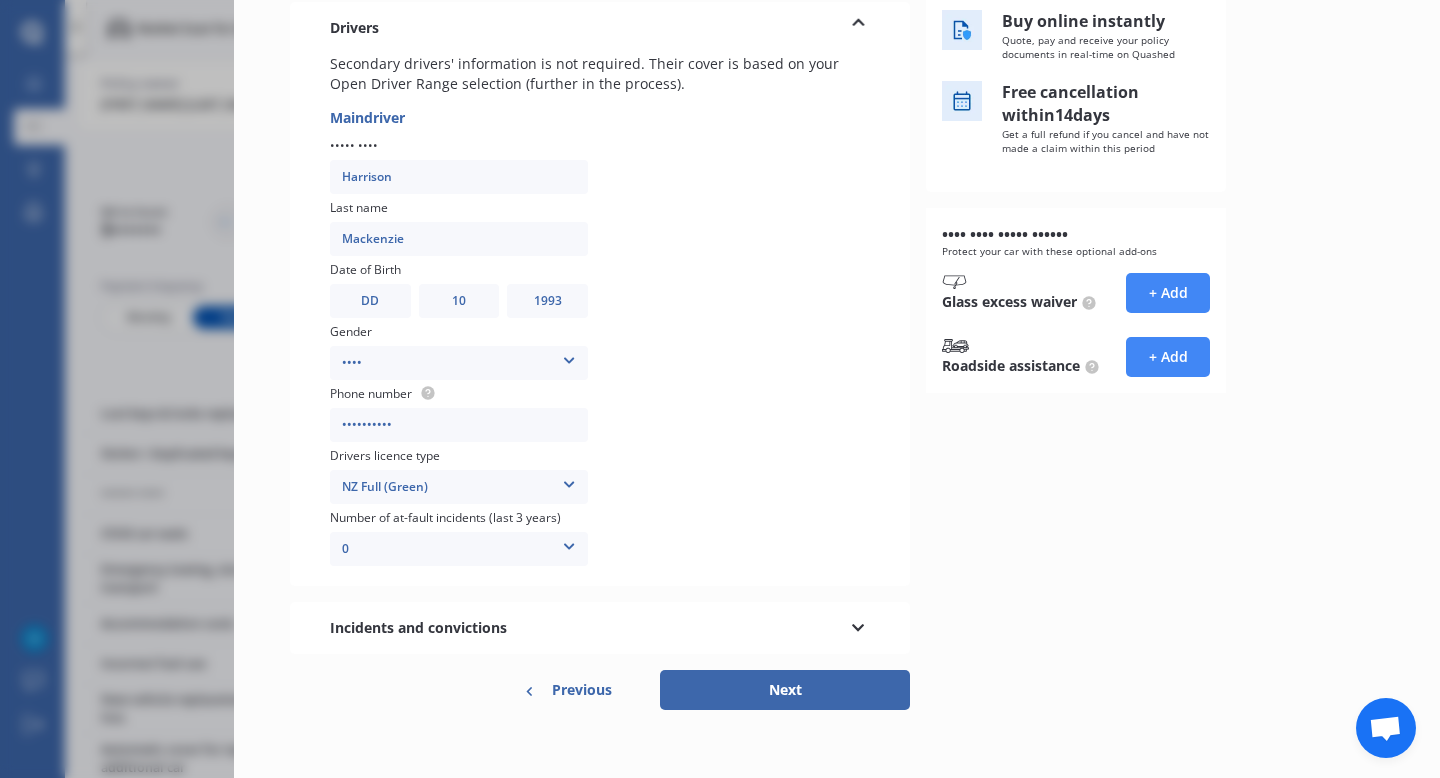 scroll, scrollTop: 307, scrollLeft: 0, axis: vertical 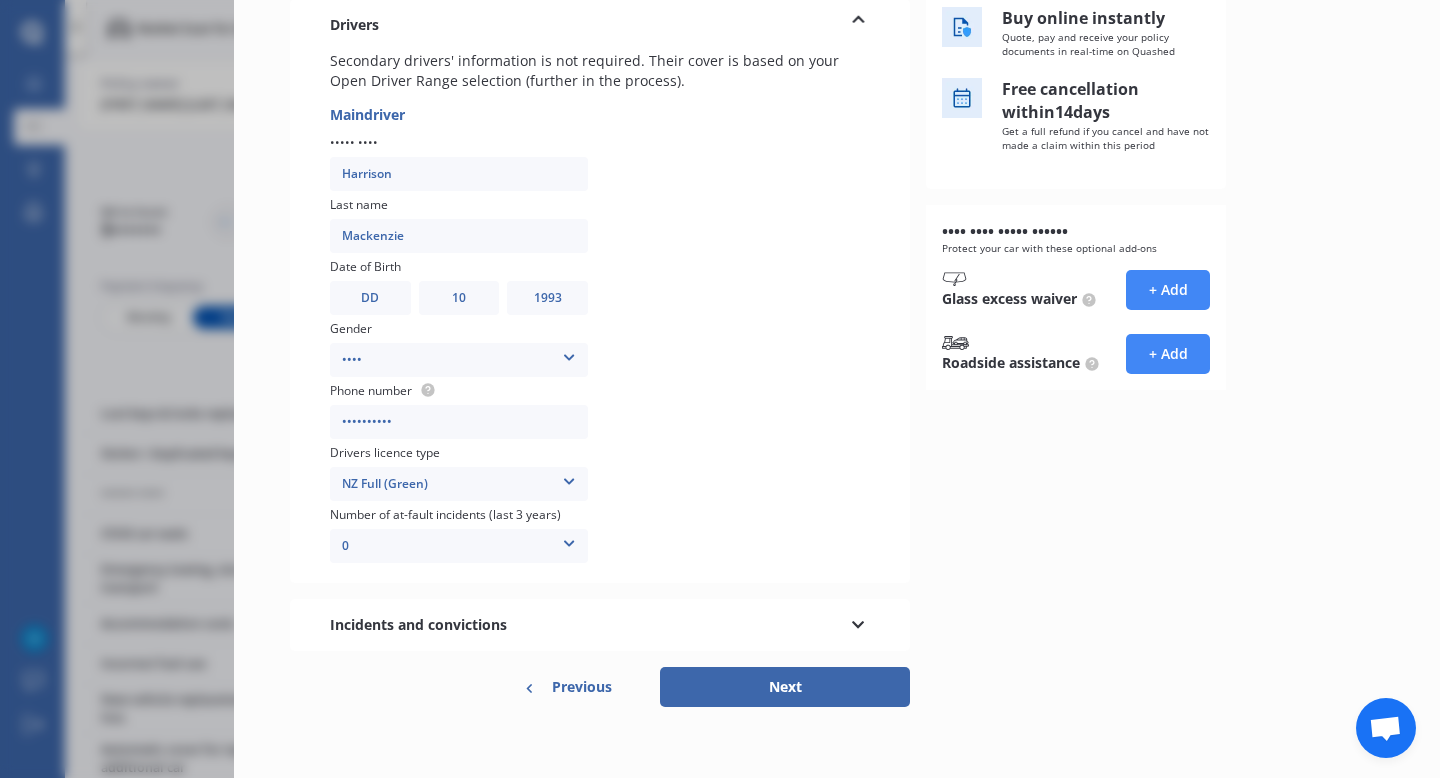 click on "Next" at bounding box center (785, 687) 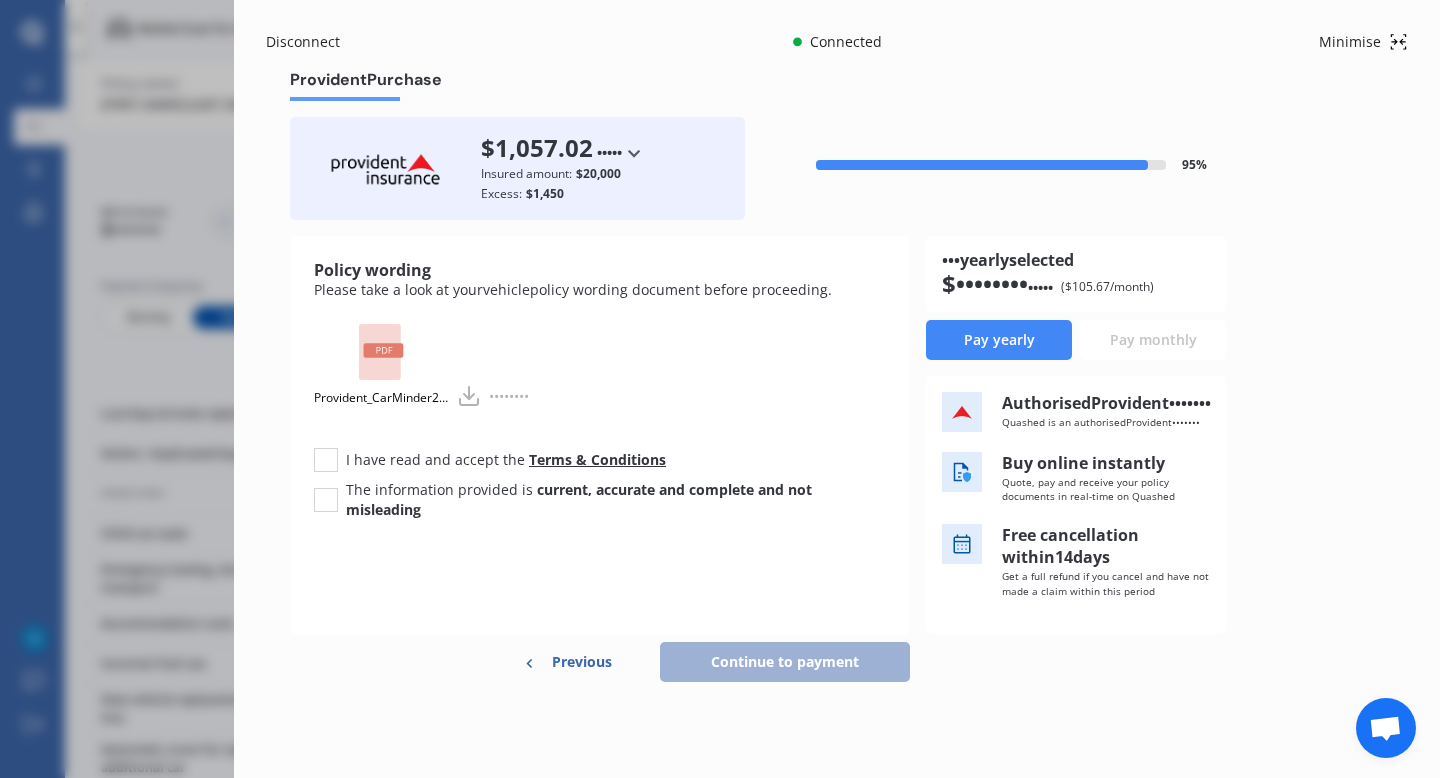 scroll, scrollTop: 0, scrollLeft: 0, axis: both 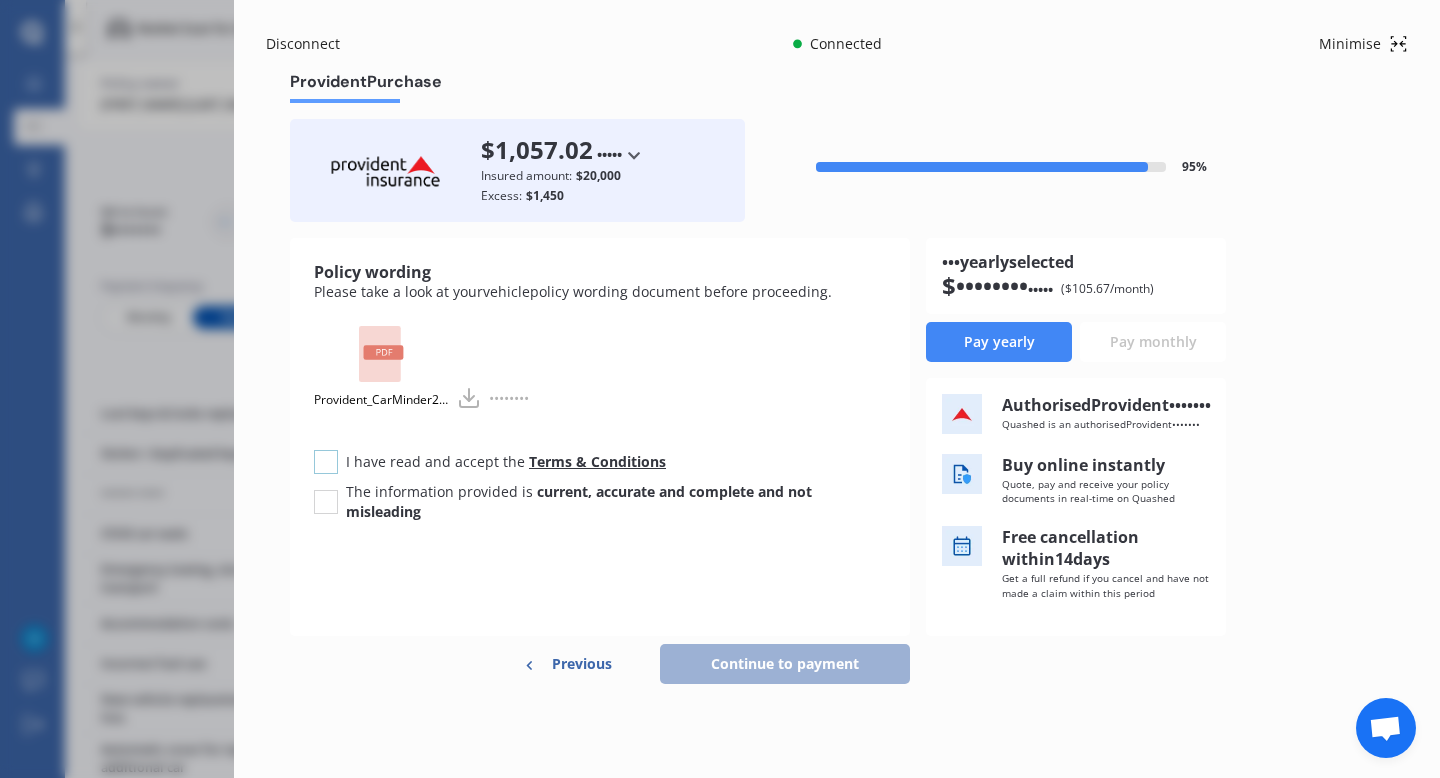 click at bounding box center (326, 450) 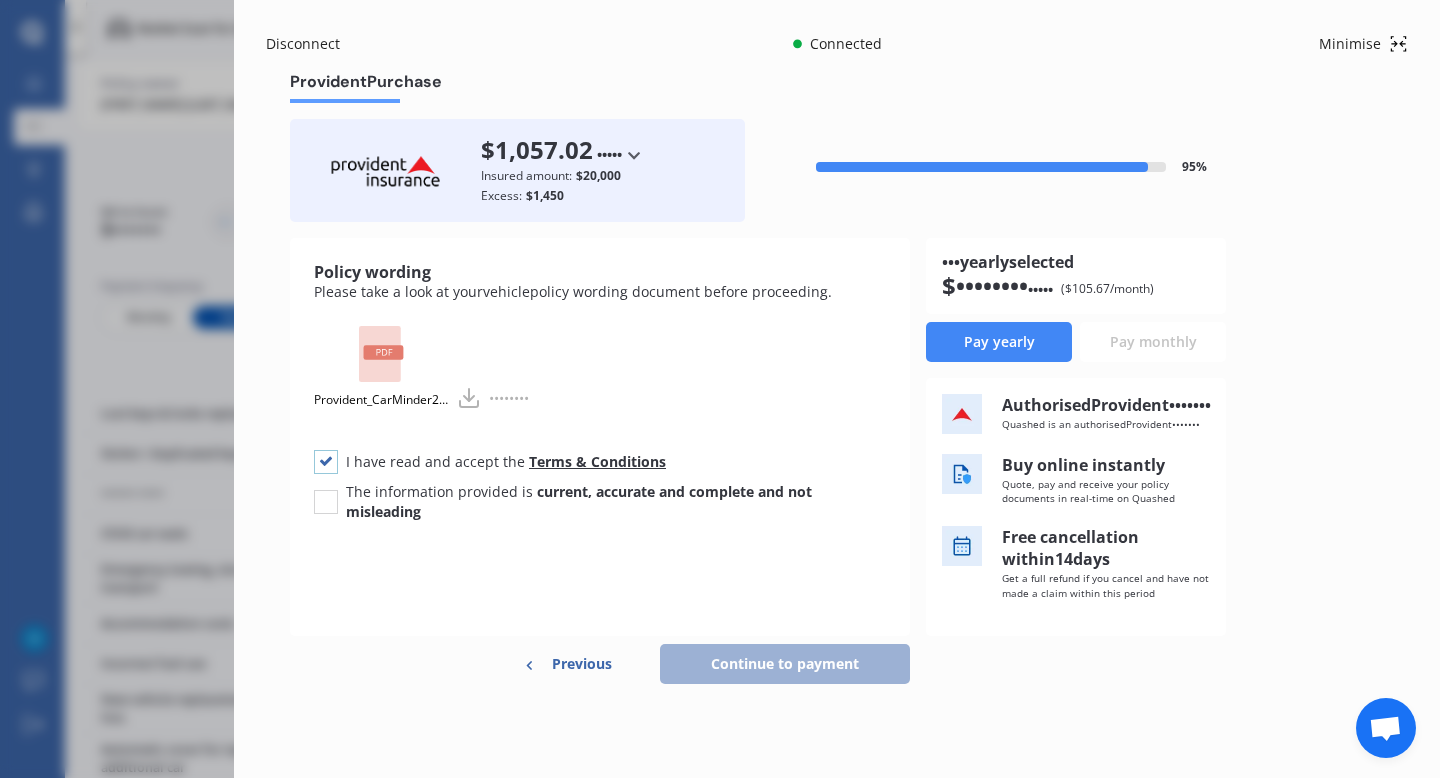 checkbox on "true" 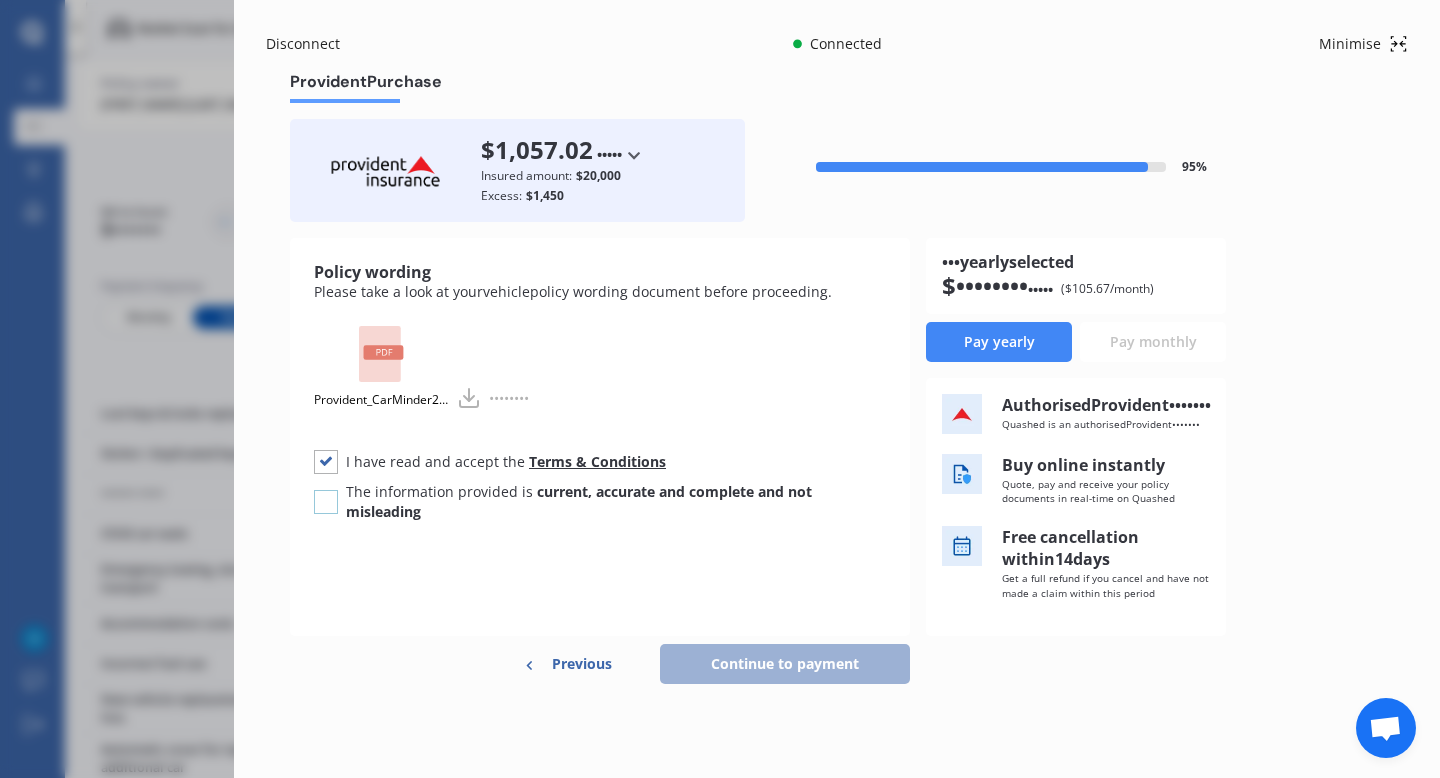 click at bounding box center [326, 490] 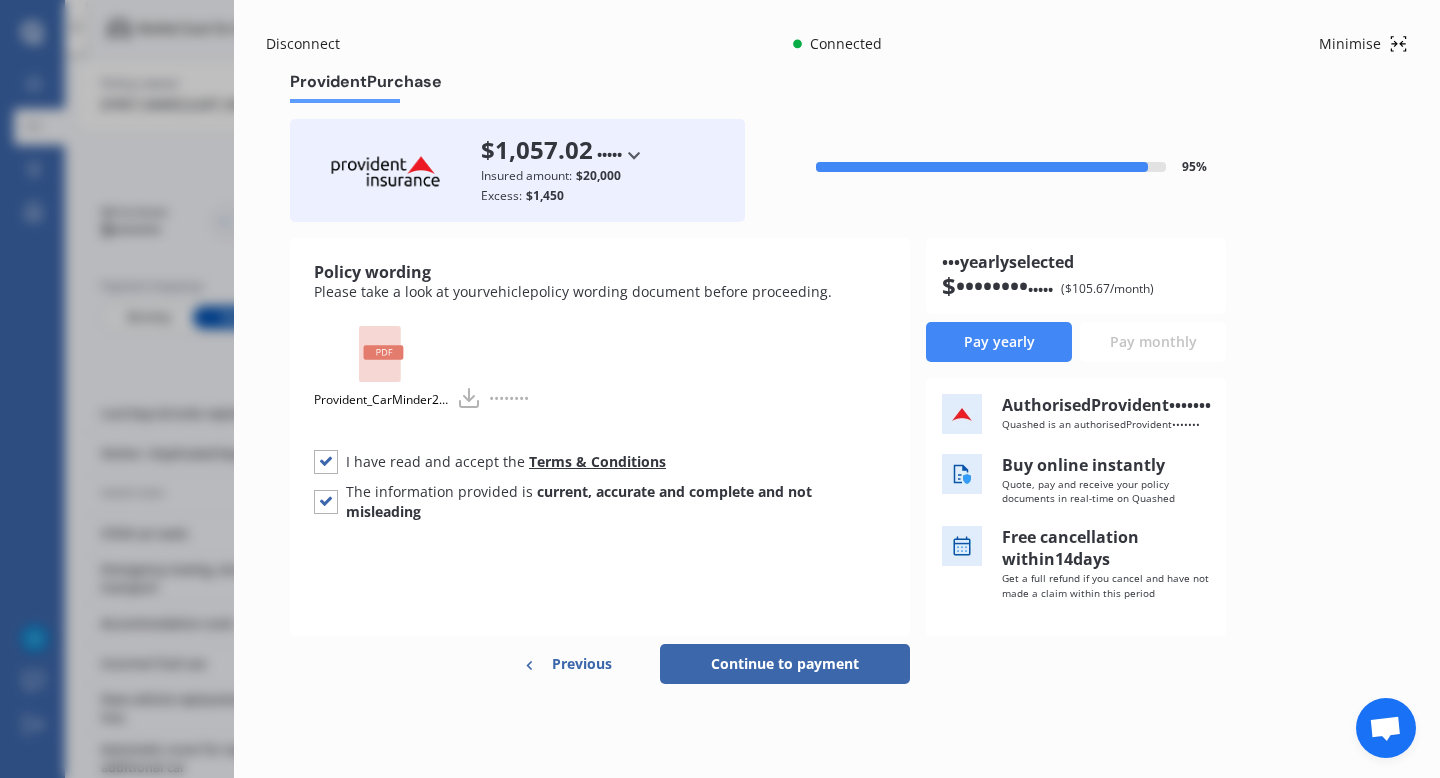 click on "Continue to payment" at bounding box center (785, 664) 